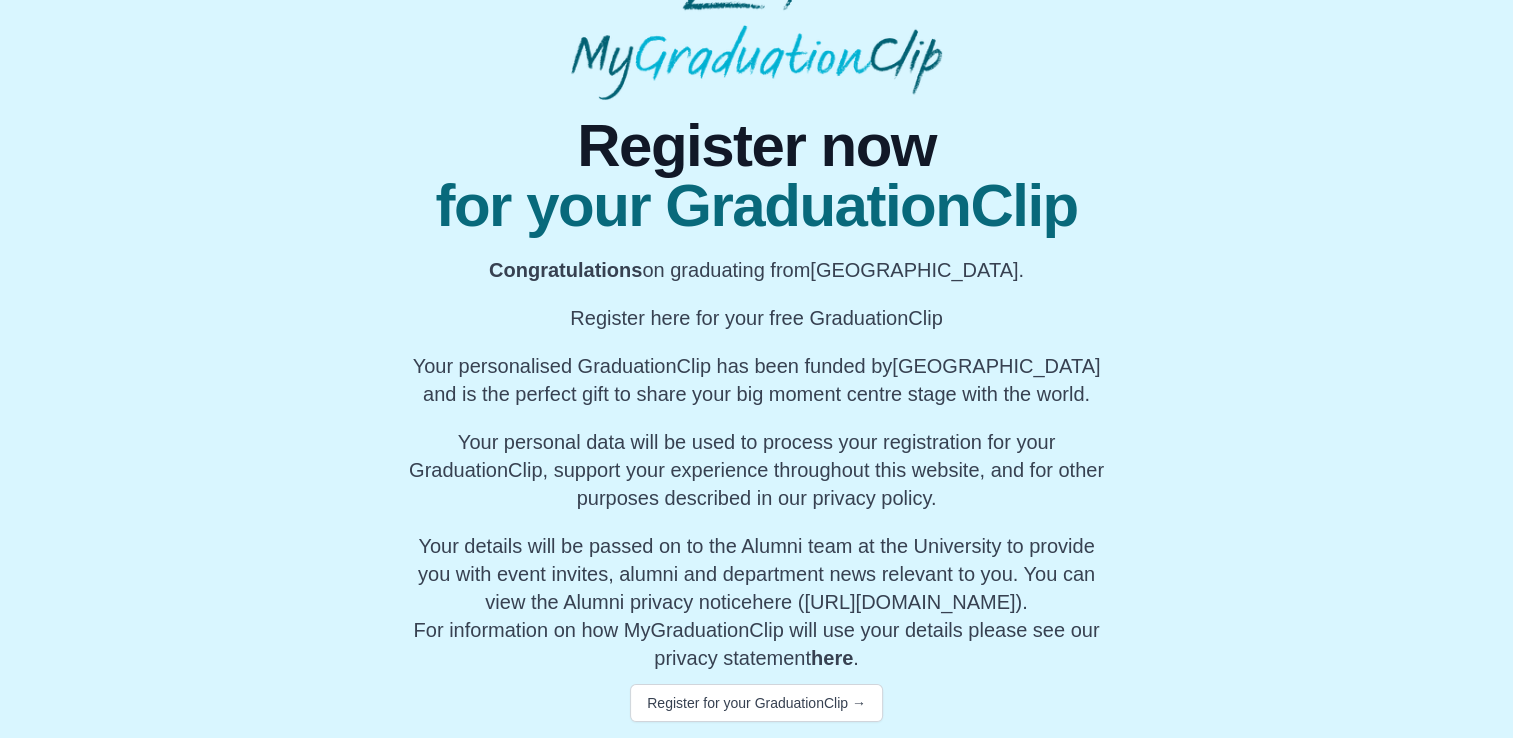 scroll, scrollTop: 164, scrollLeft: 0, axis: vertical 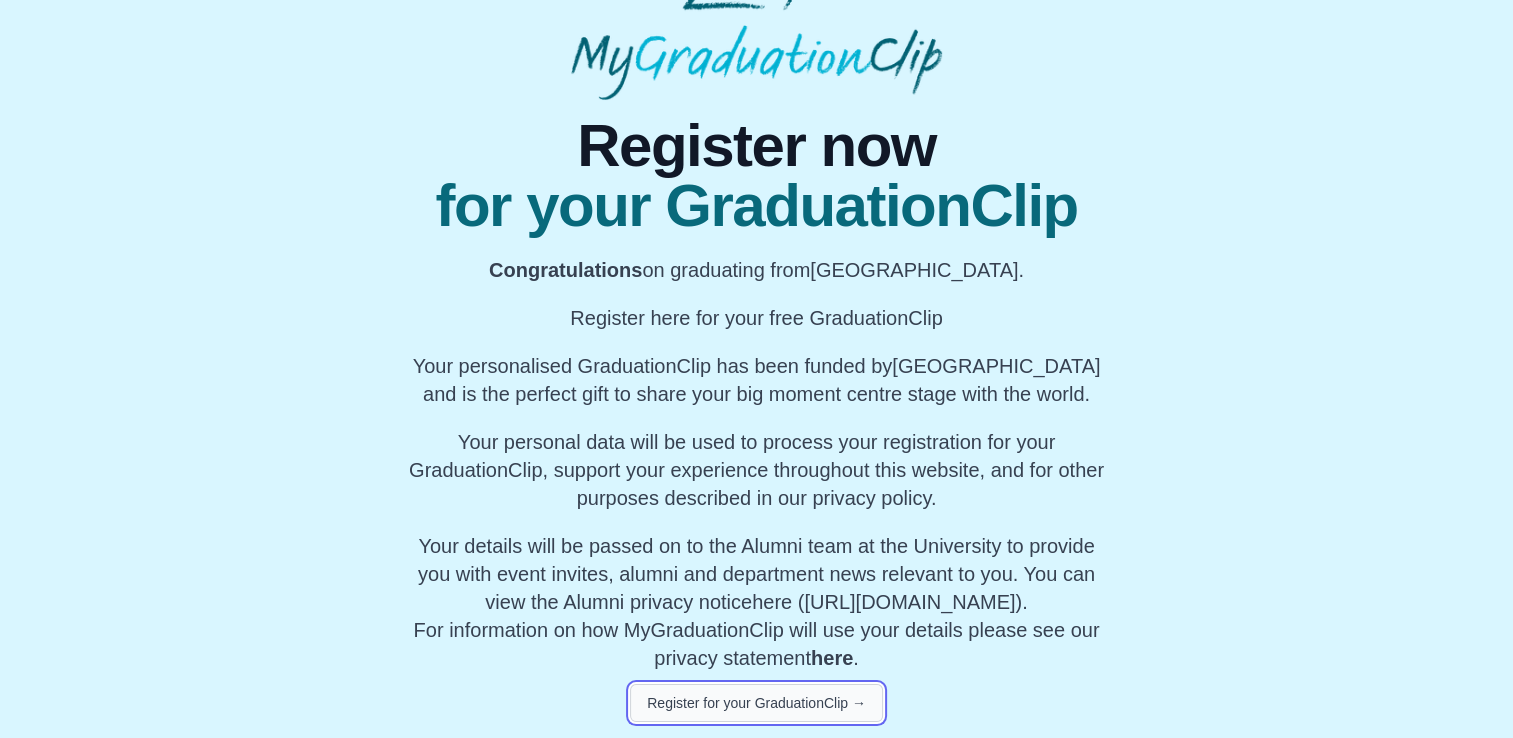 click on "Register for your GraduationClip →" at bounding box center (756, 703) 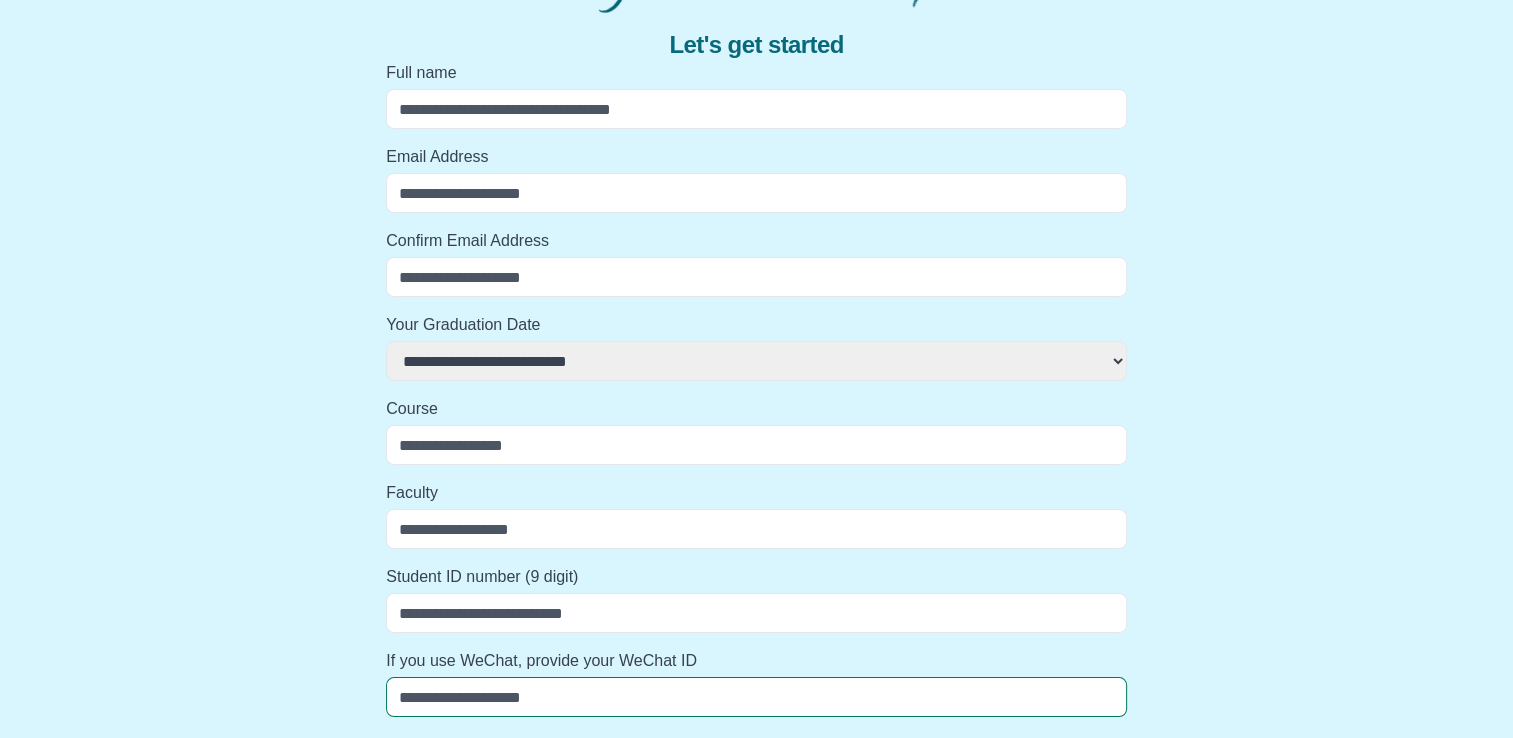 scroll, scrollTop: 0, scrollLeft: 0, axis: both 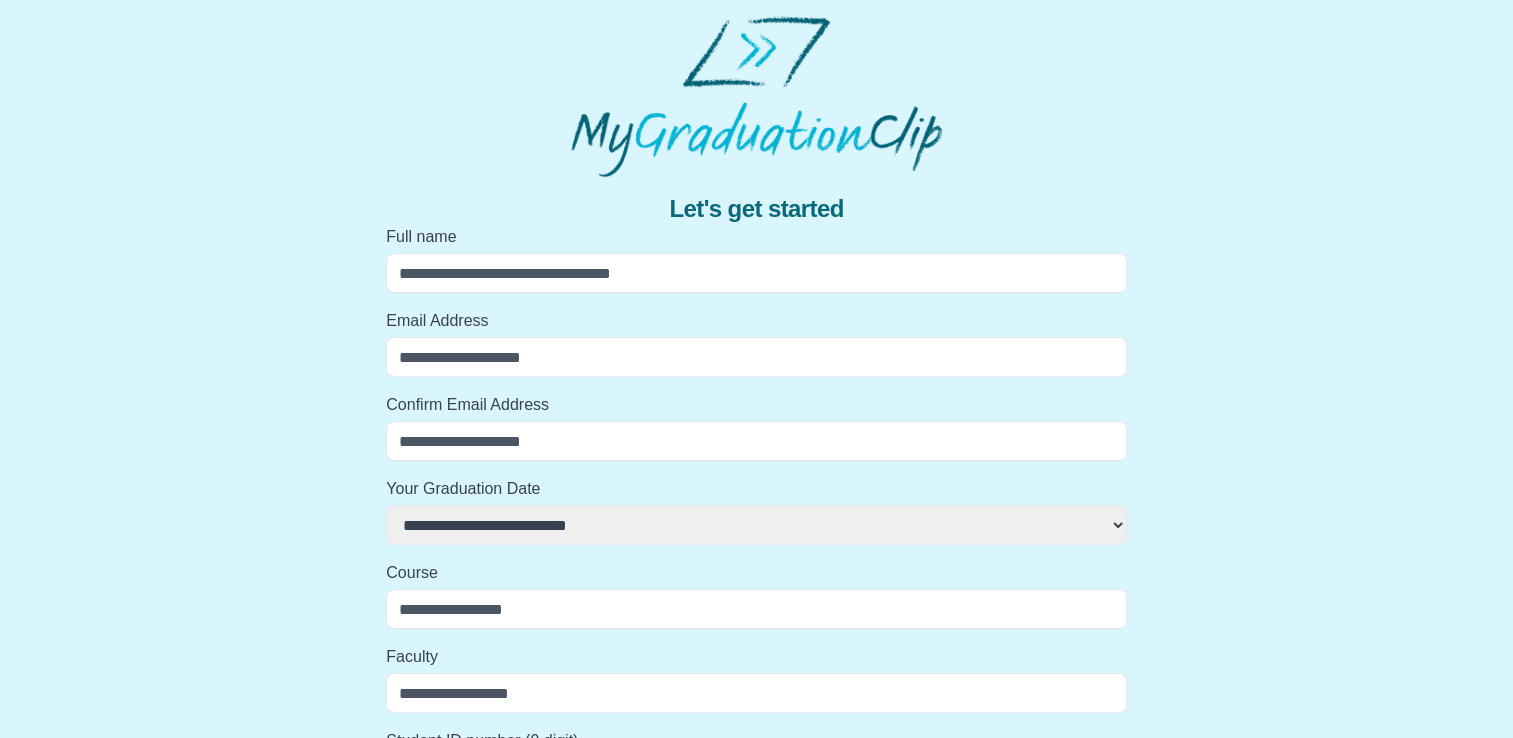 click on "Full name" at bounding box center (756, 273) 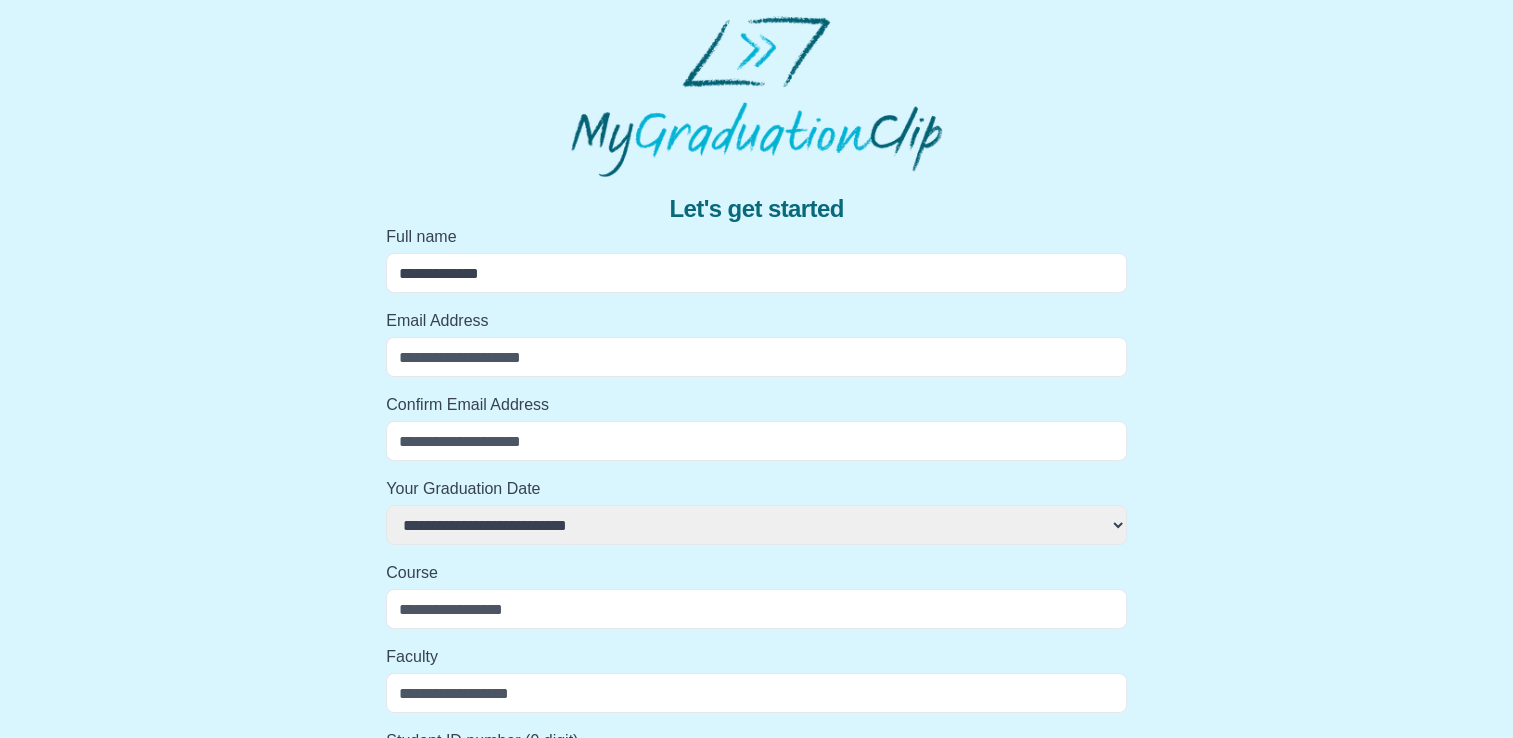 type on "**********" 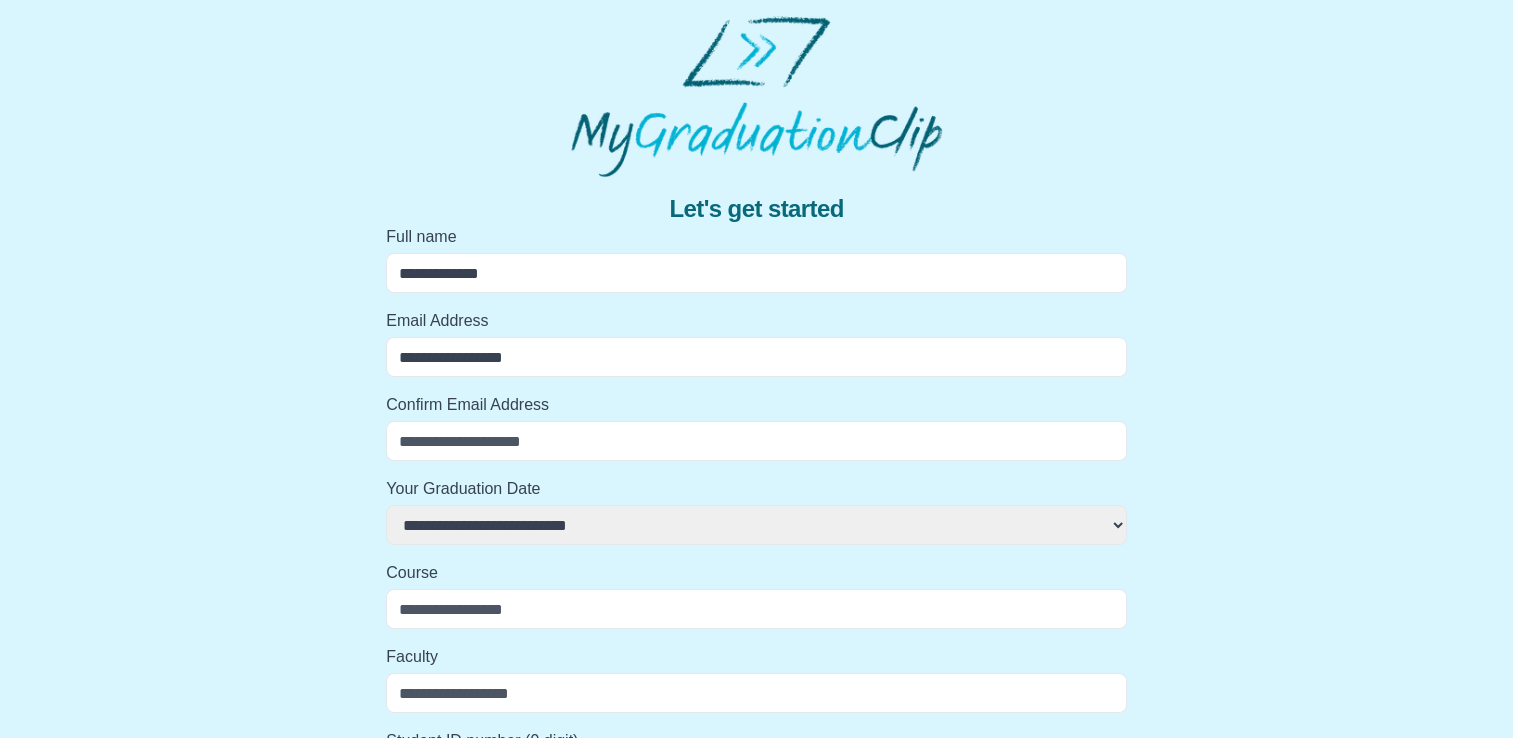 type on "**********" 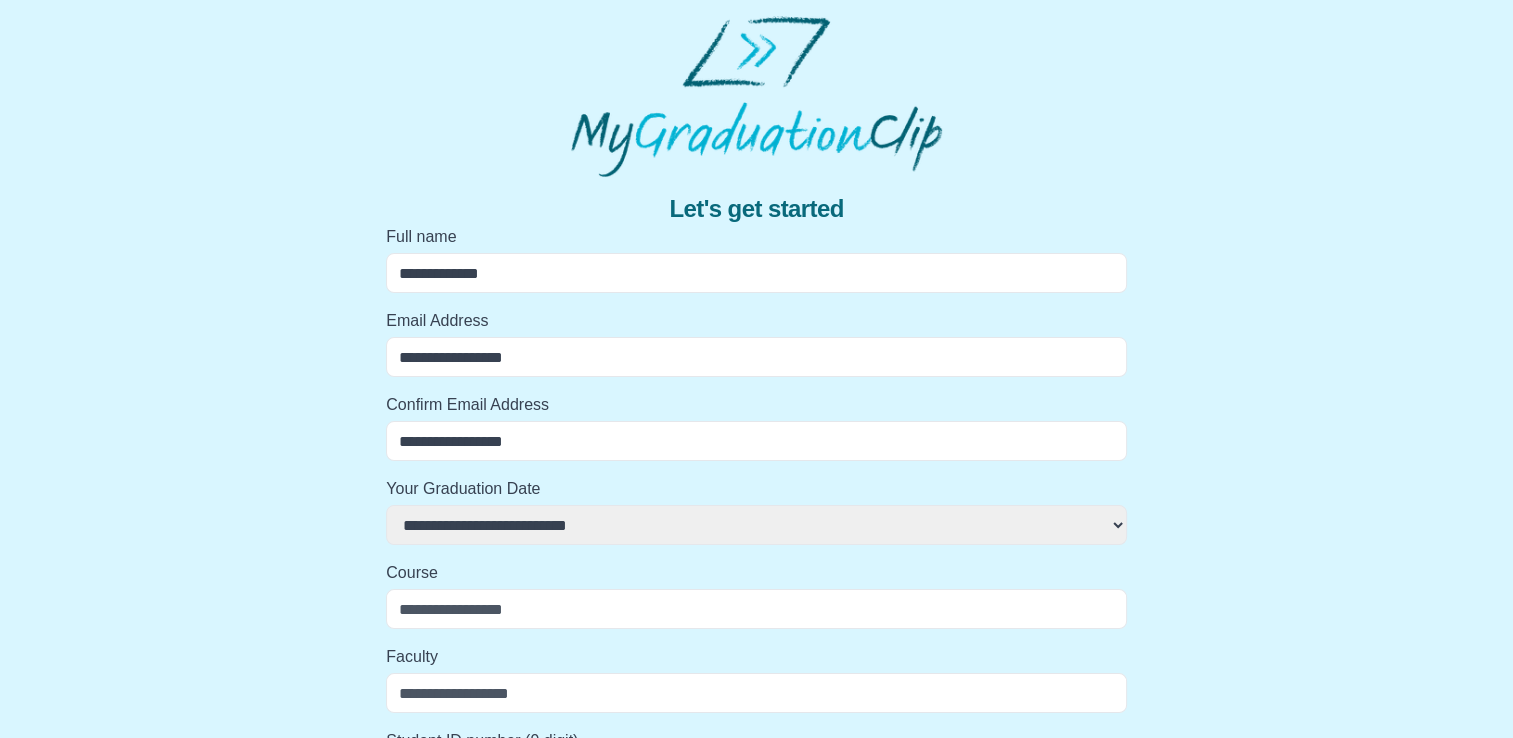 select 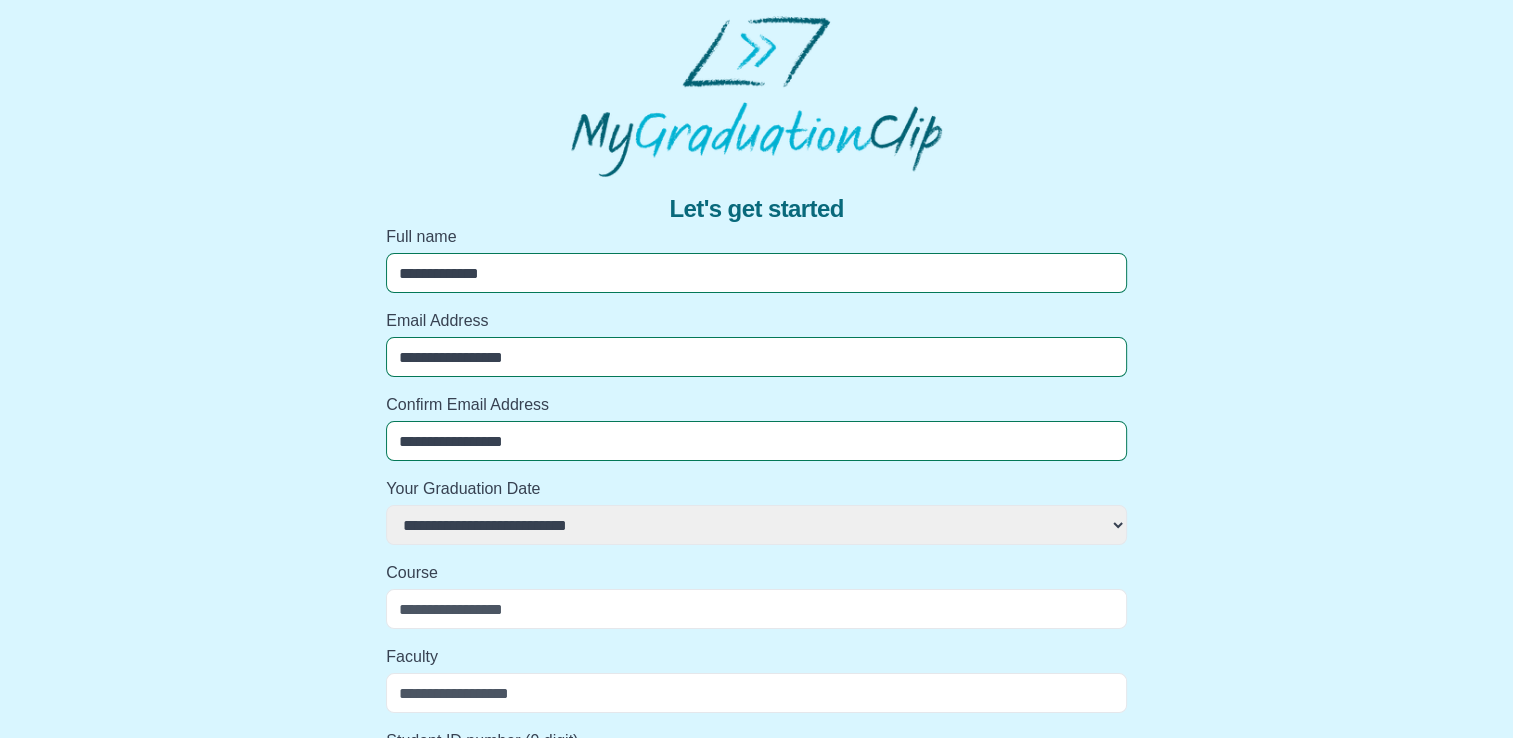 select 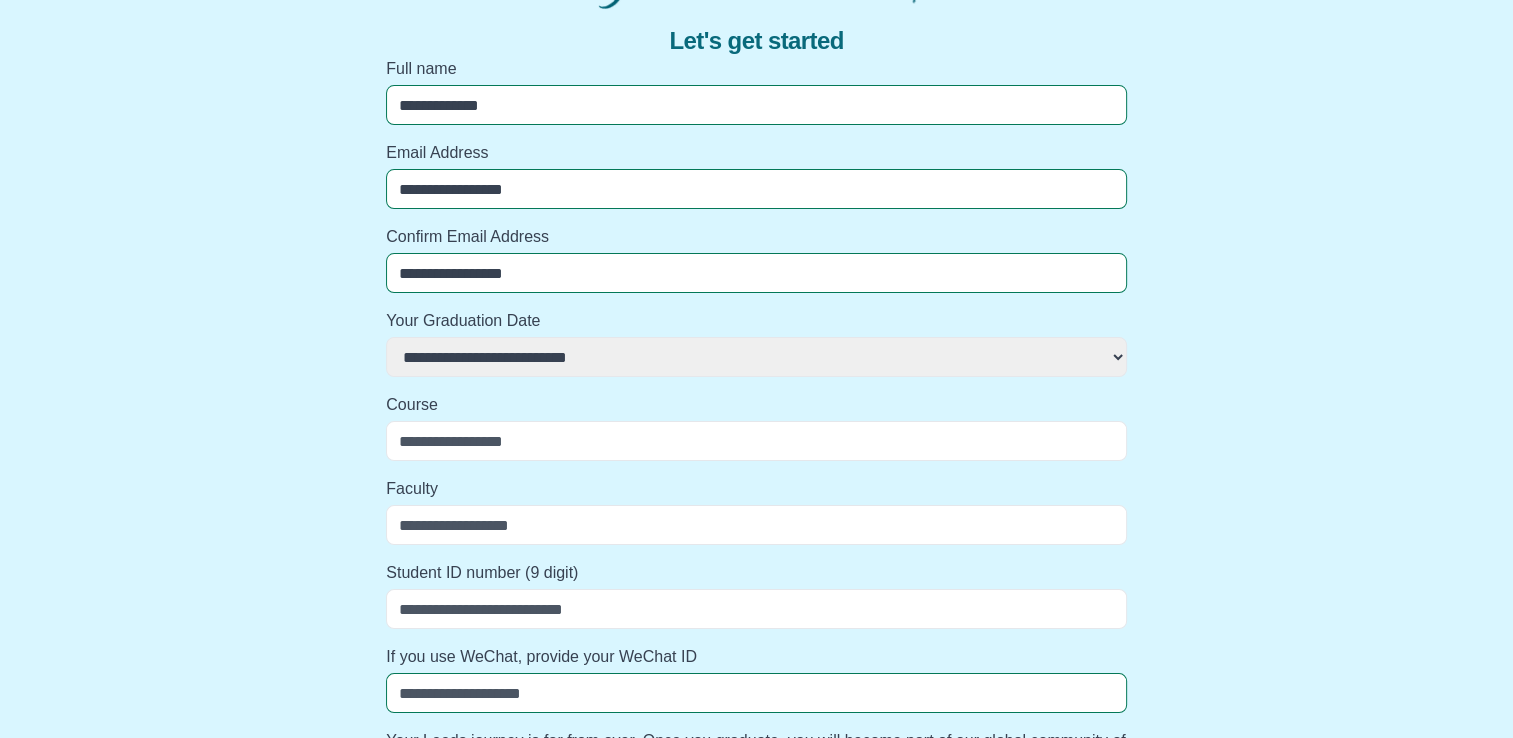 scroll, scrollTop: 168, scrollLeft: 0, axis: vertical 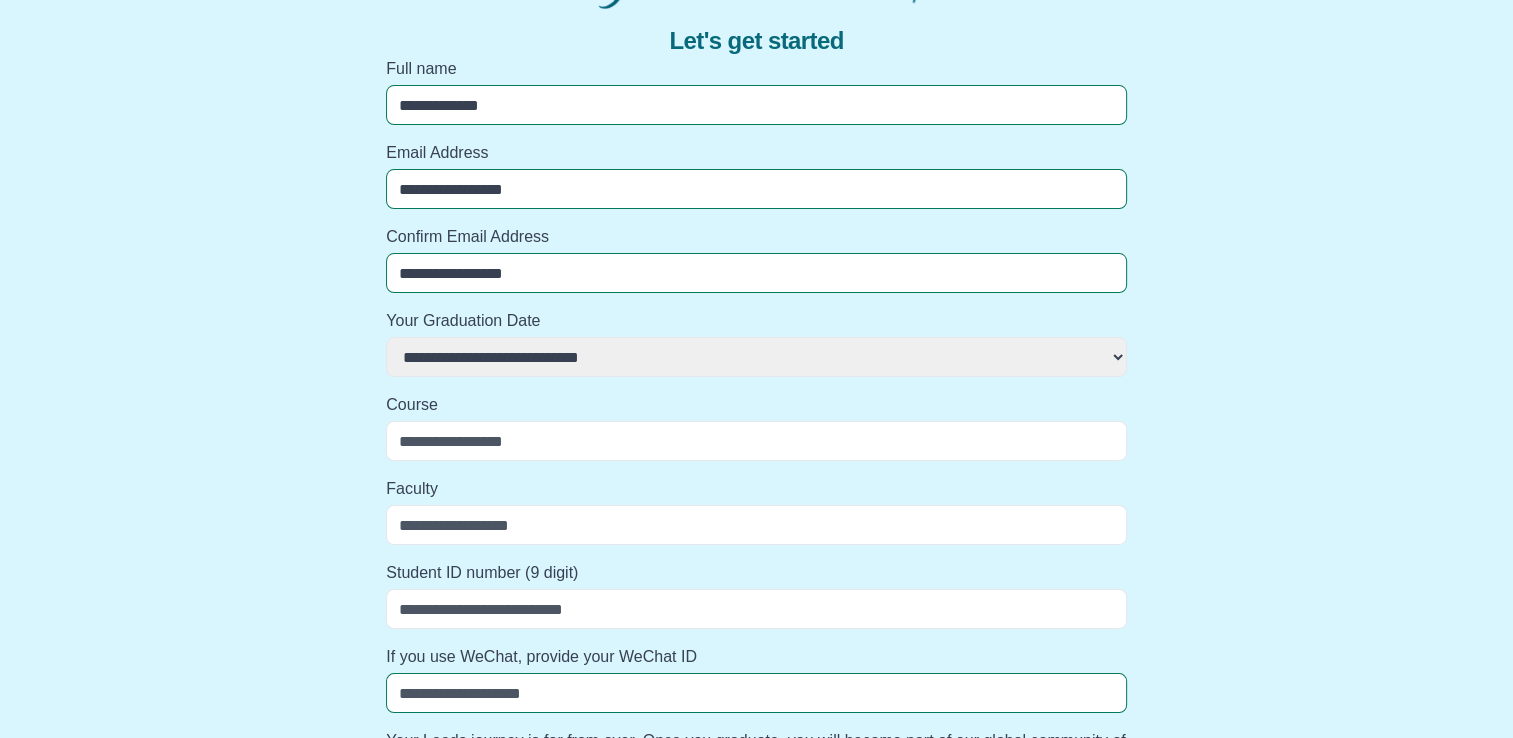 click on "**********" at bounding box center (756, 357) 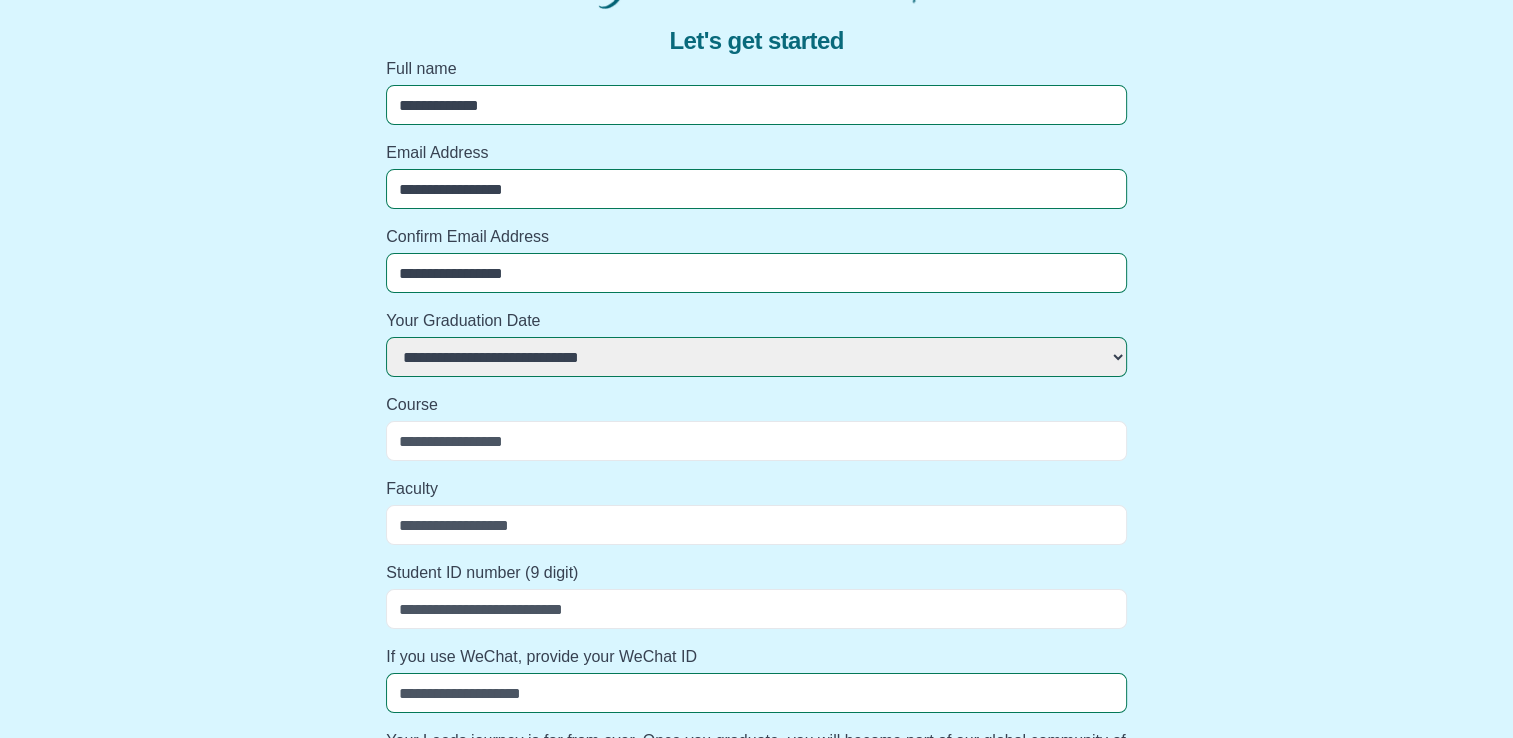 select 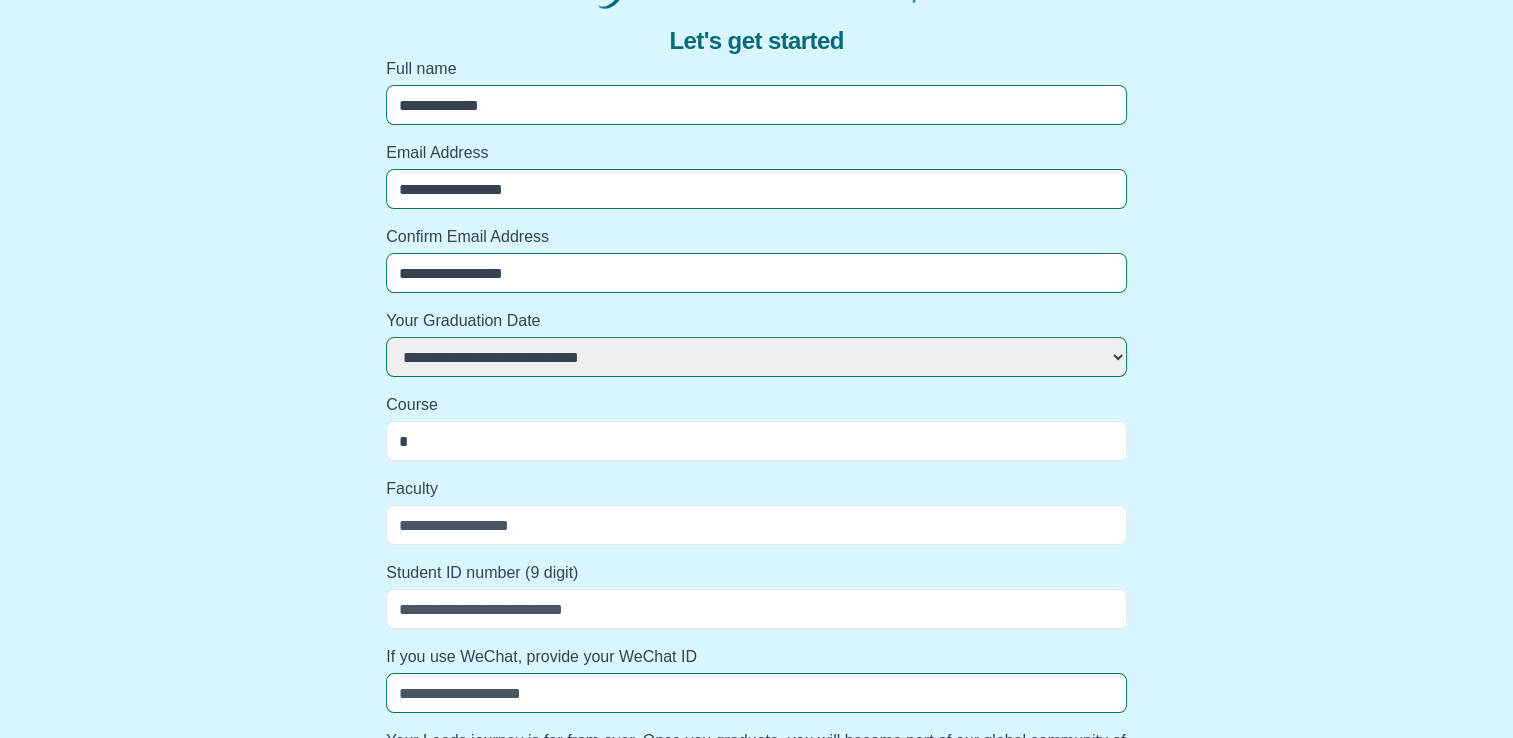 select 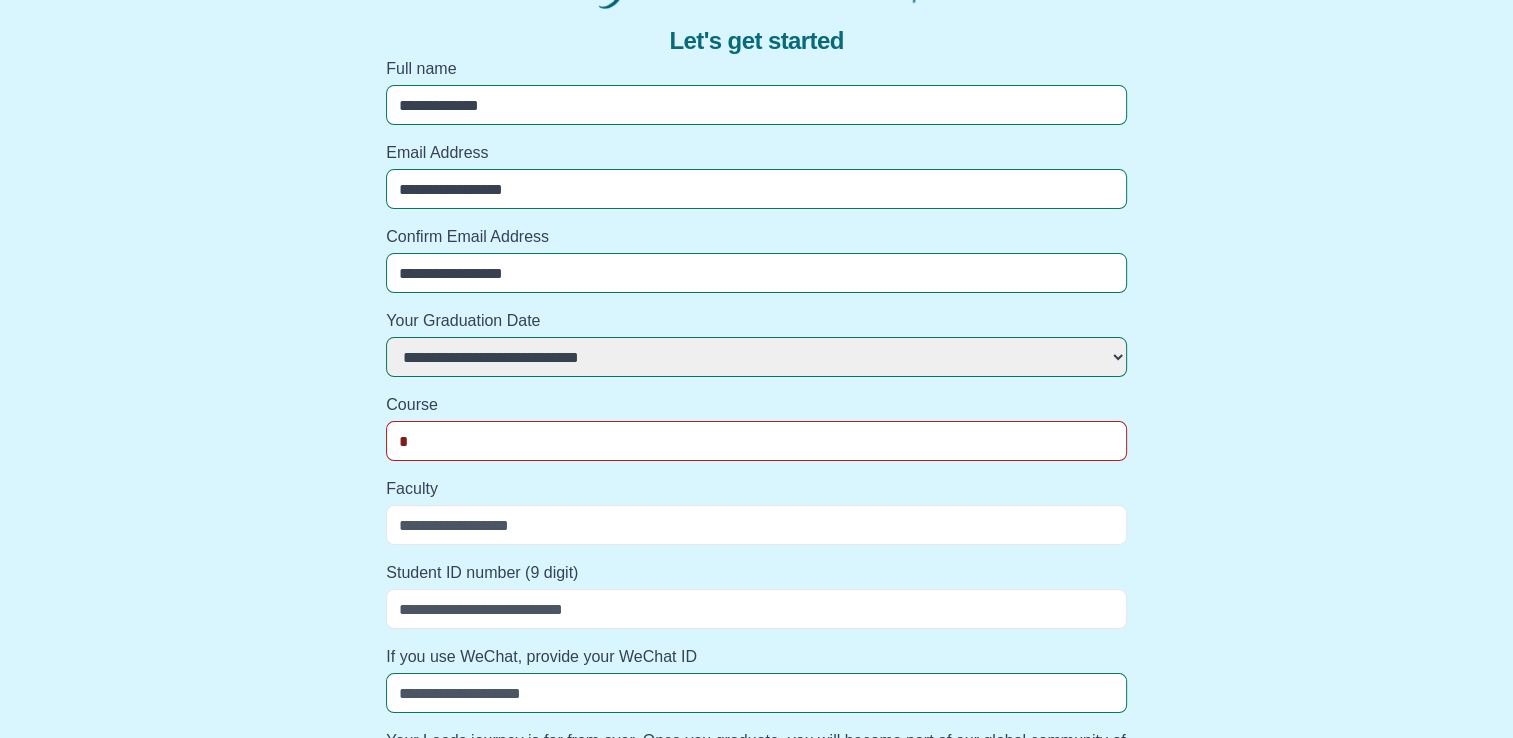 type on "**" 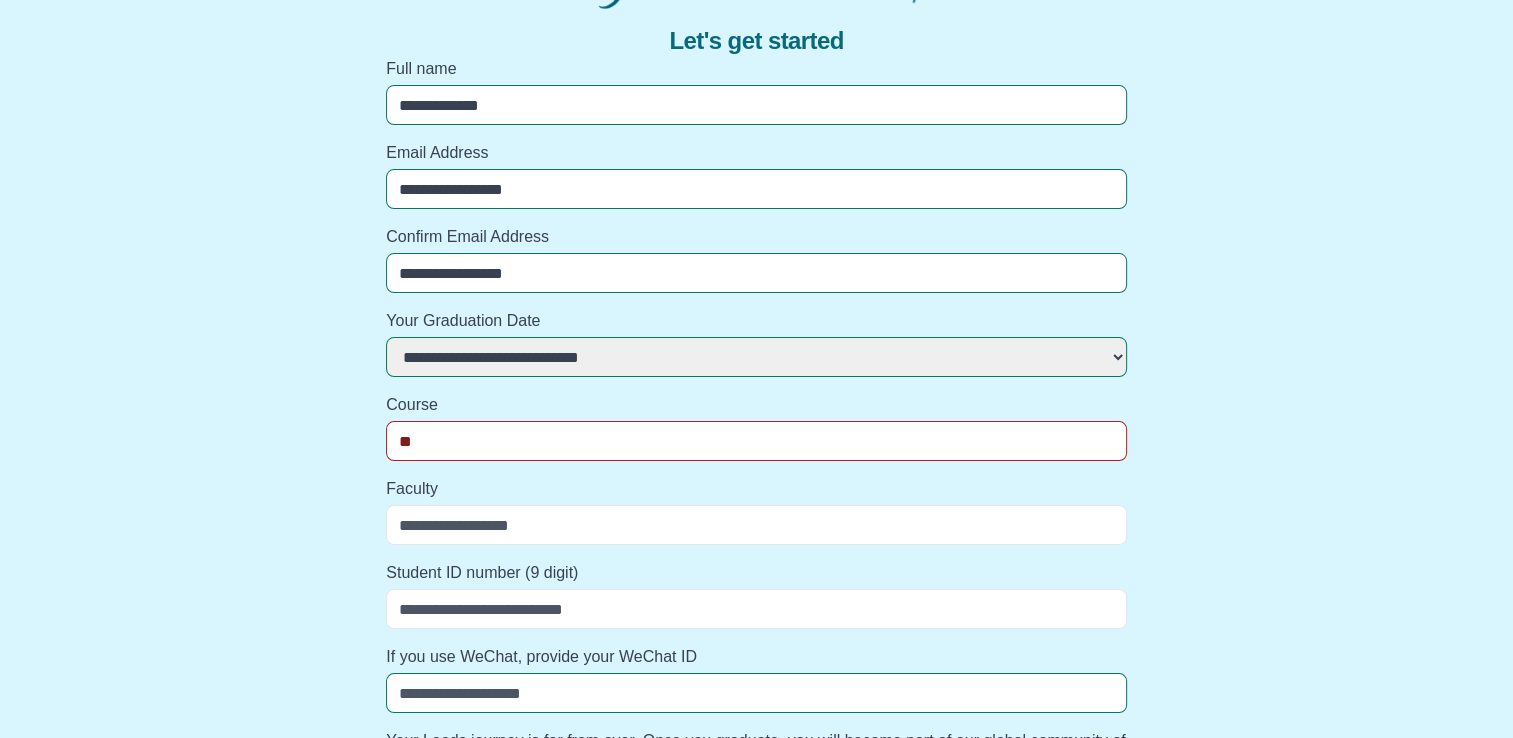 select 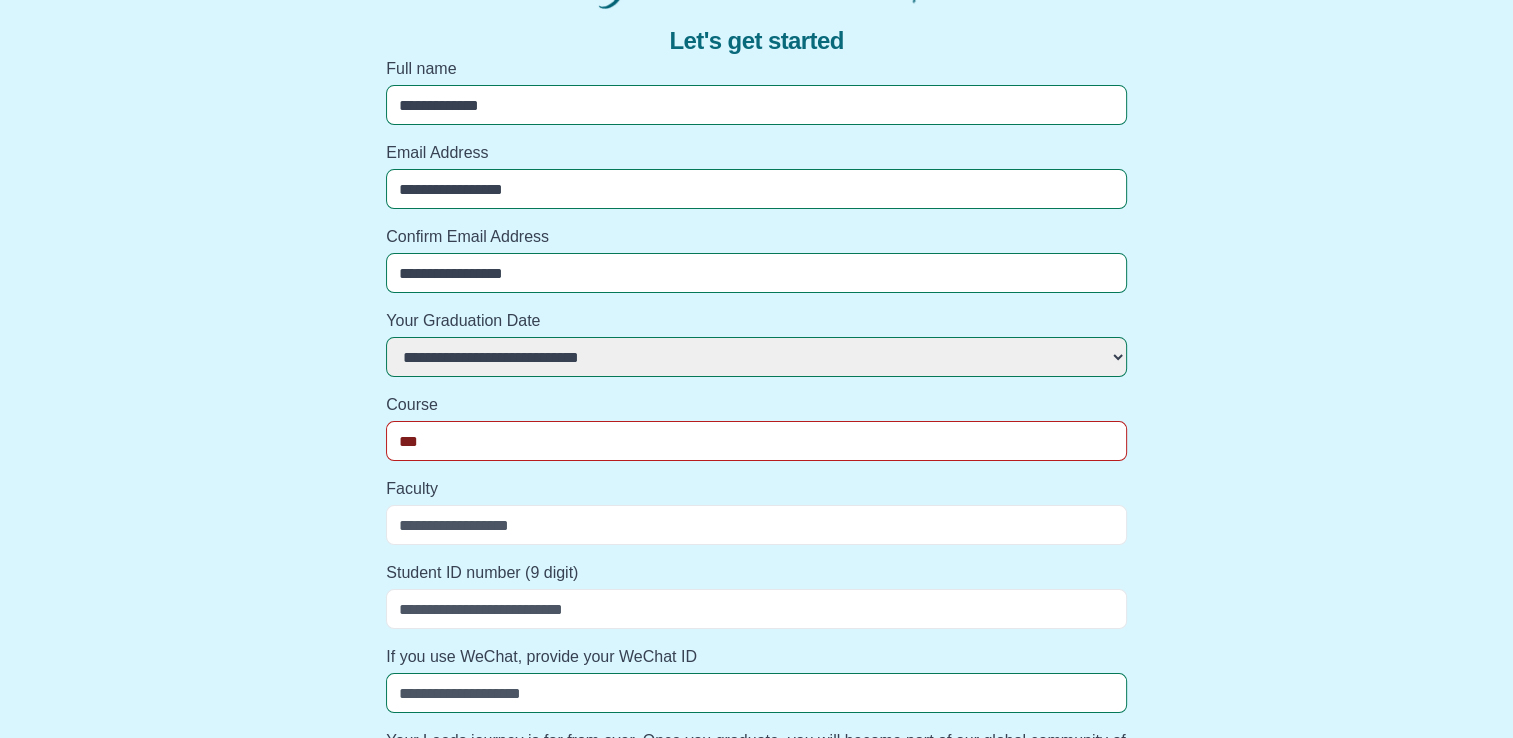 select 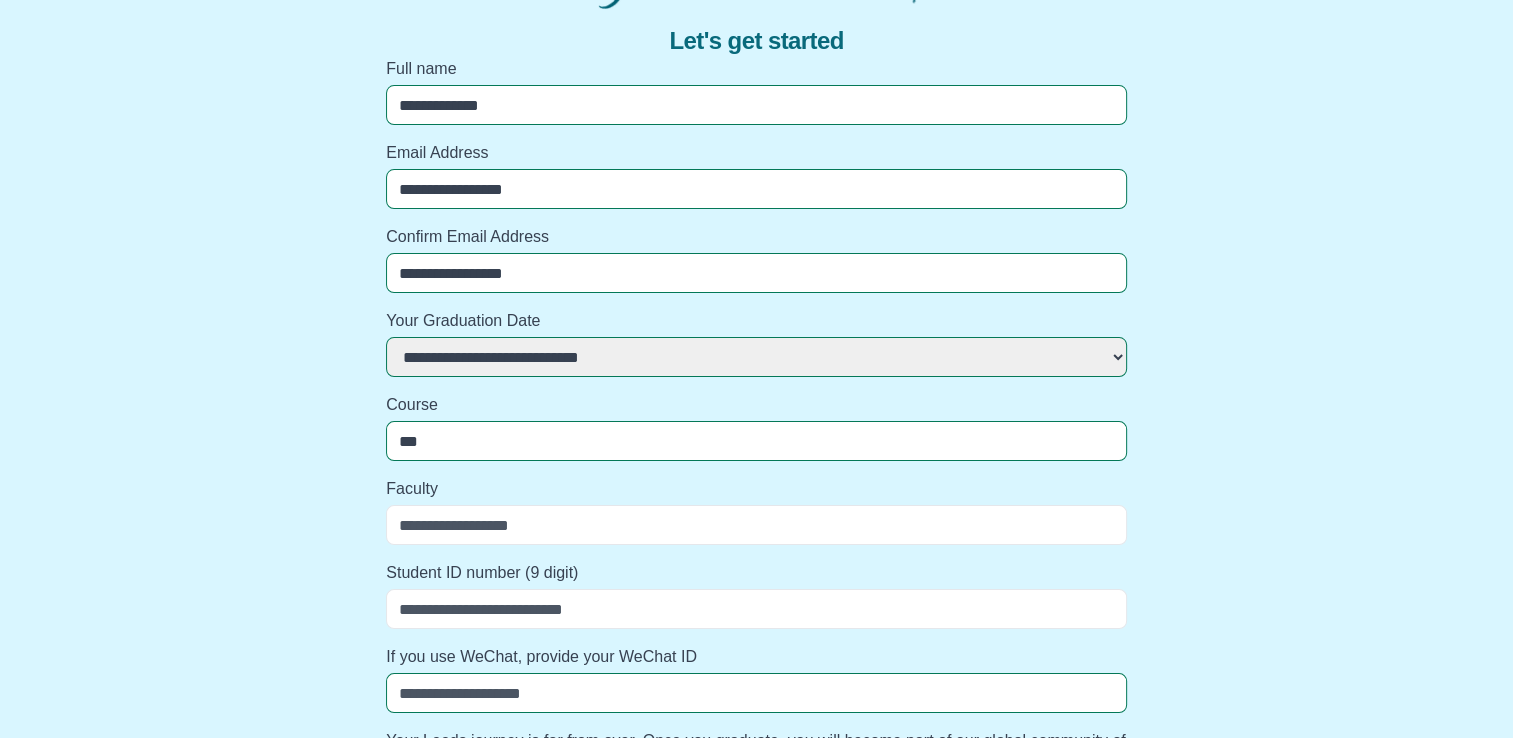 type on "****" 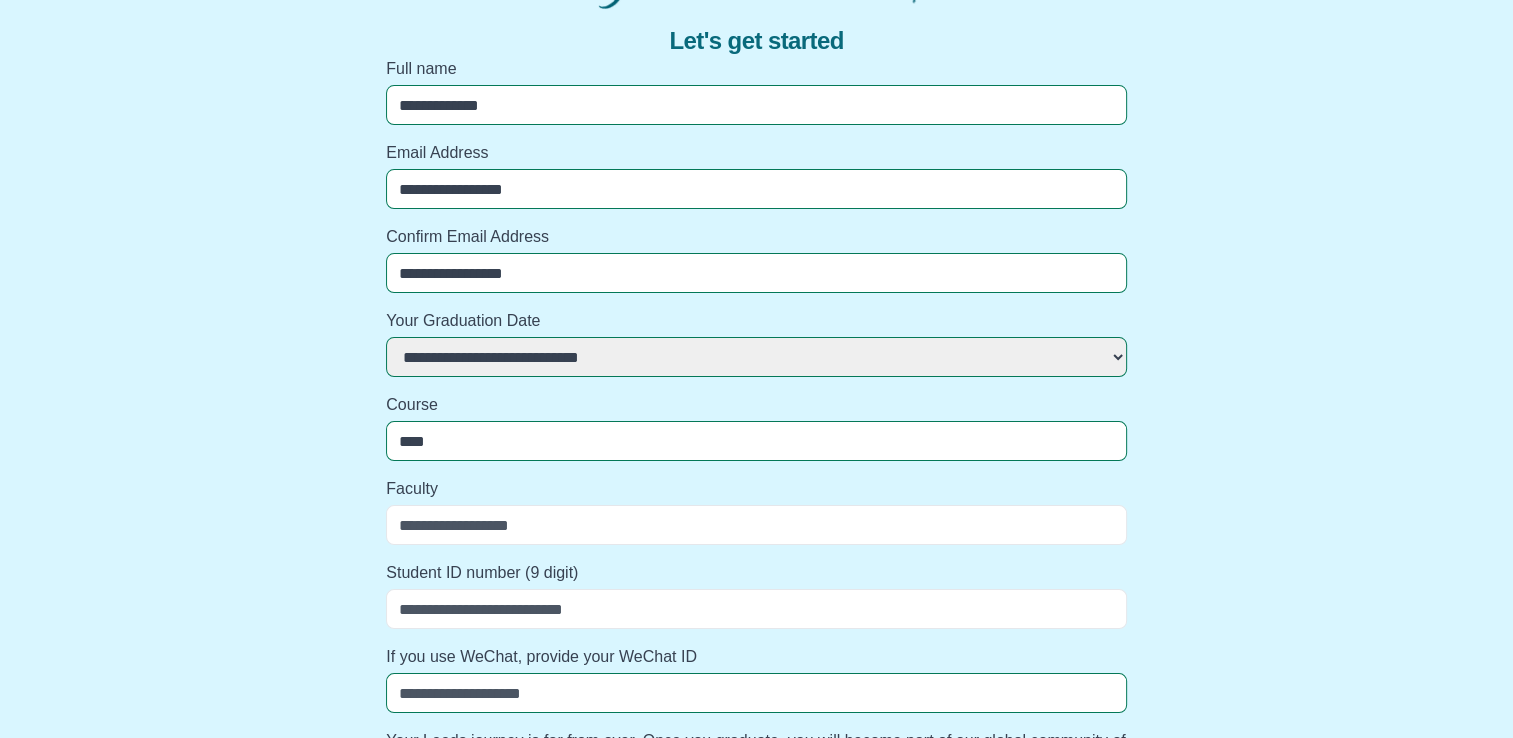 select 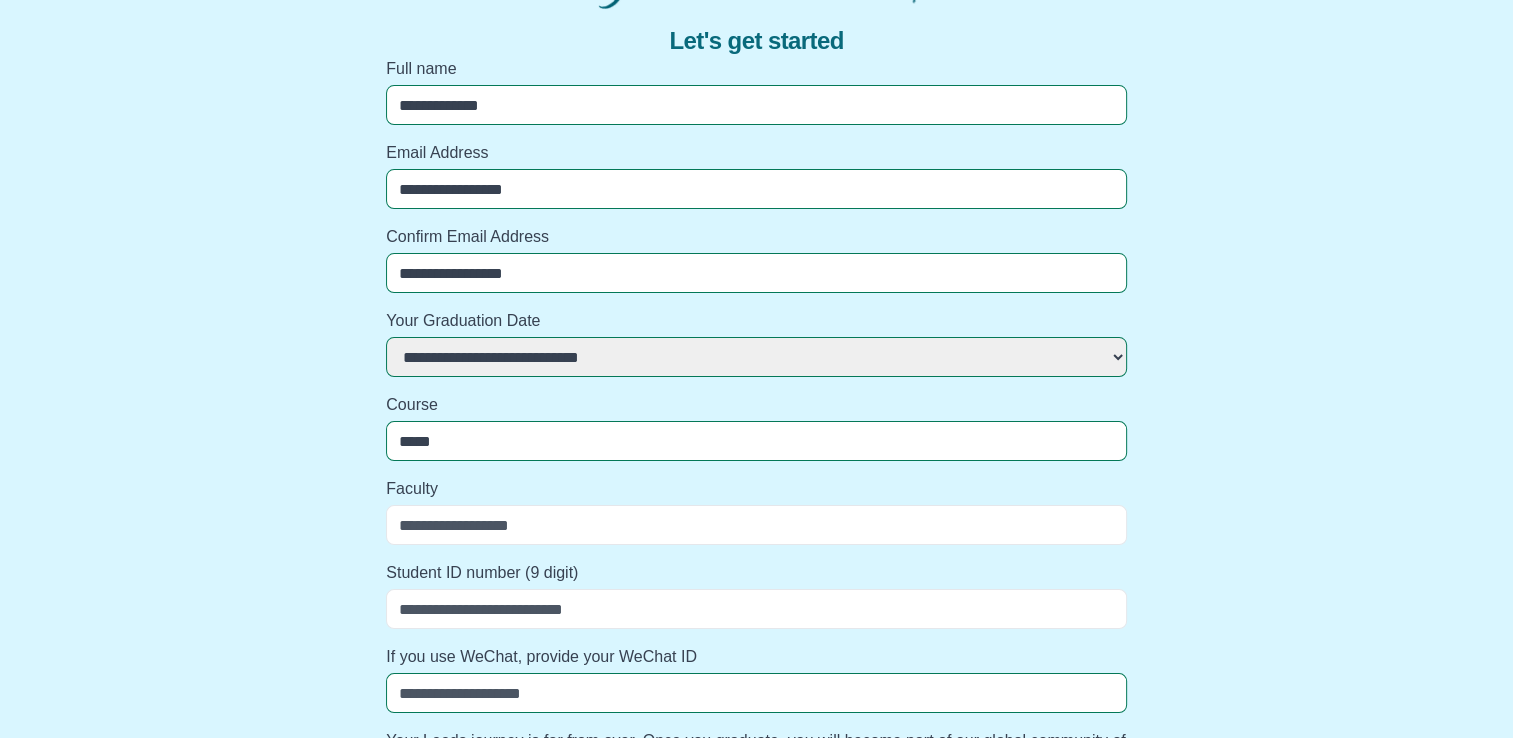 select 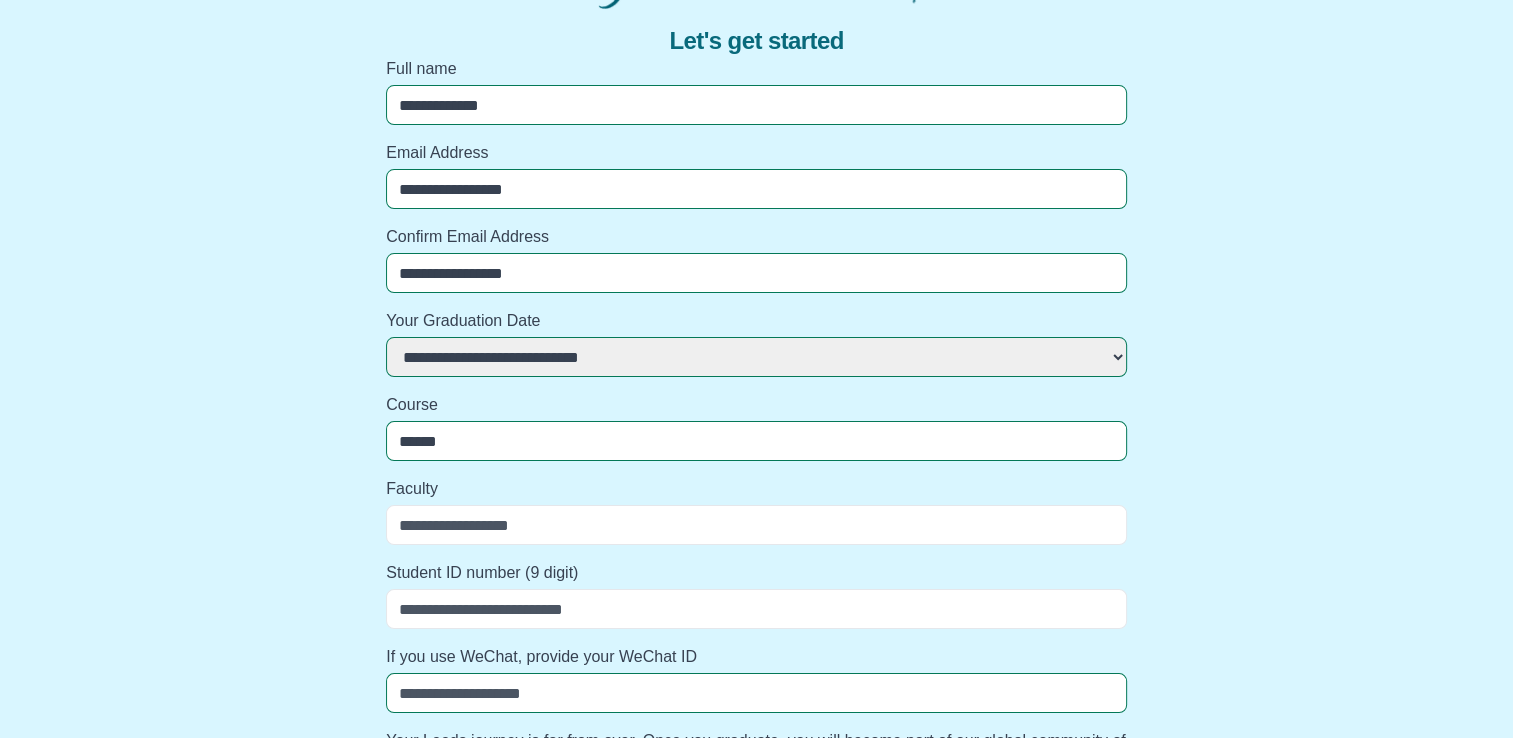select 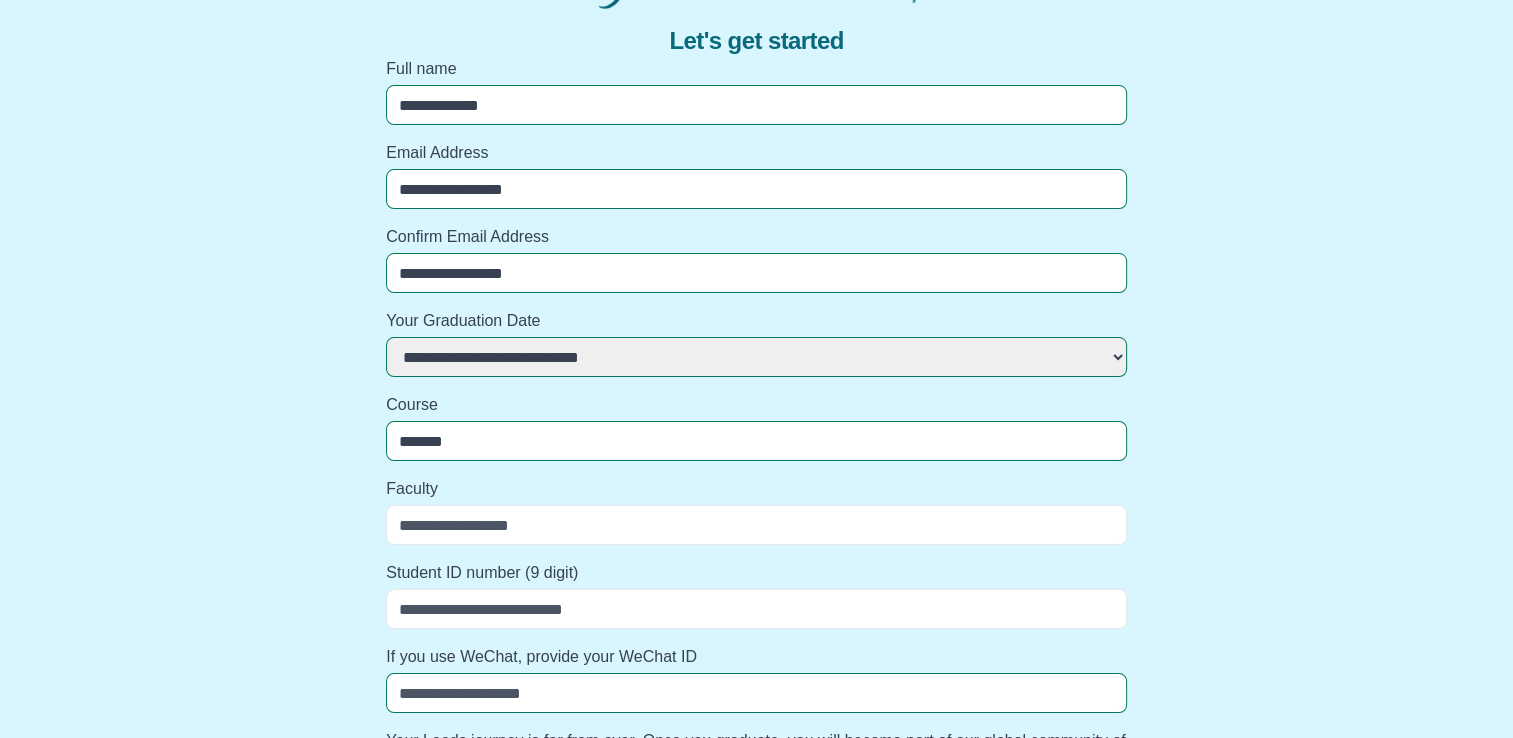 select 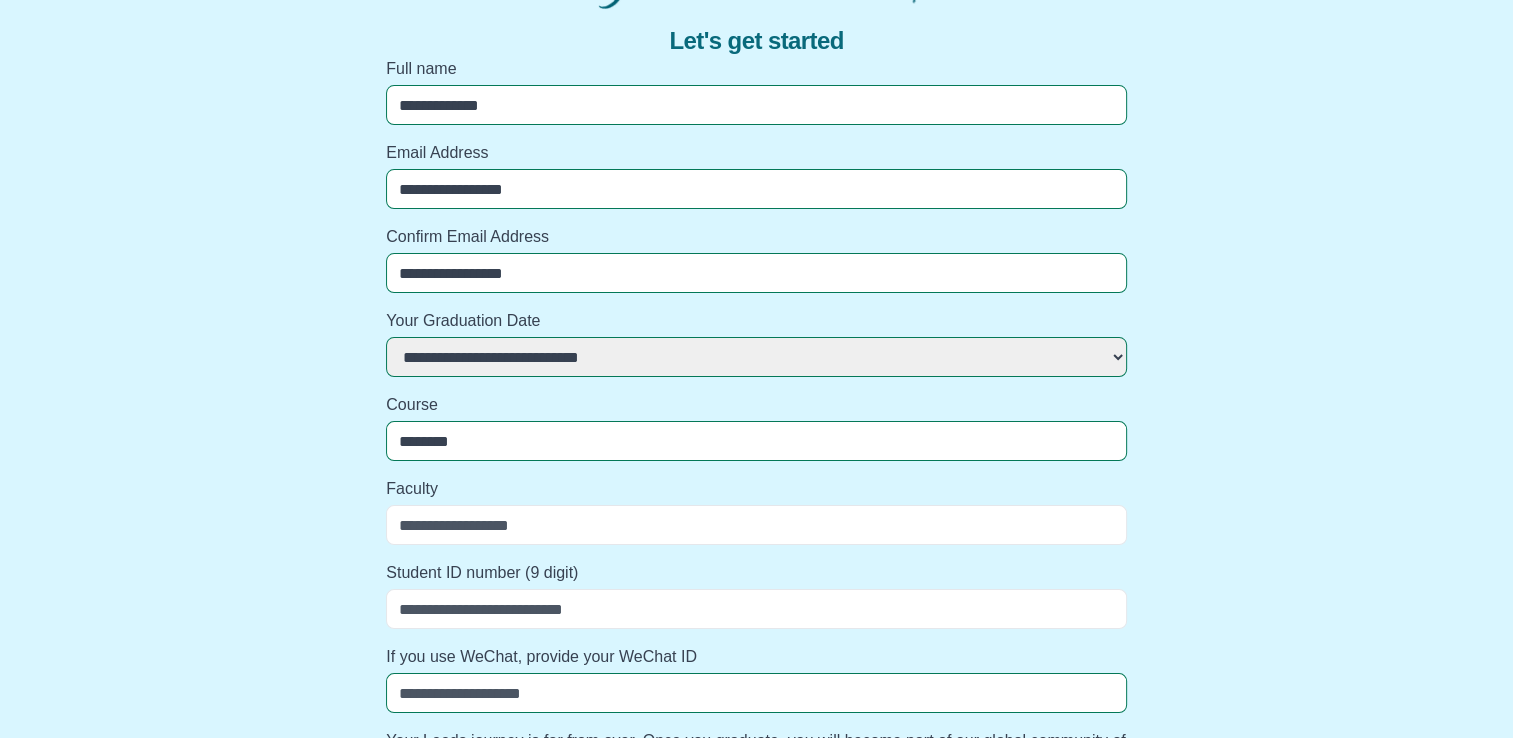 select 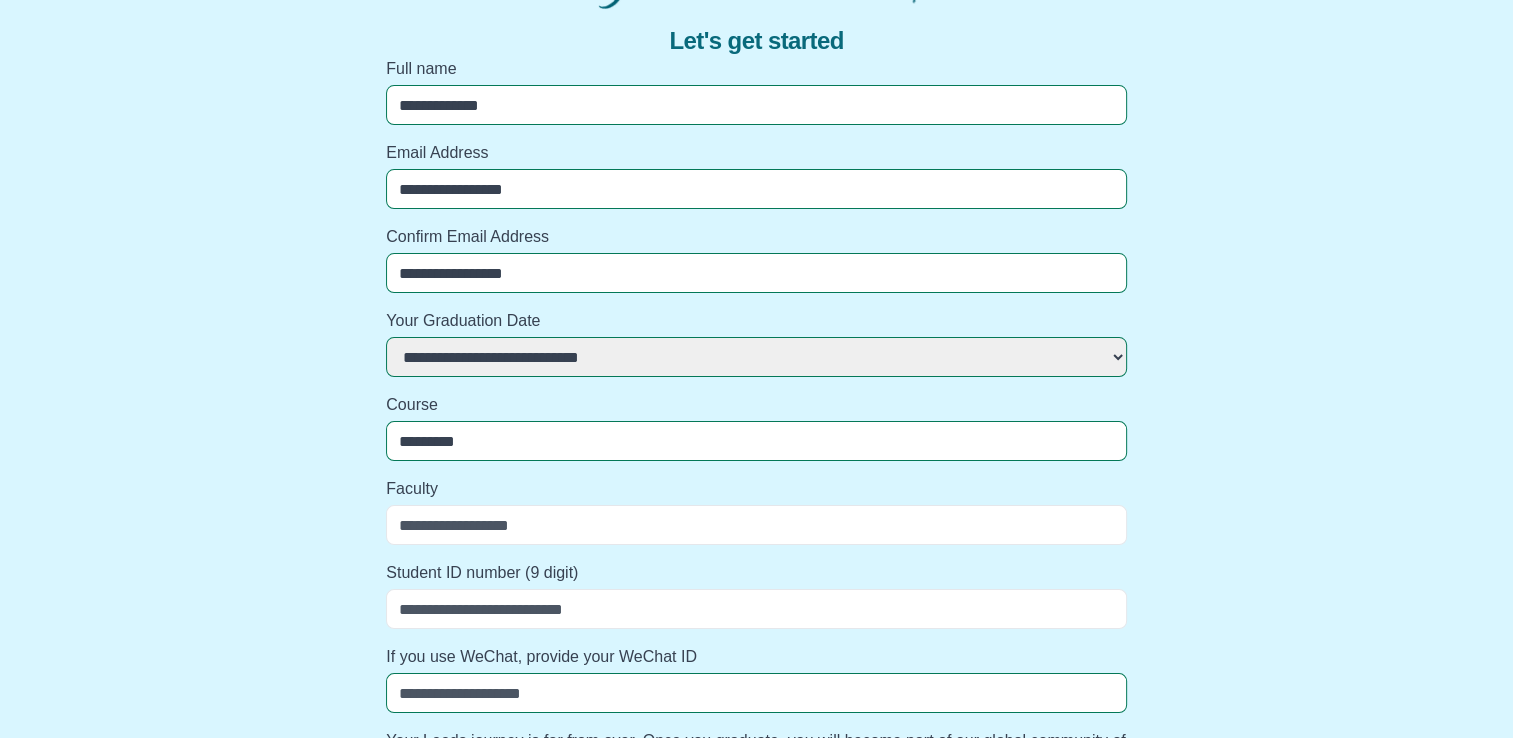 select 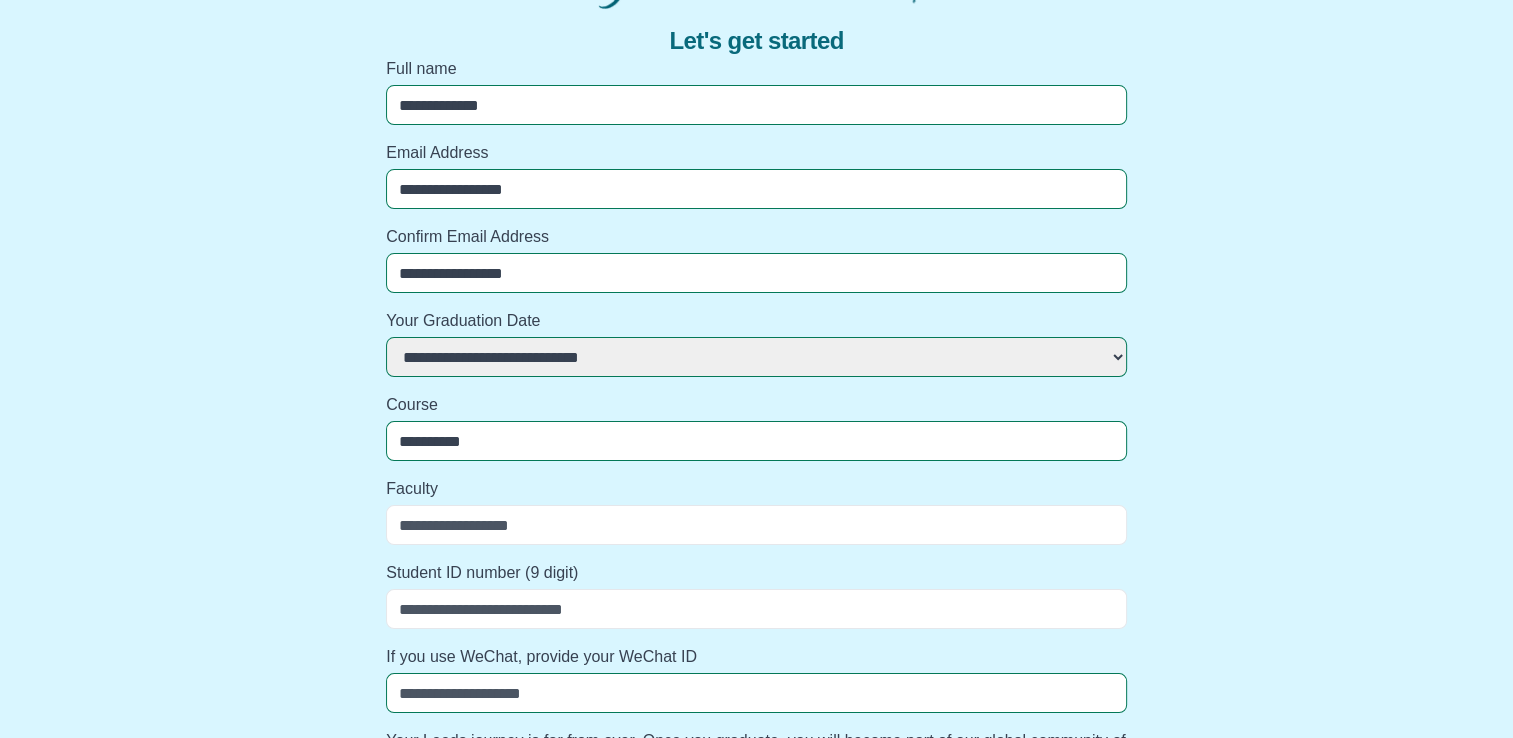 select 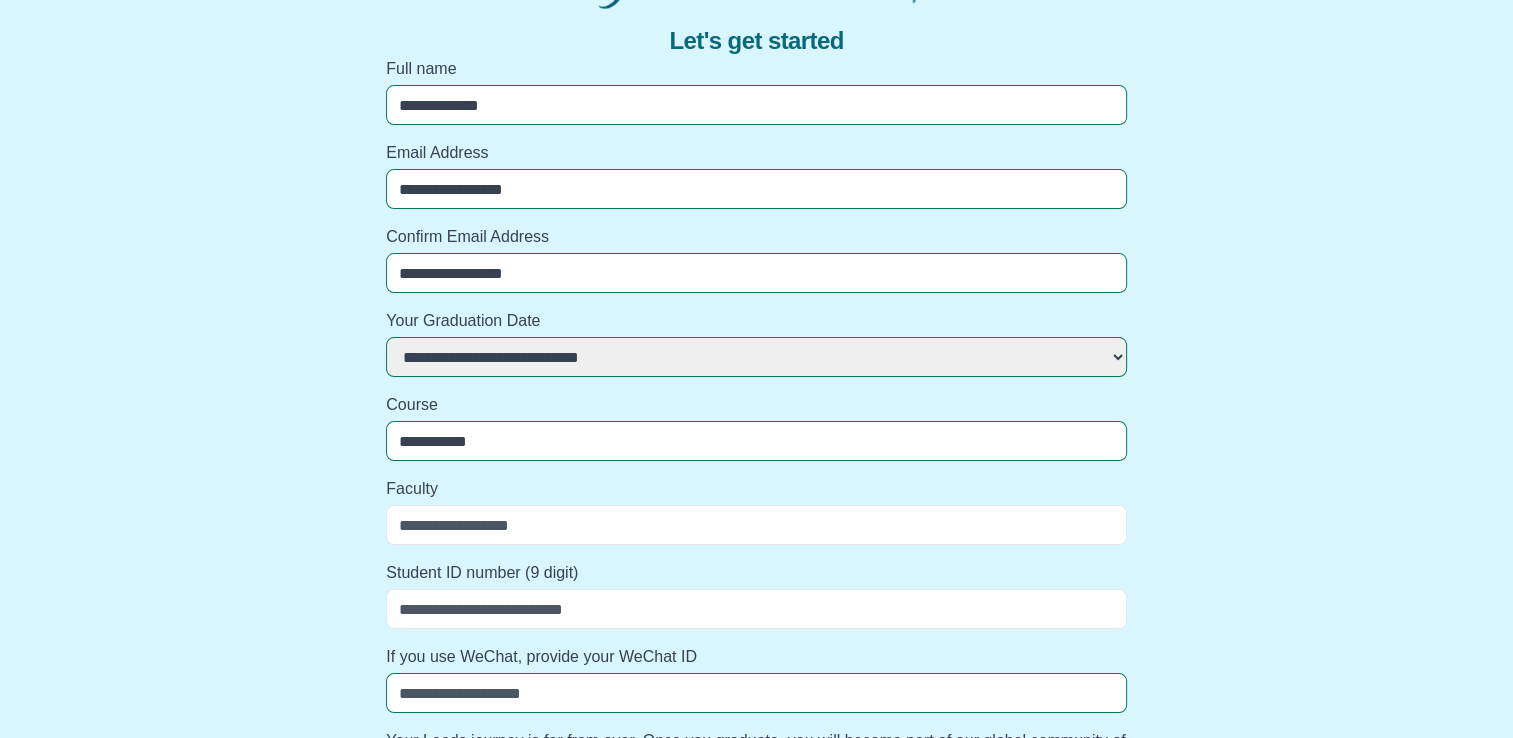 select 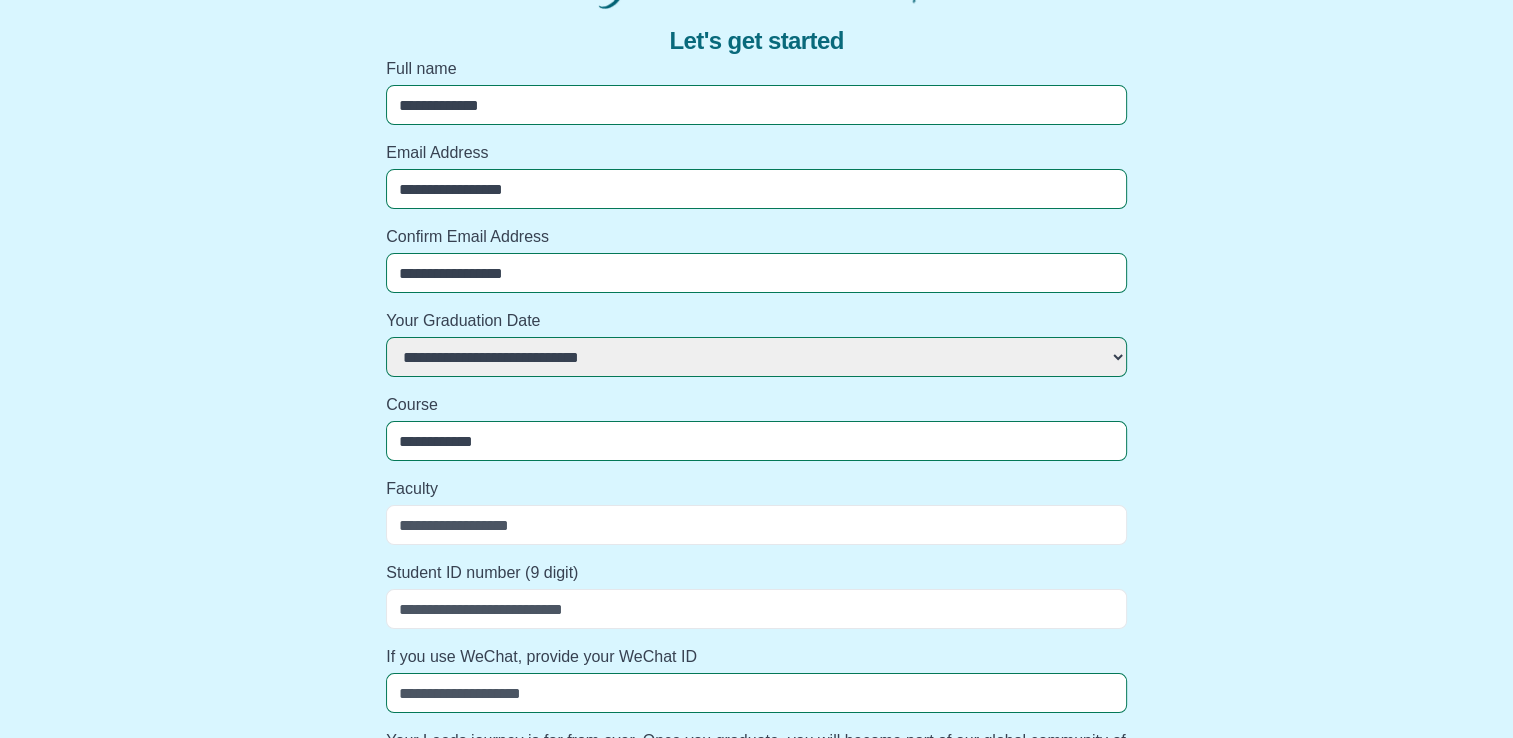 select 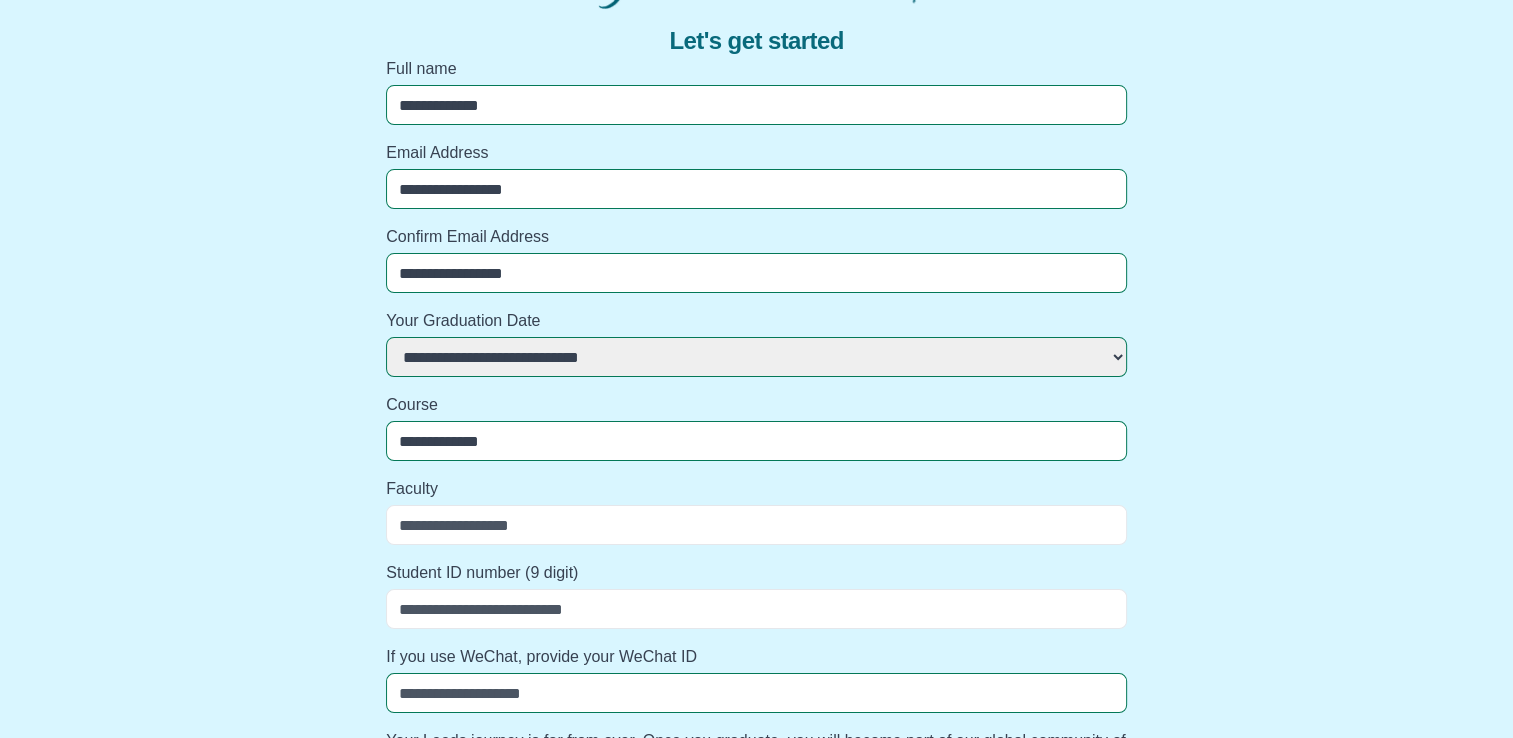 select 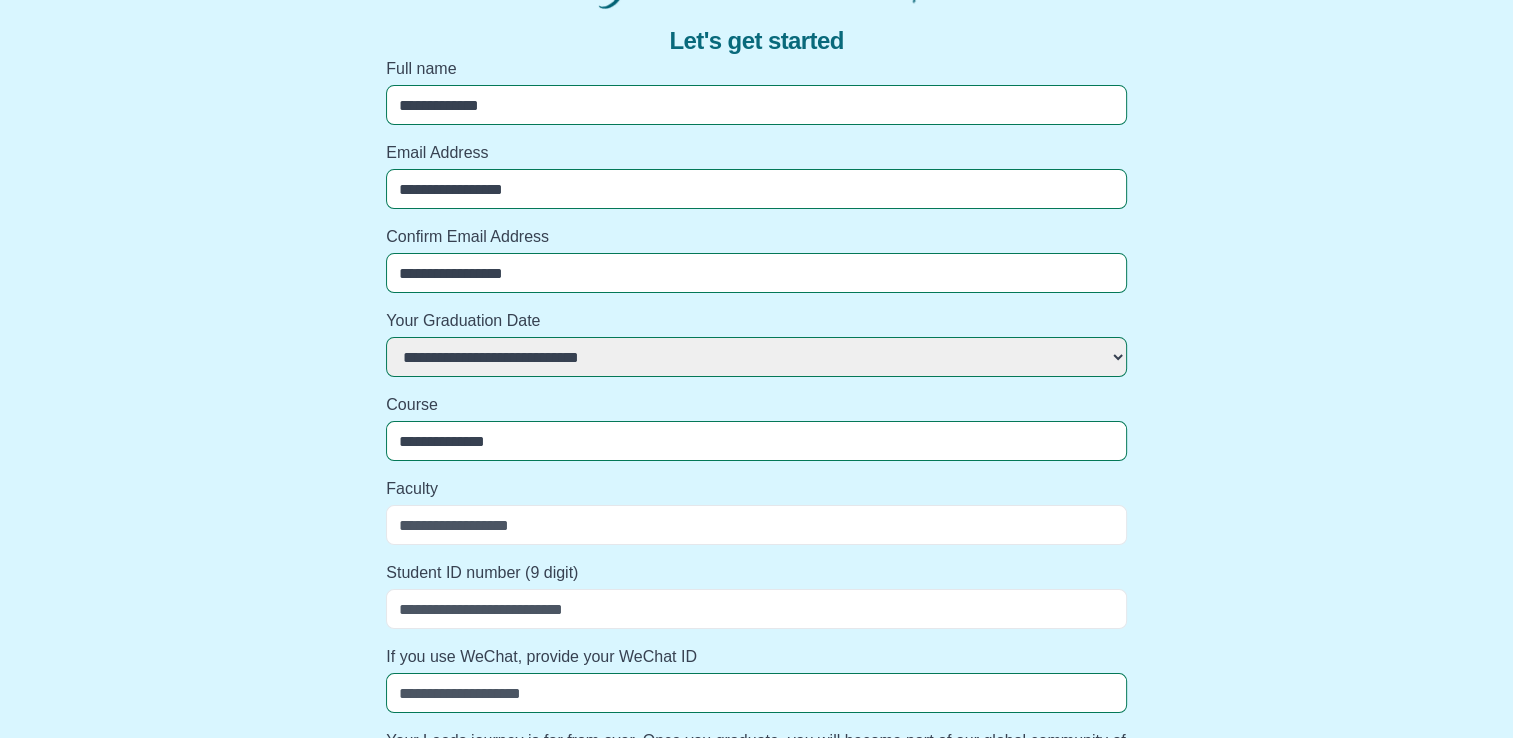 select 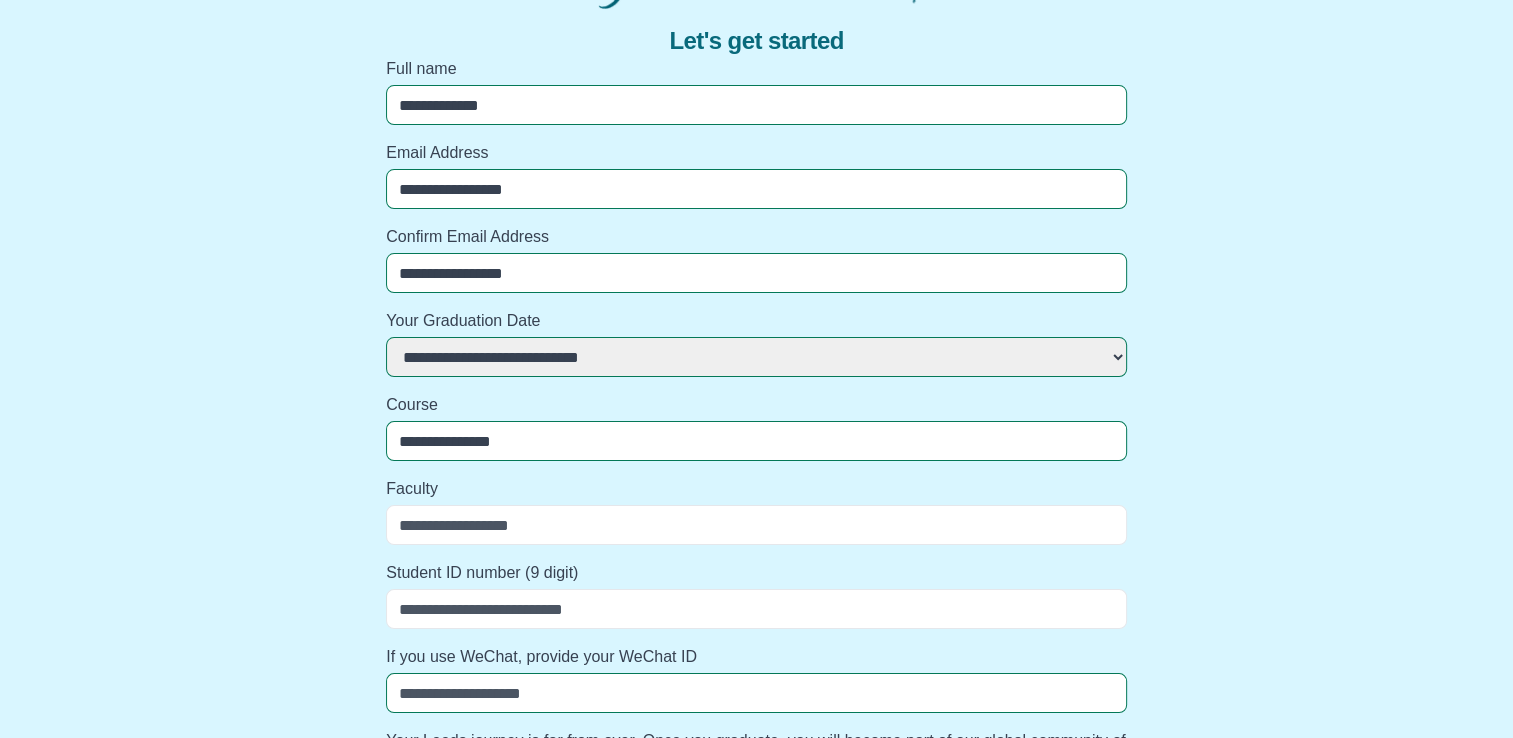 select 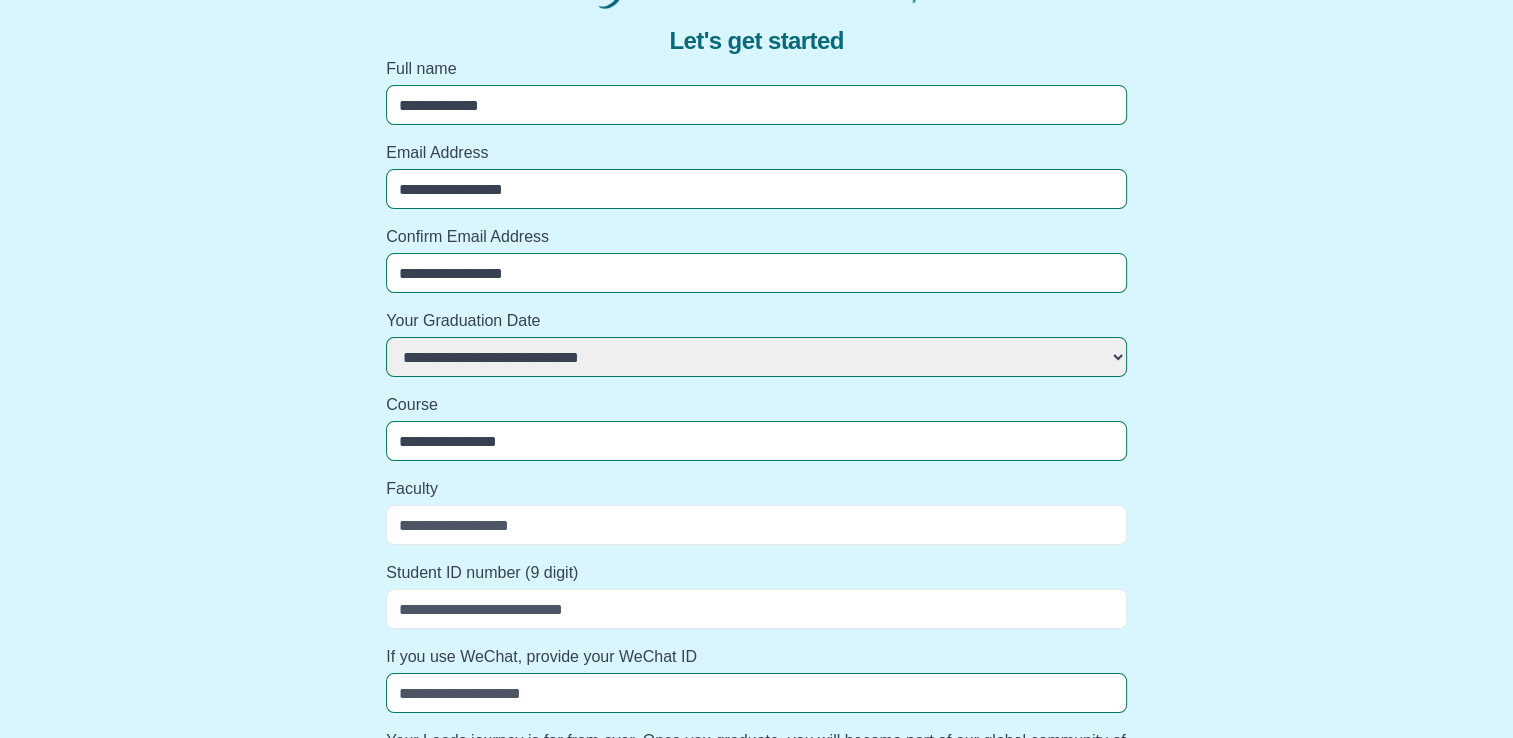 select 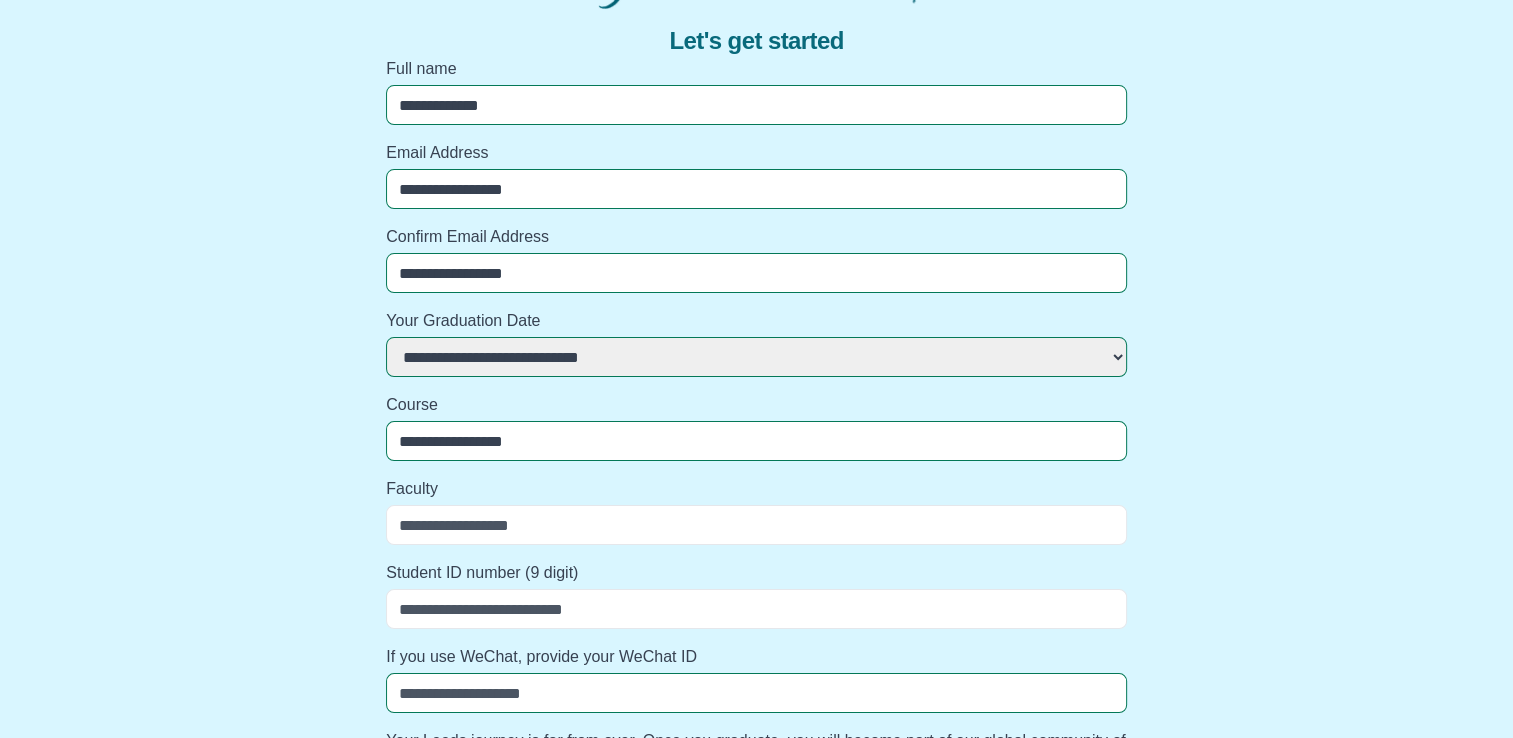 select 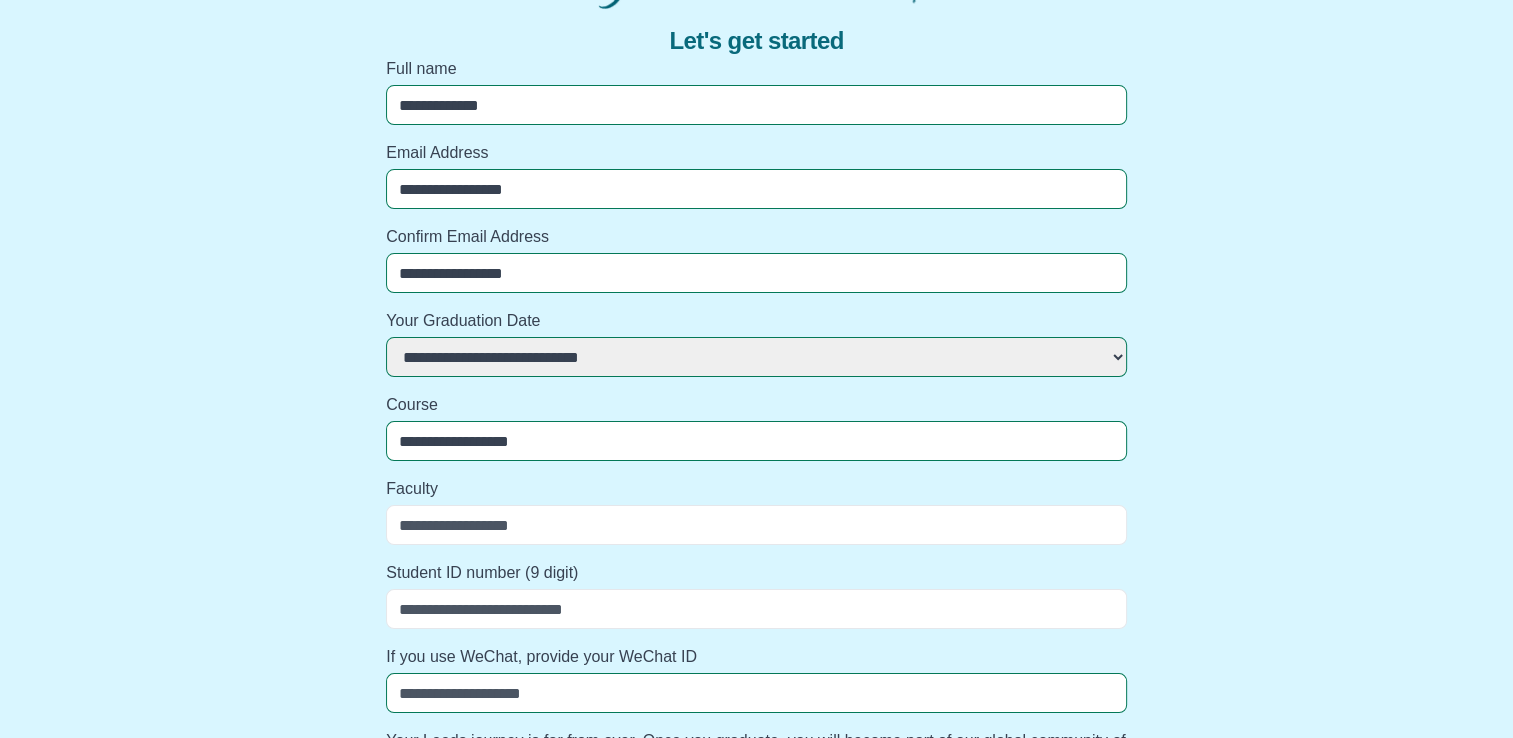 select 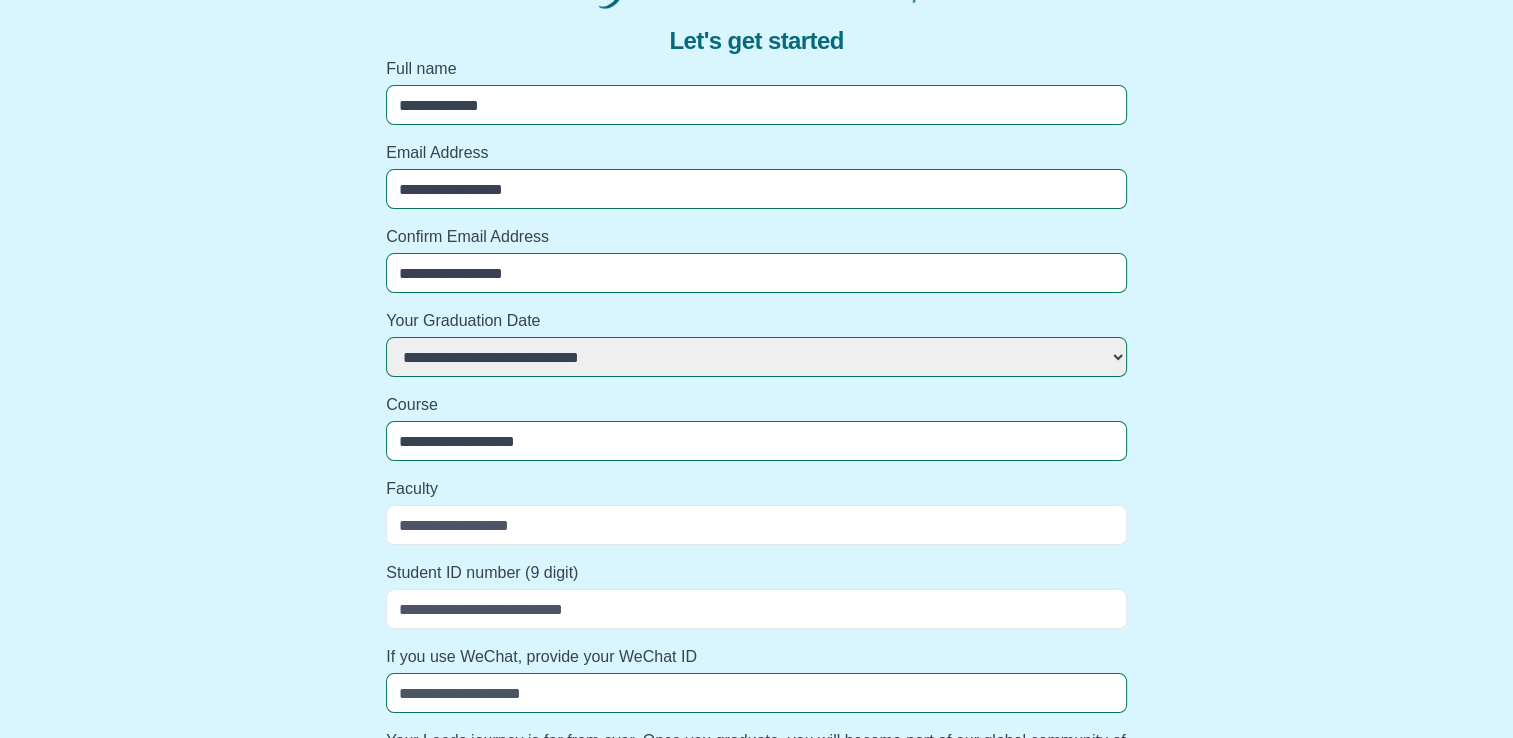 select 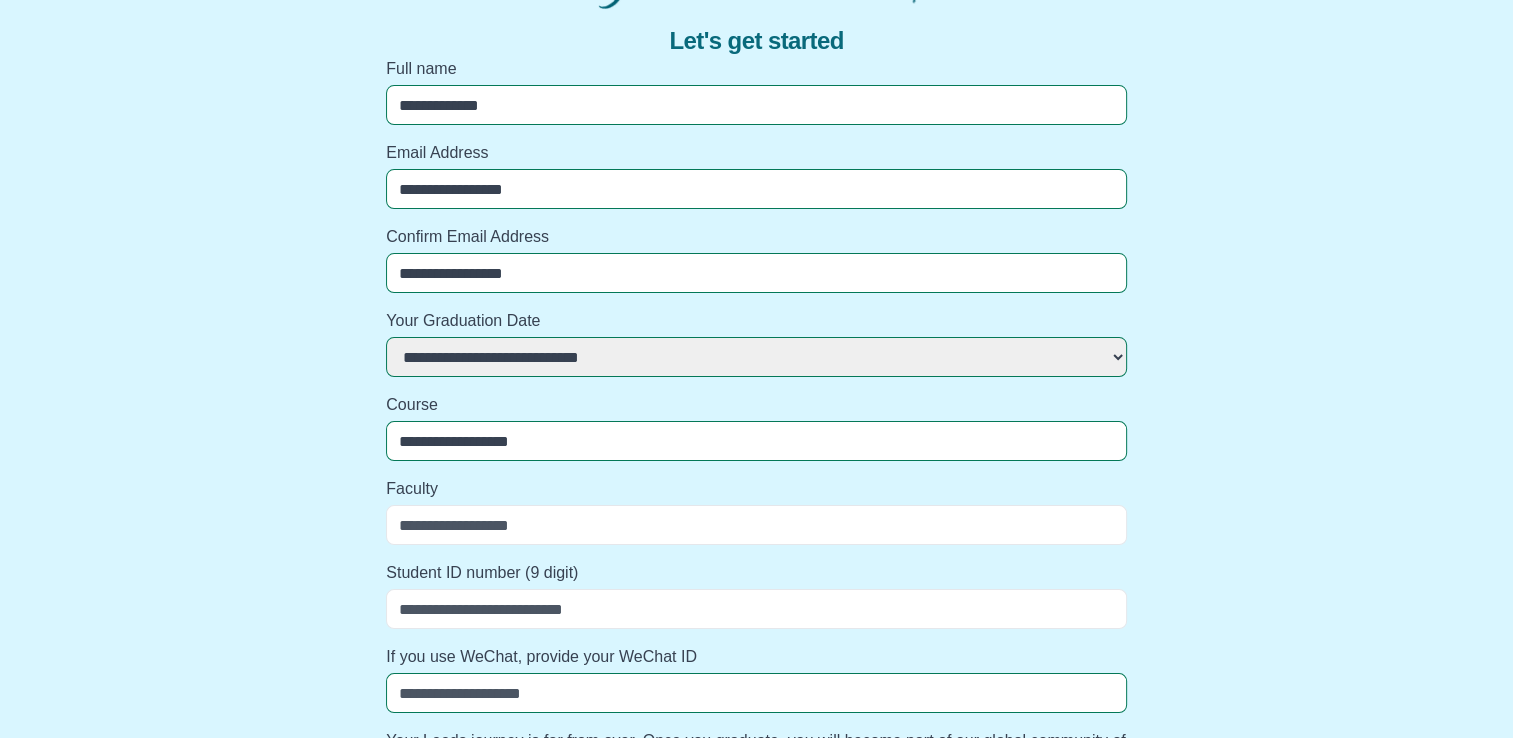 select 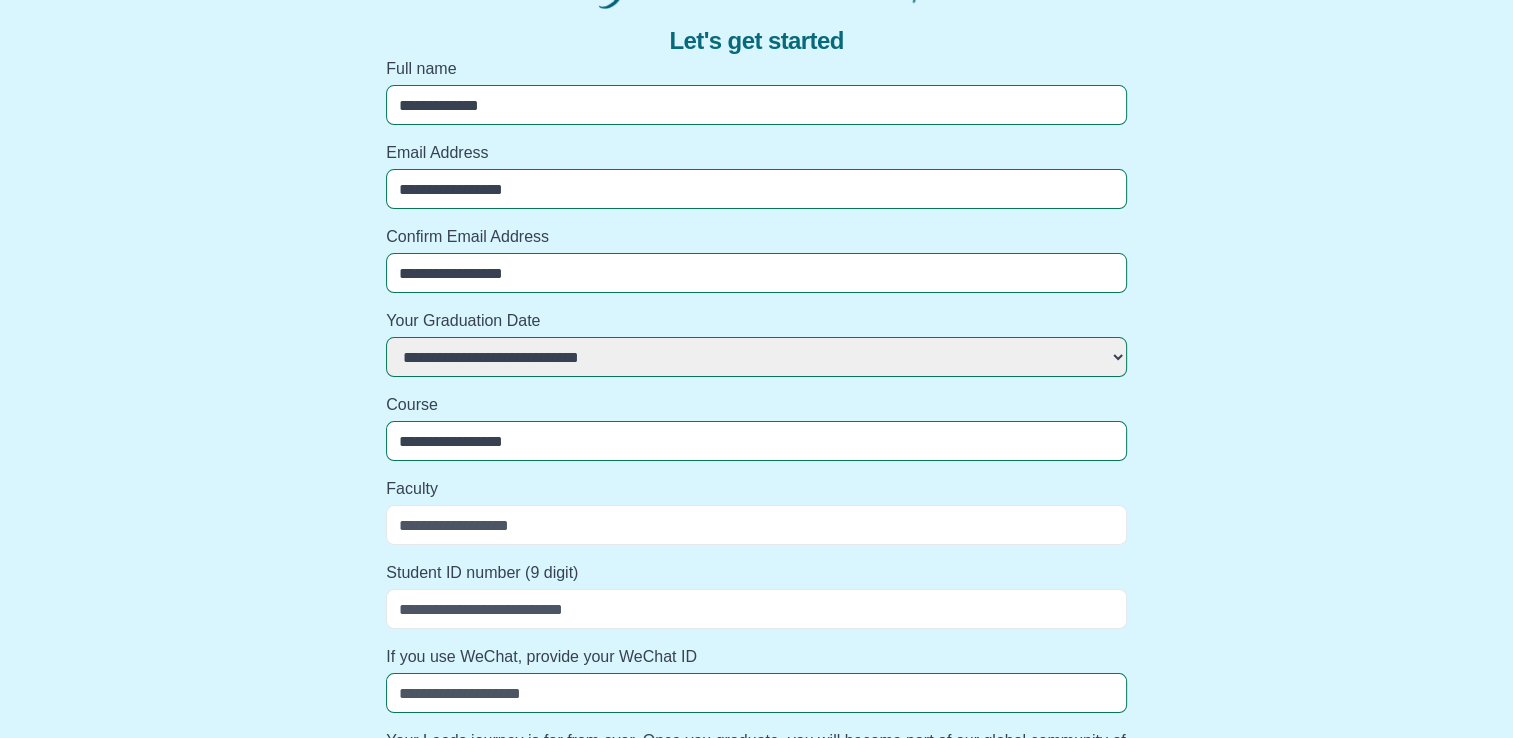 select 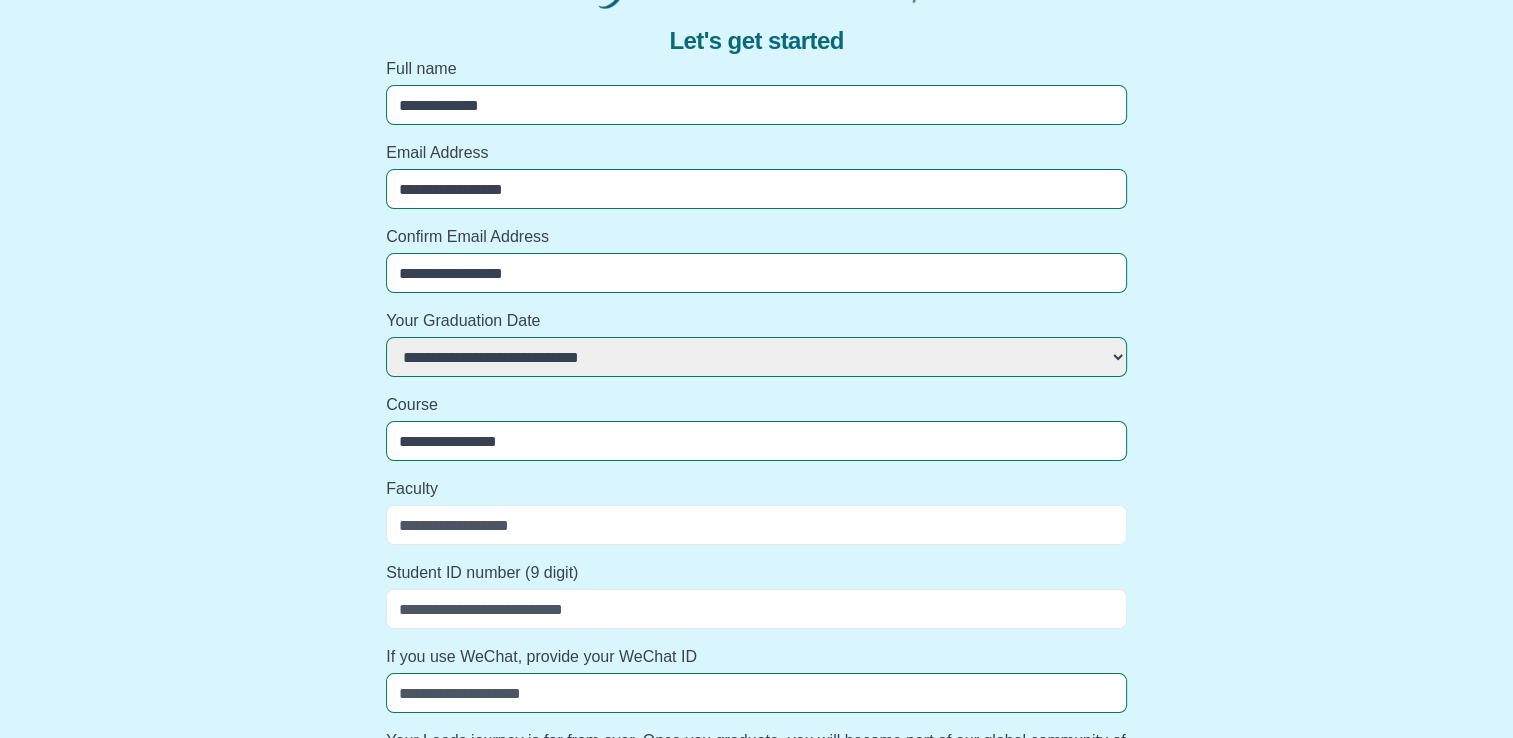 select 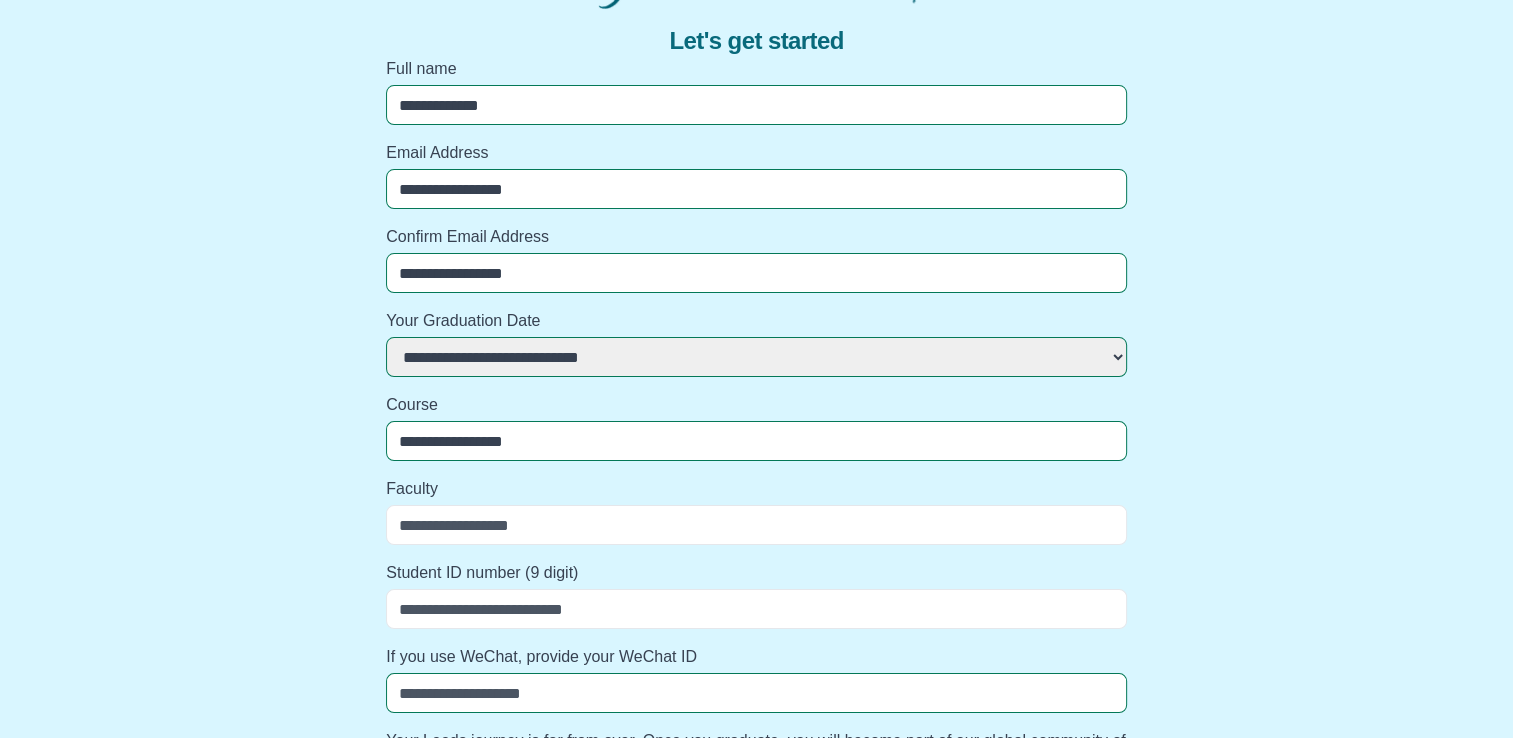 select 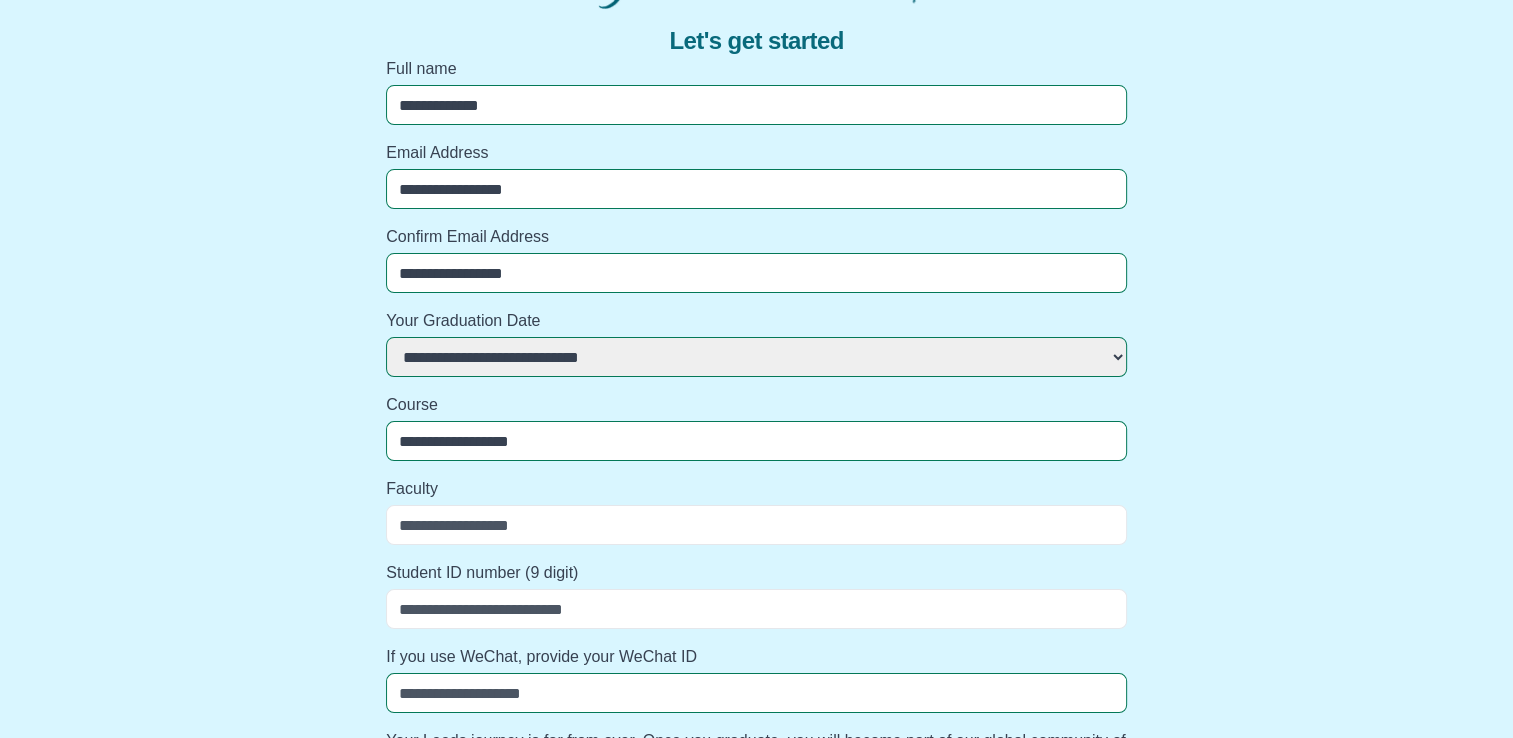 select 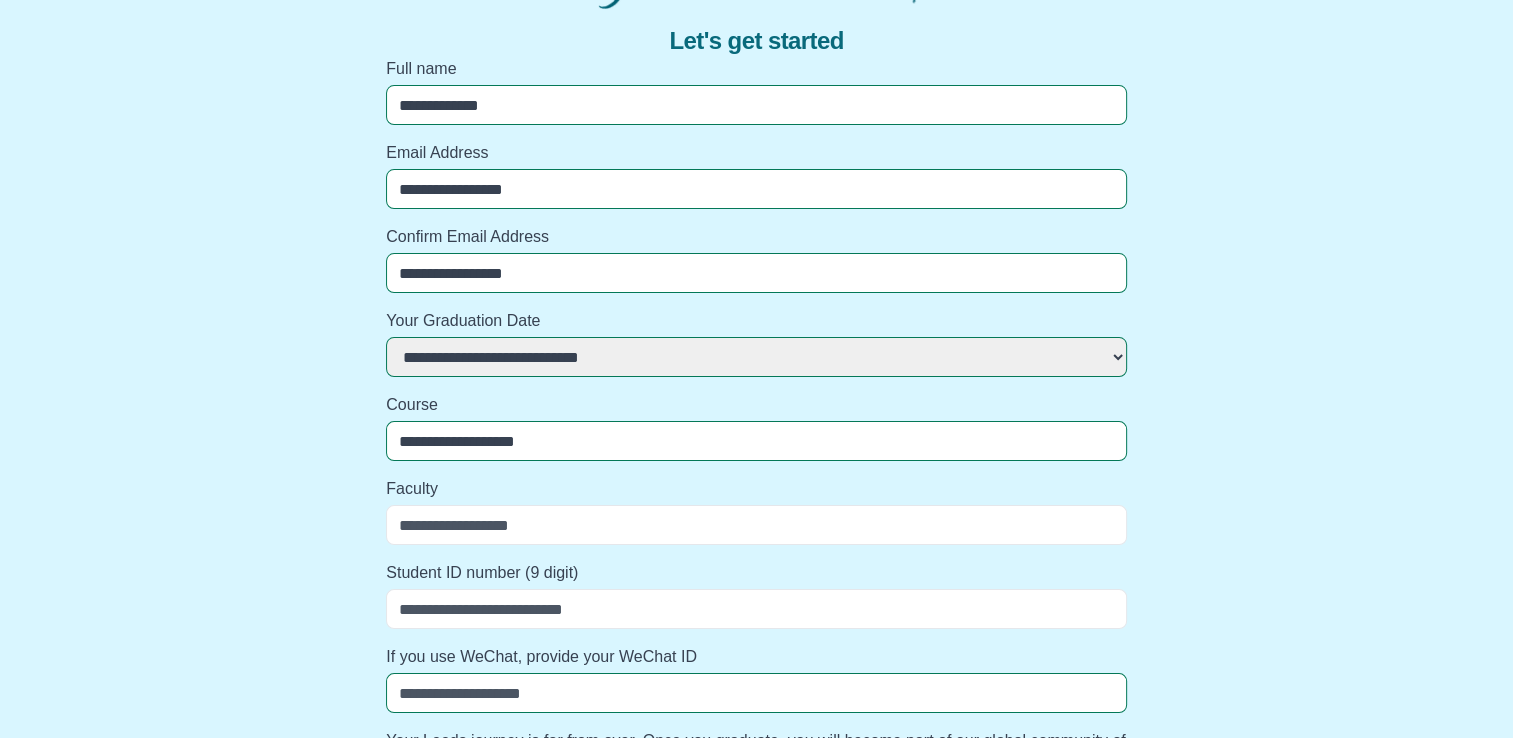 select 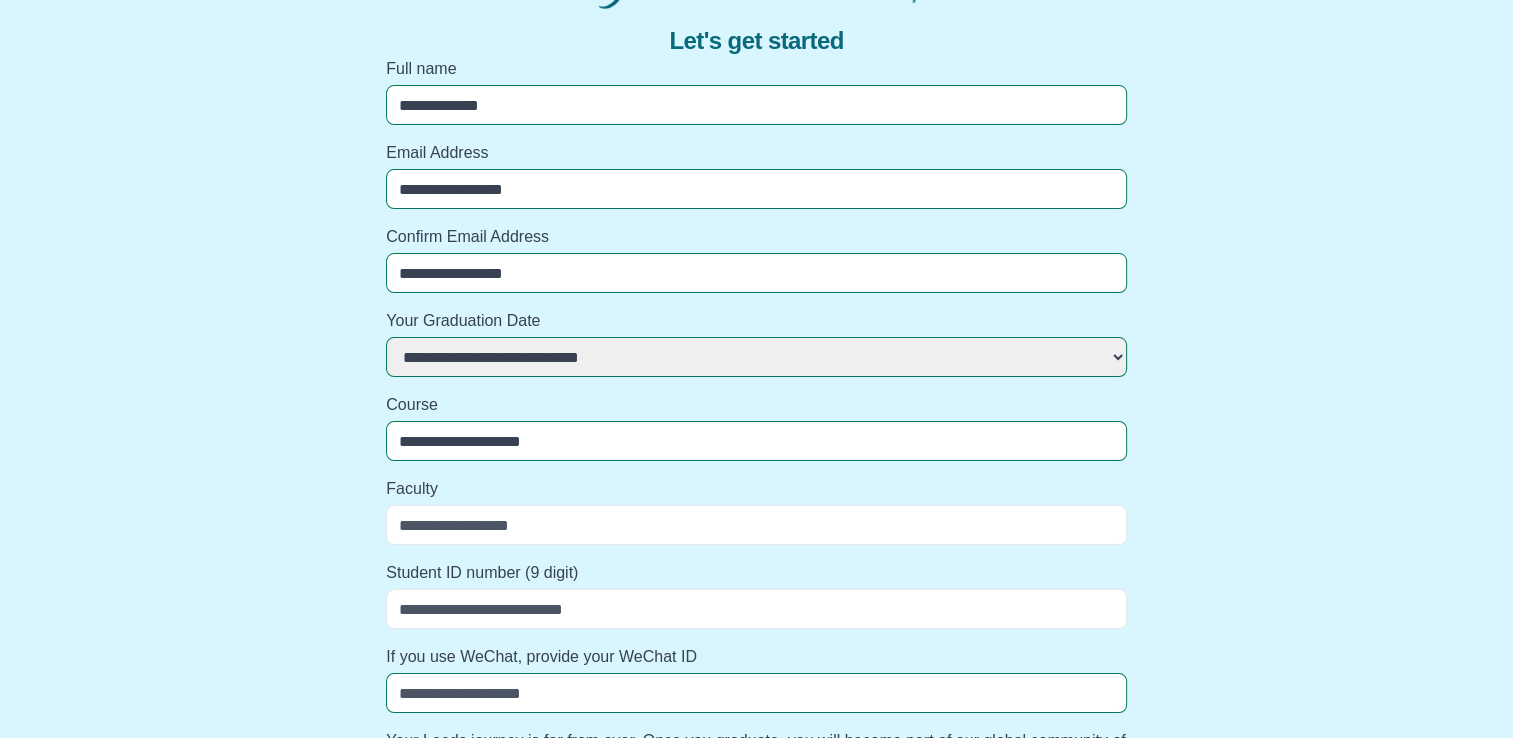 select 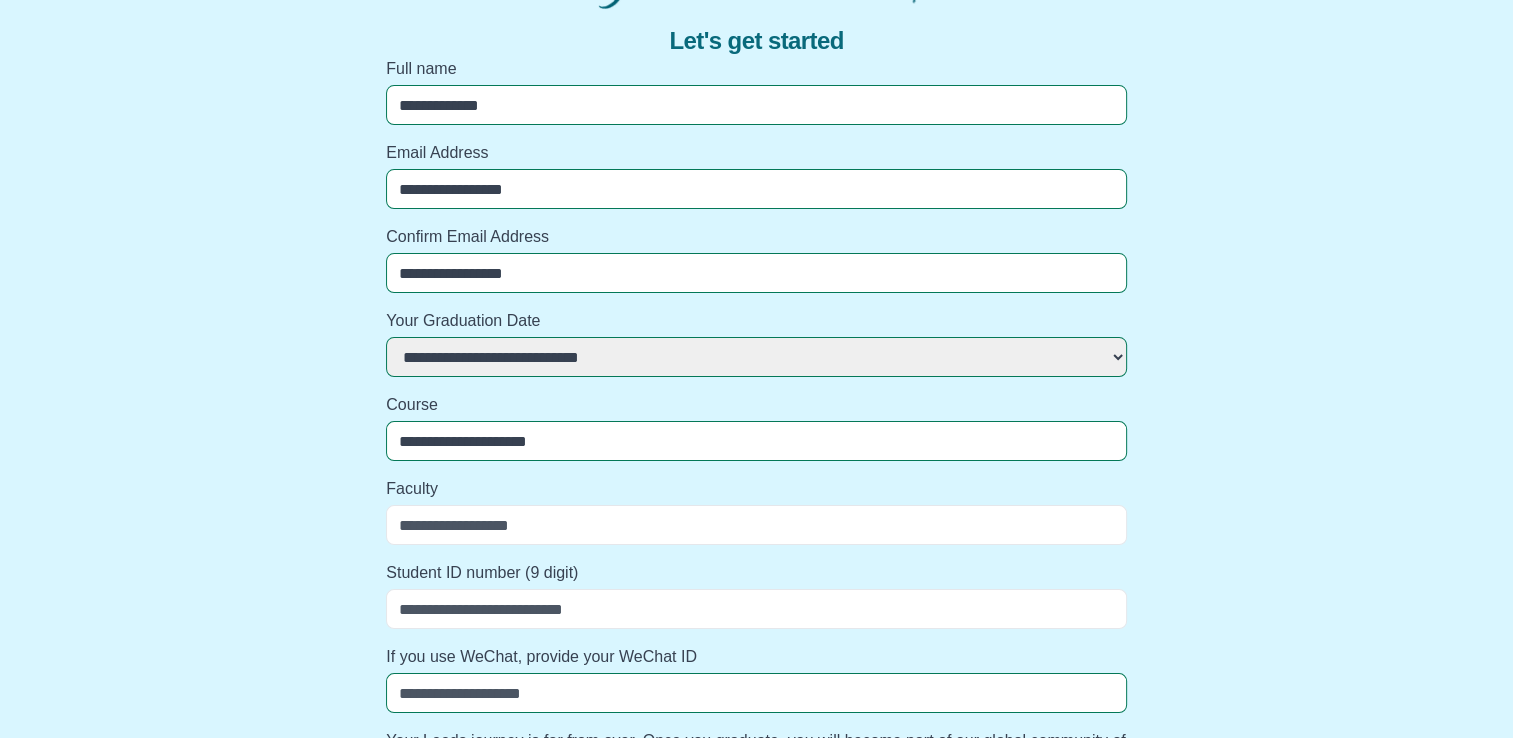 select 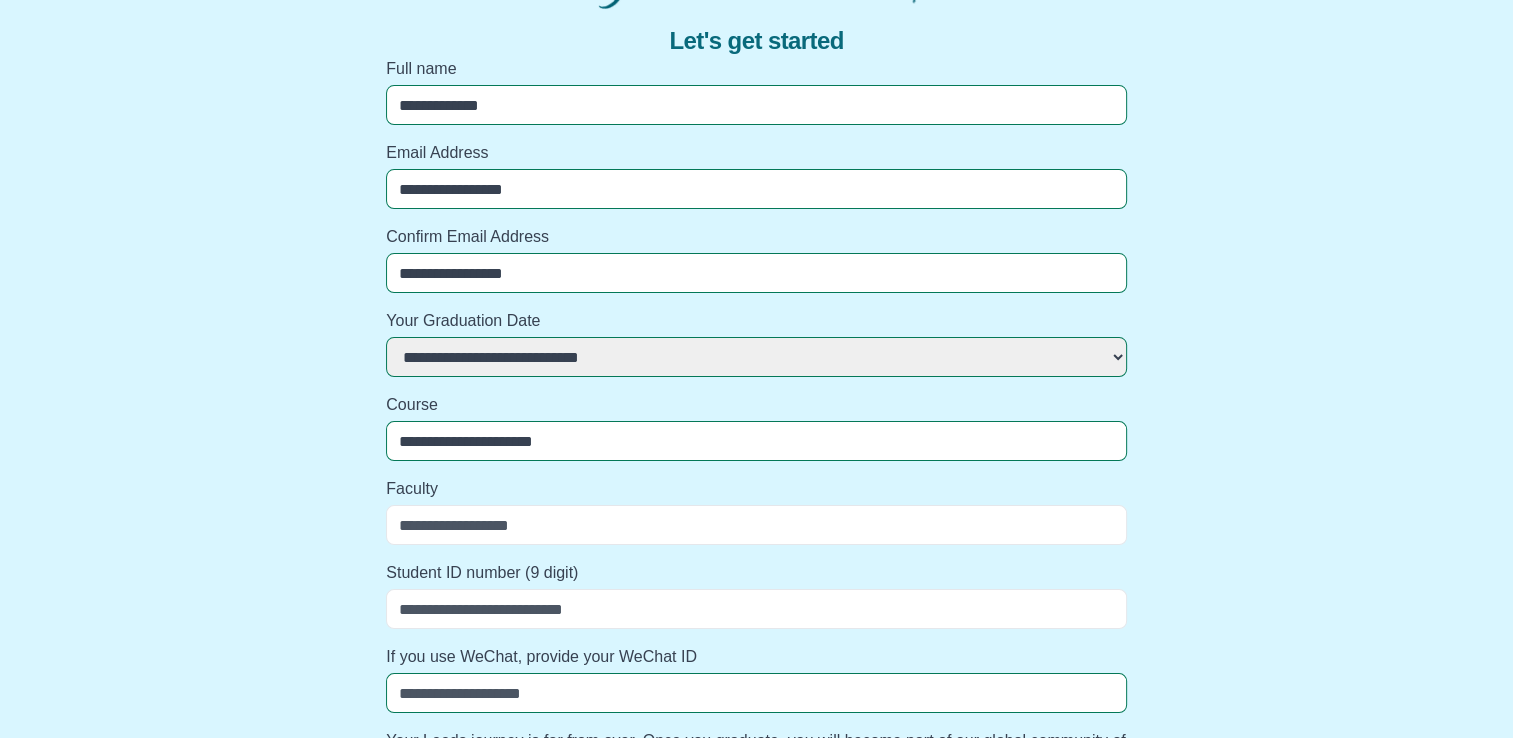 select 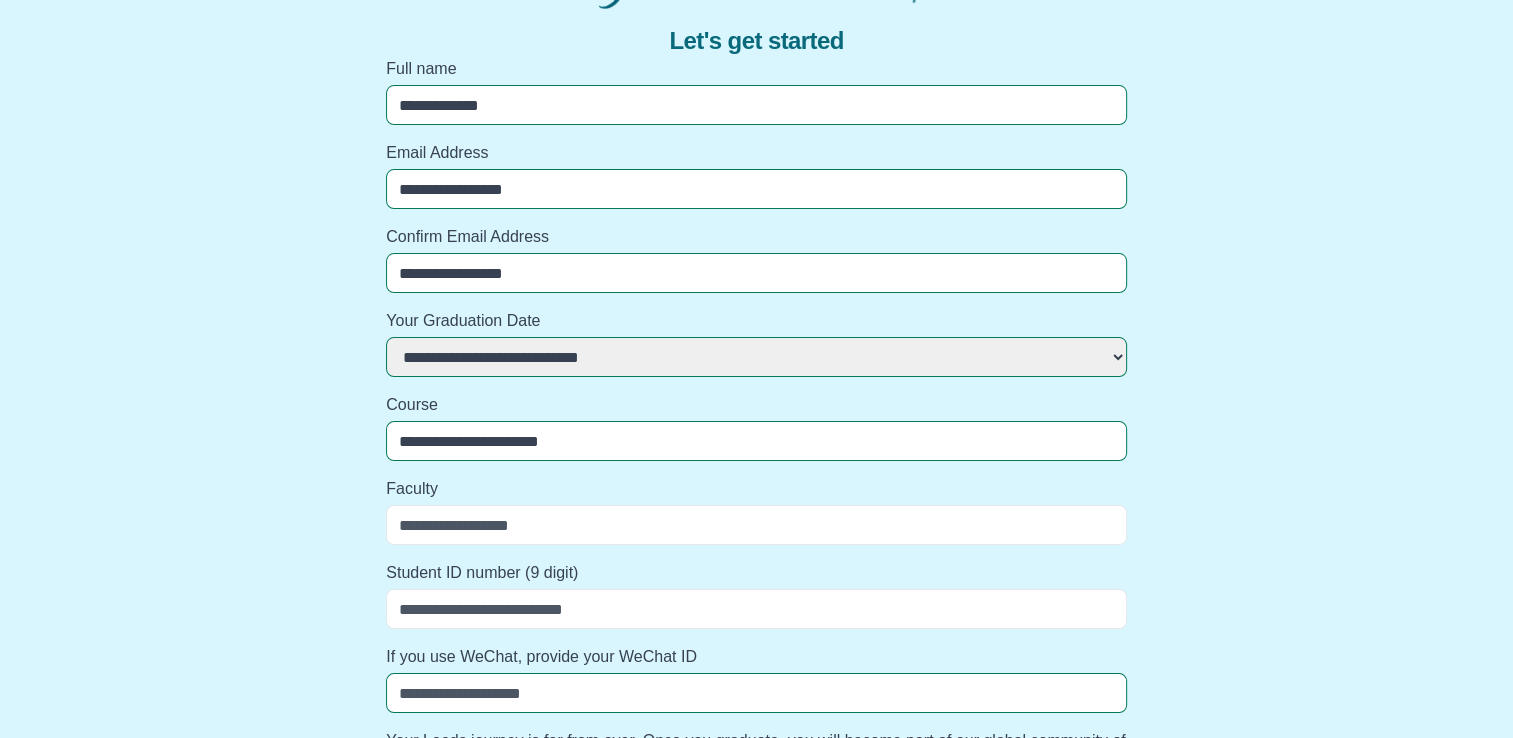 select 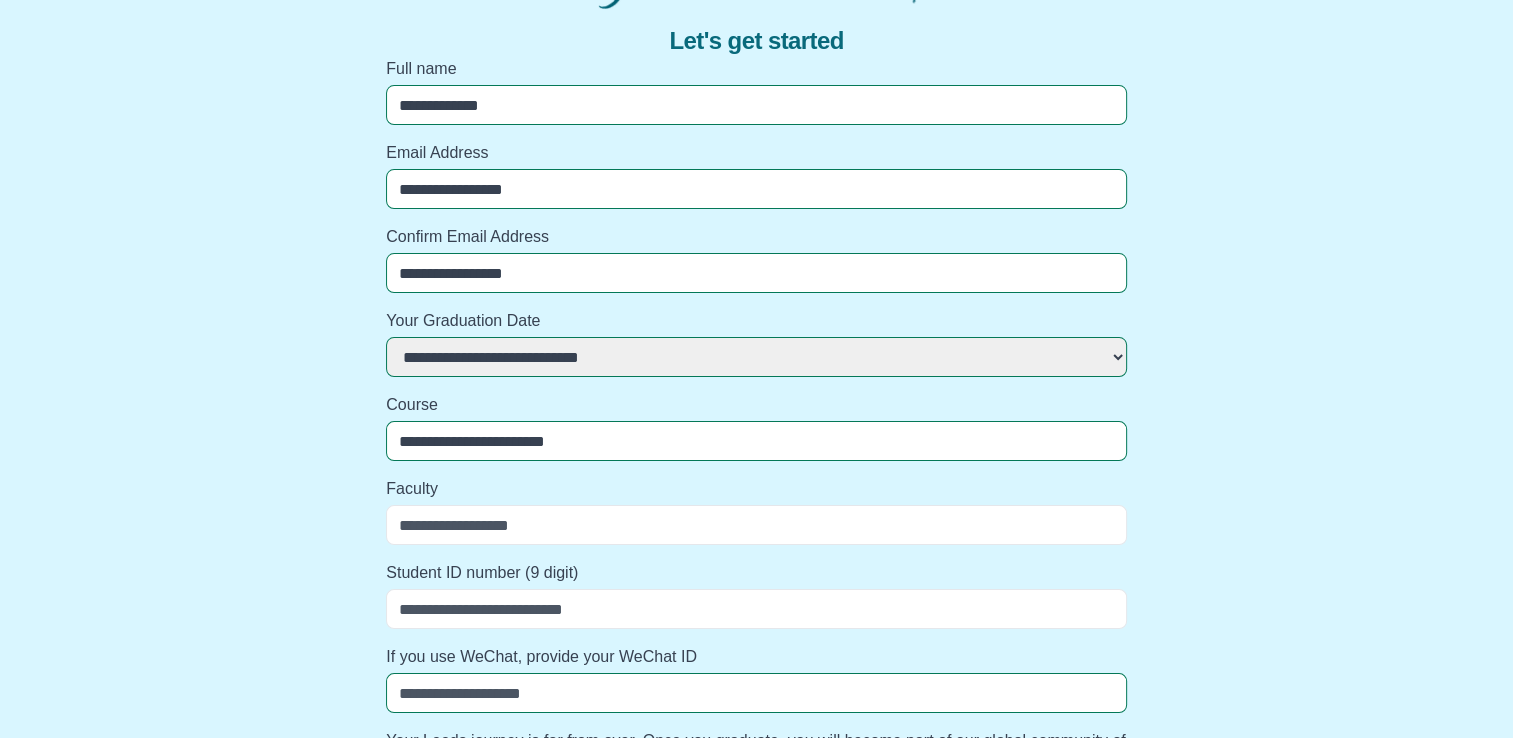 select 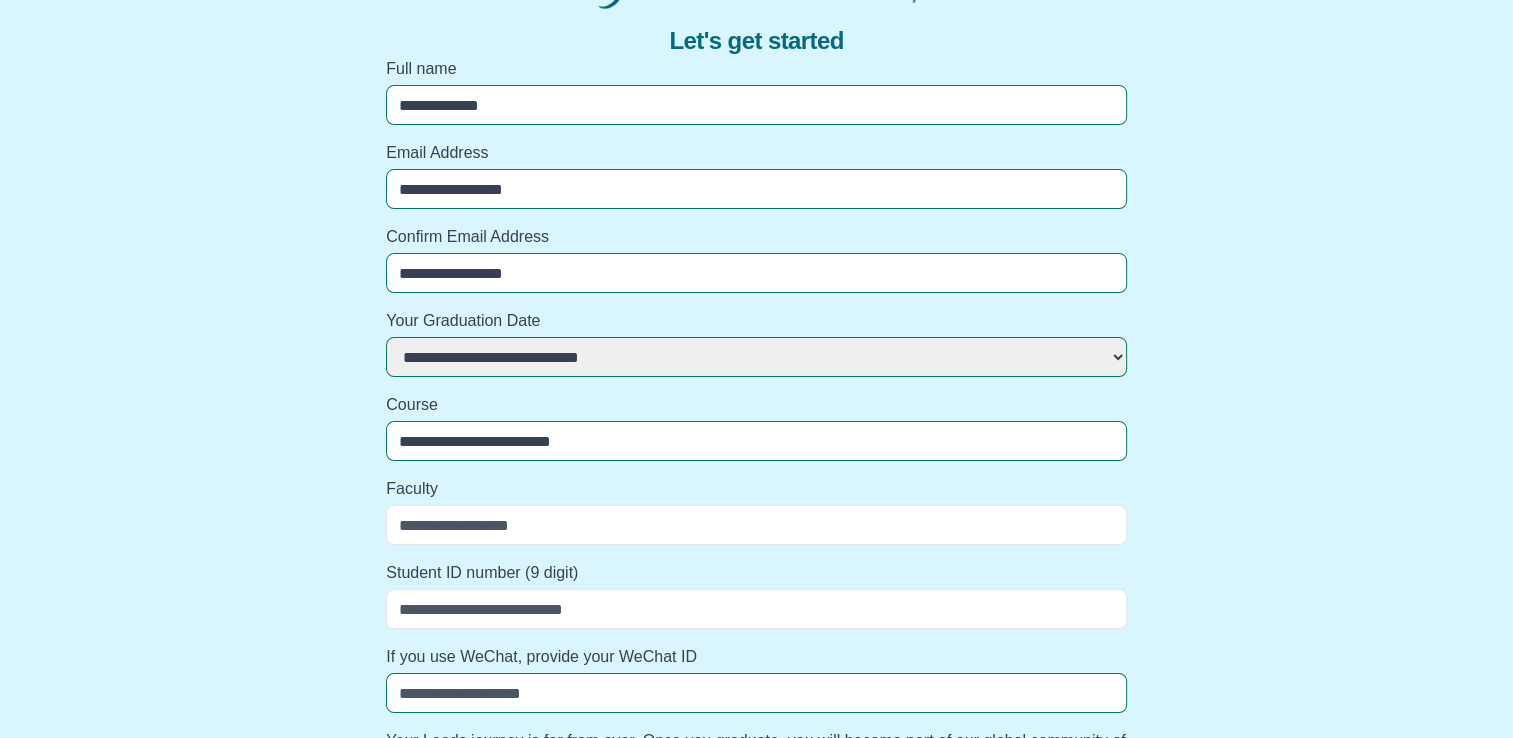 select 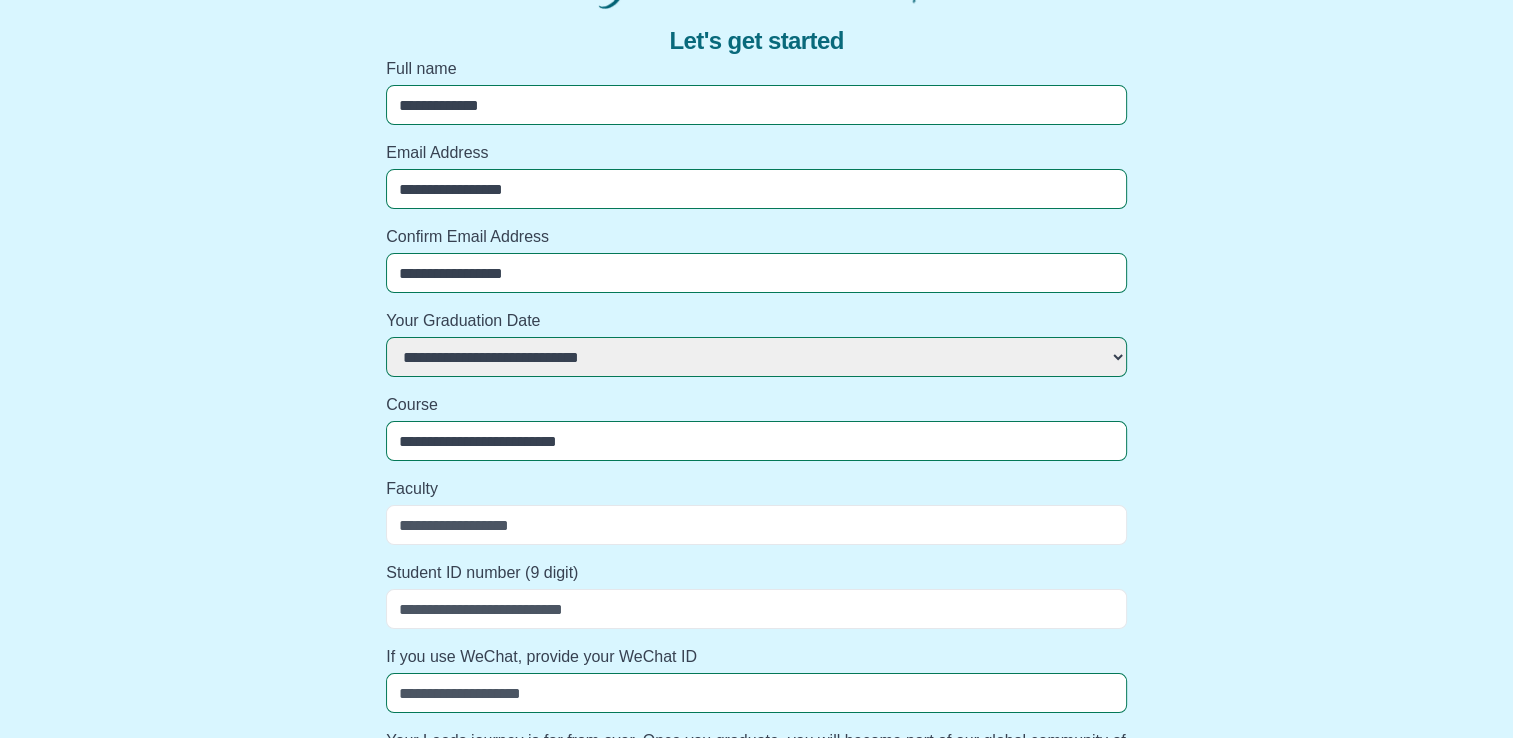 select 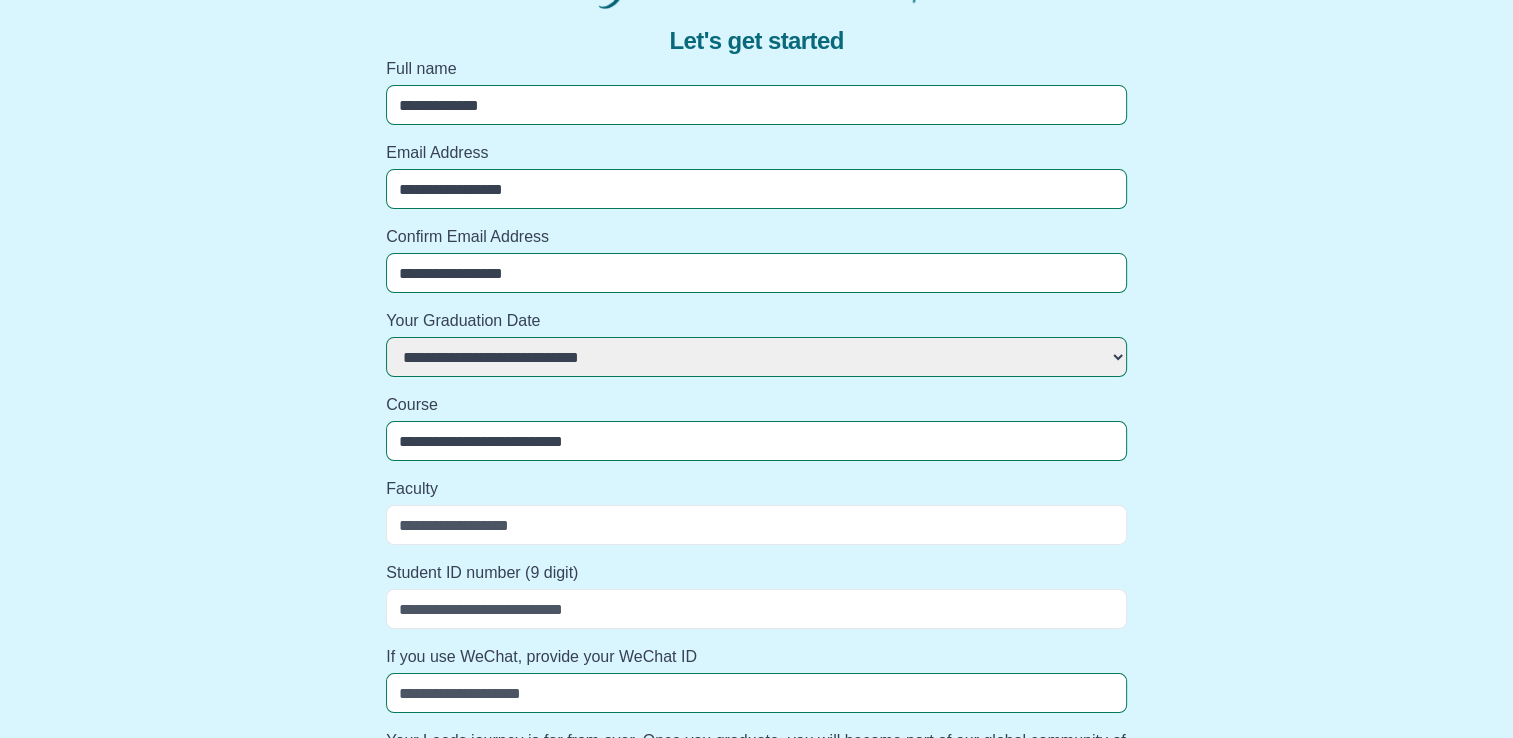 select 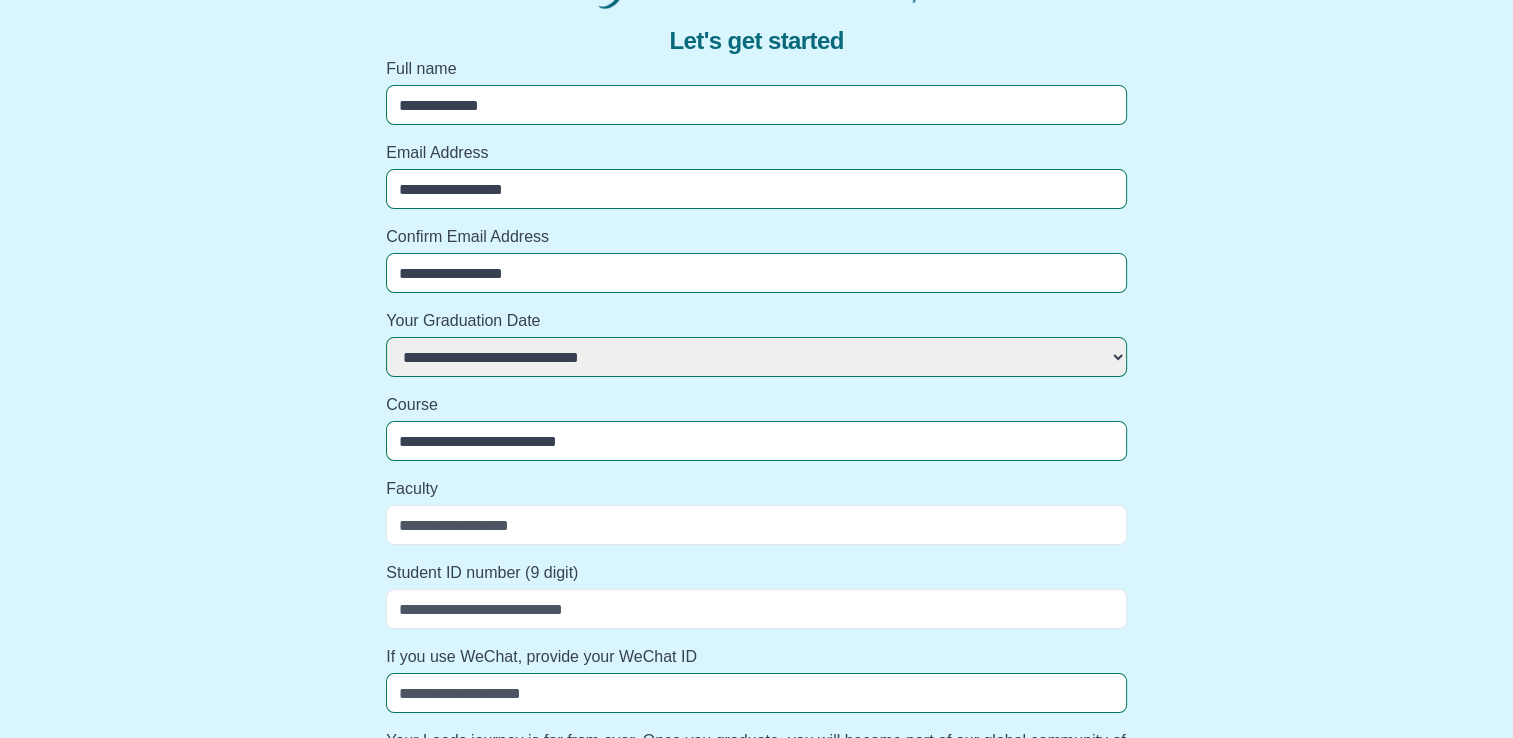 select 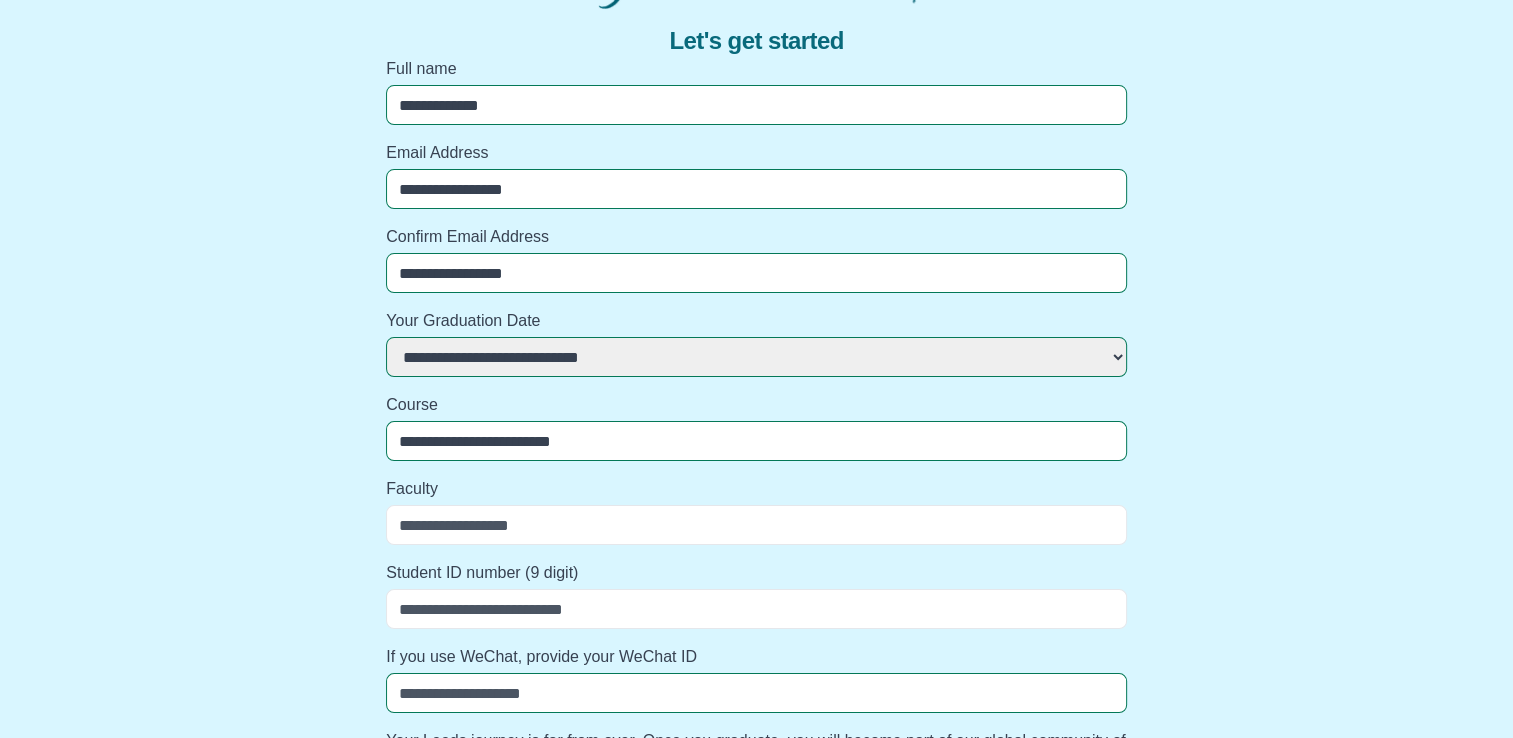 select 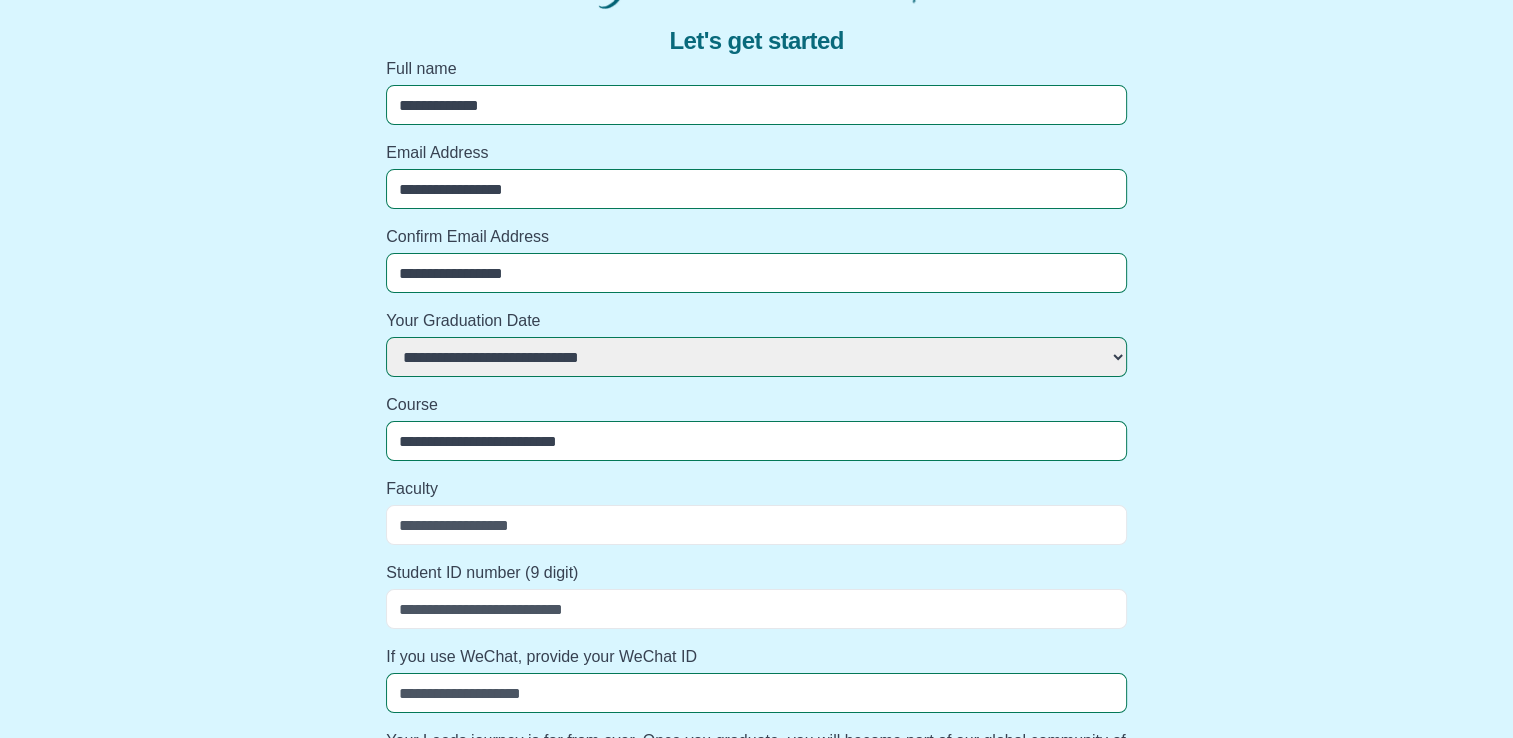 select 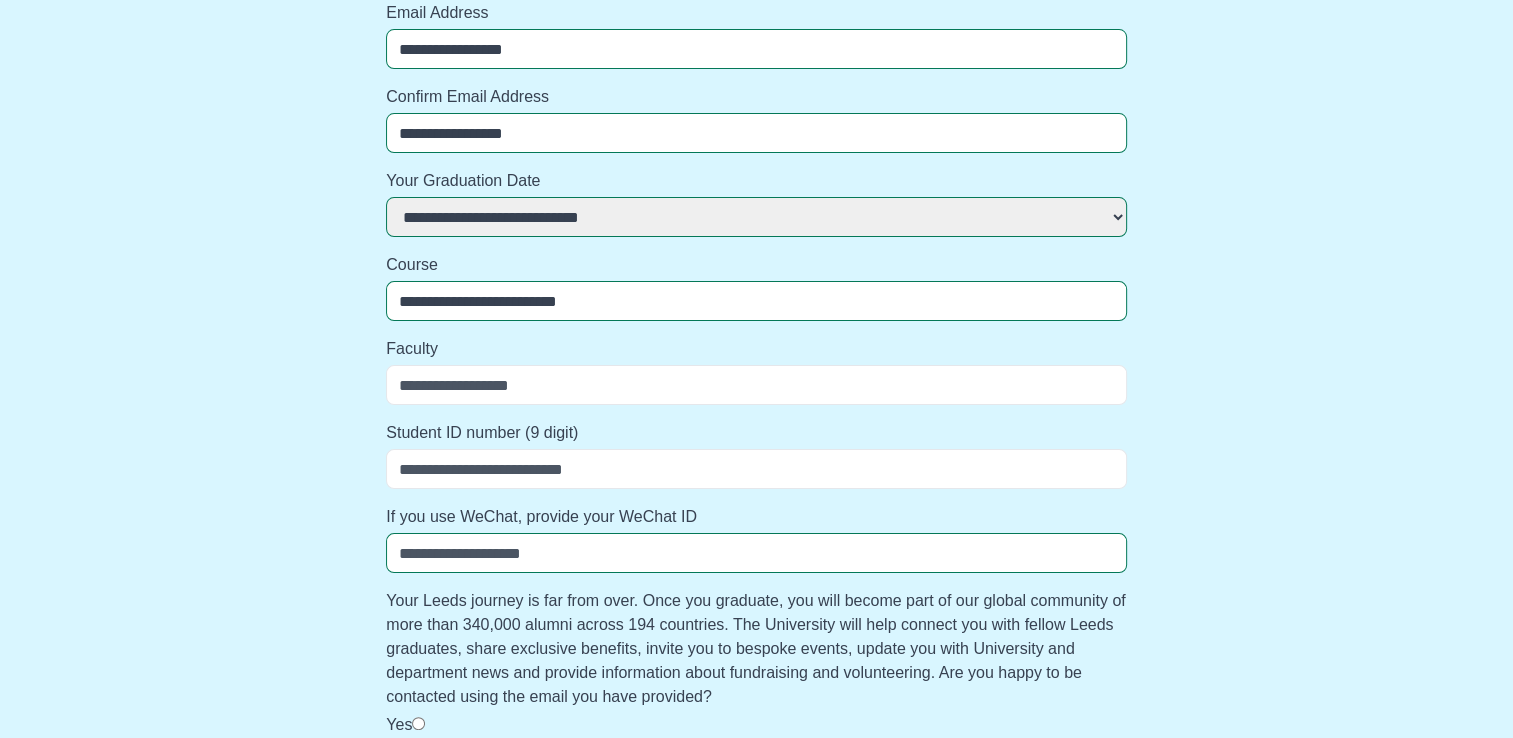 scroll, scrollTop: 308, scrollLeft: 0, axis: vertical 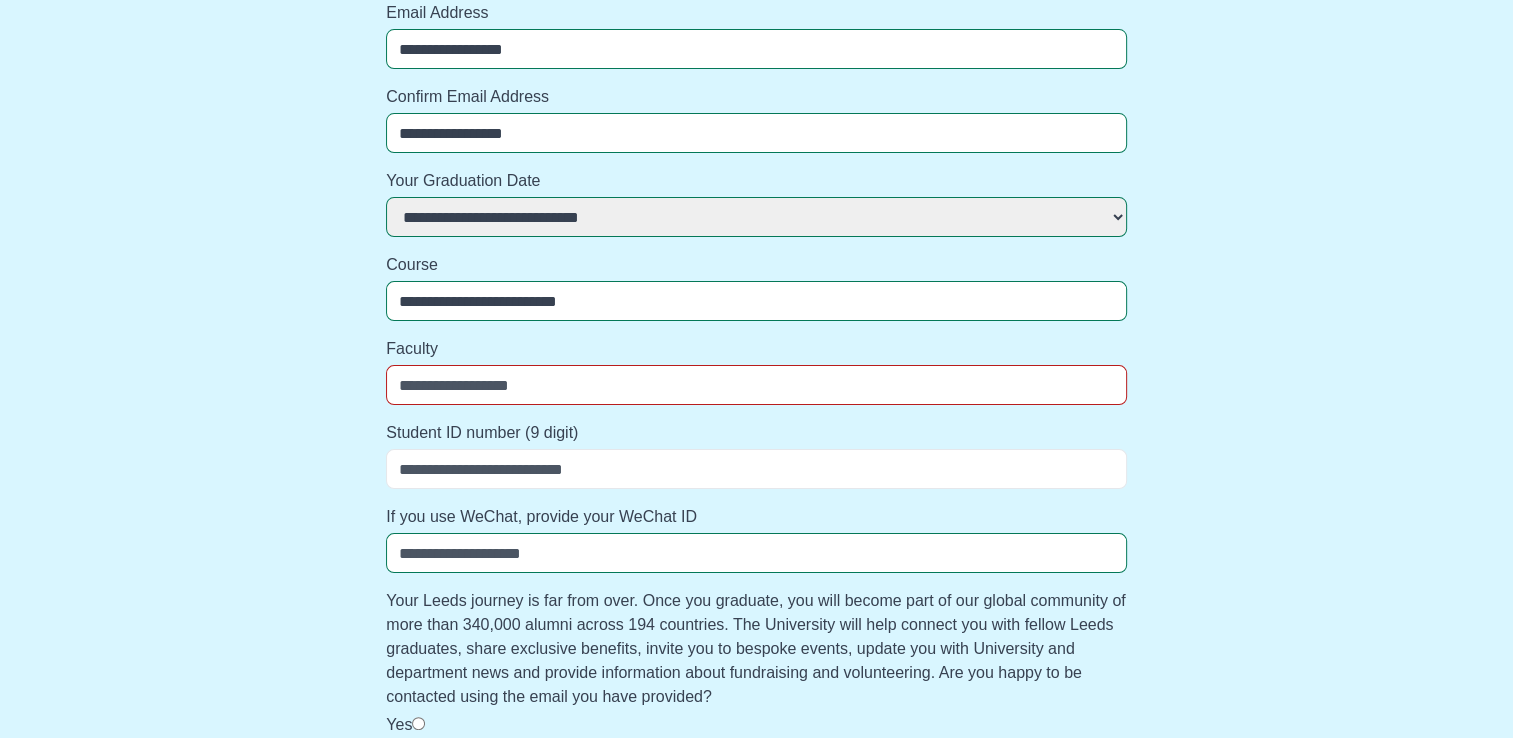 select 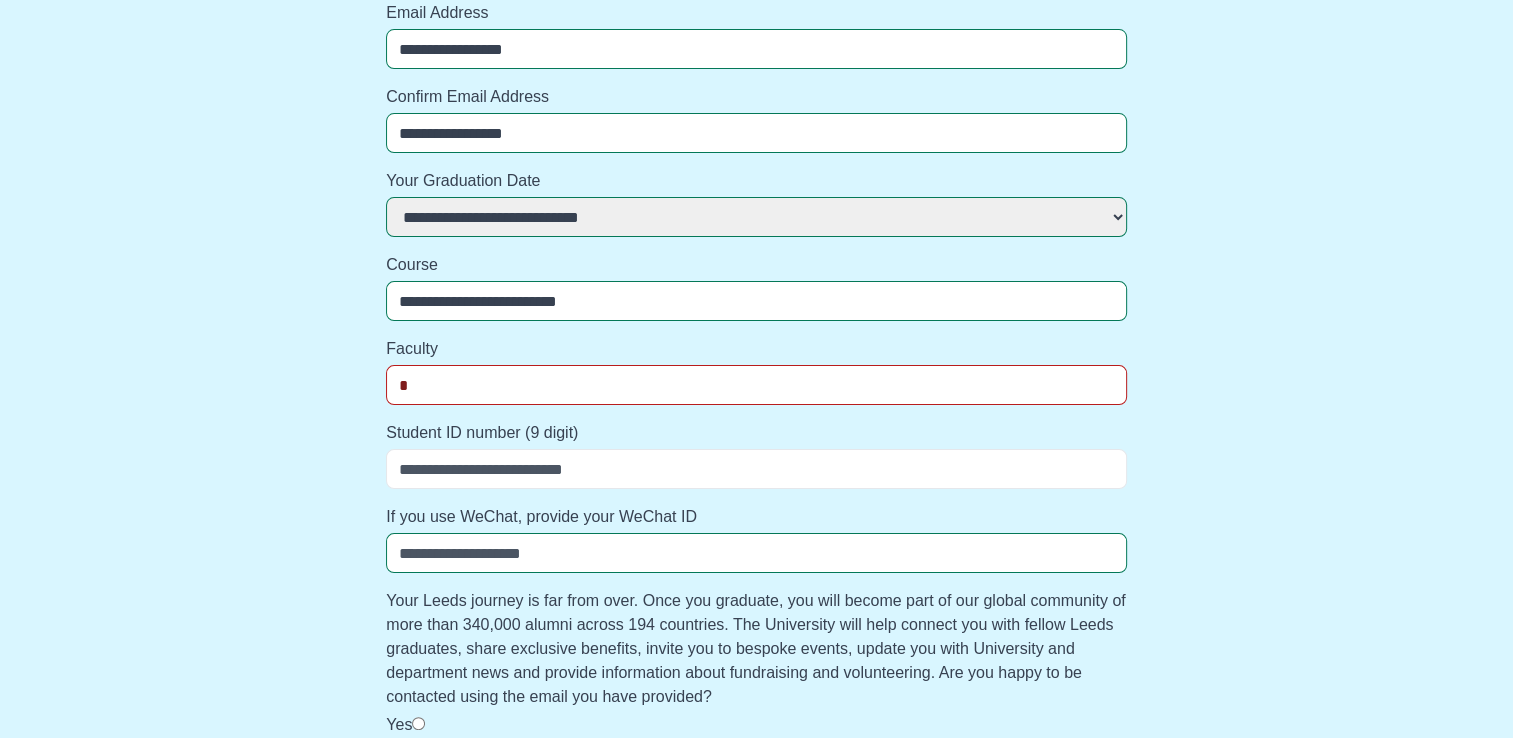 select 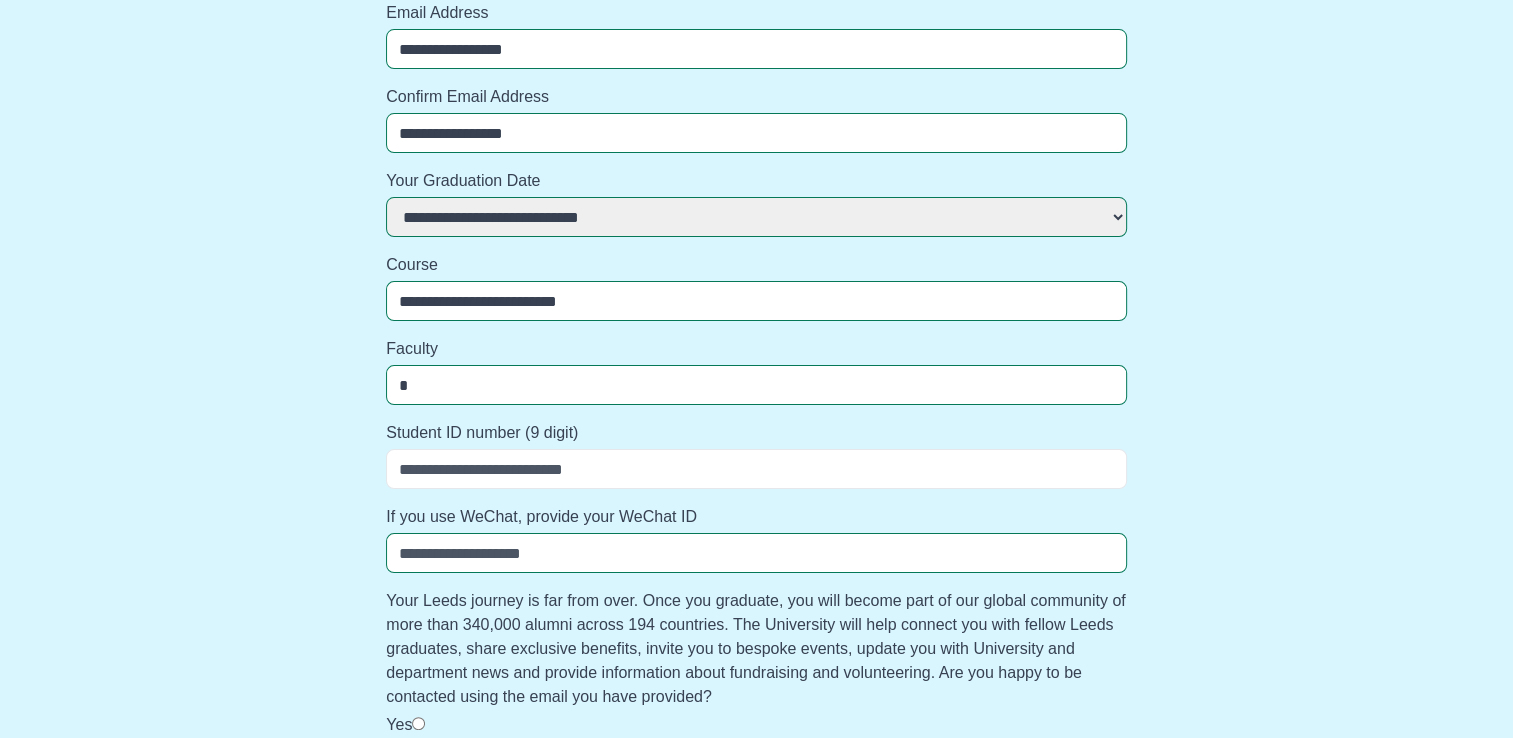 type on "**" 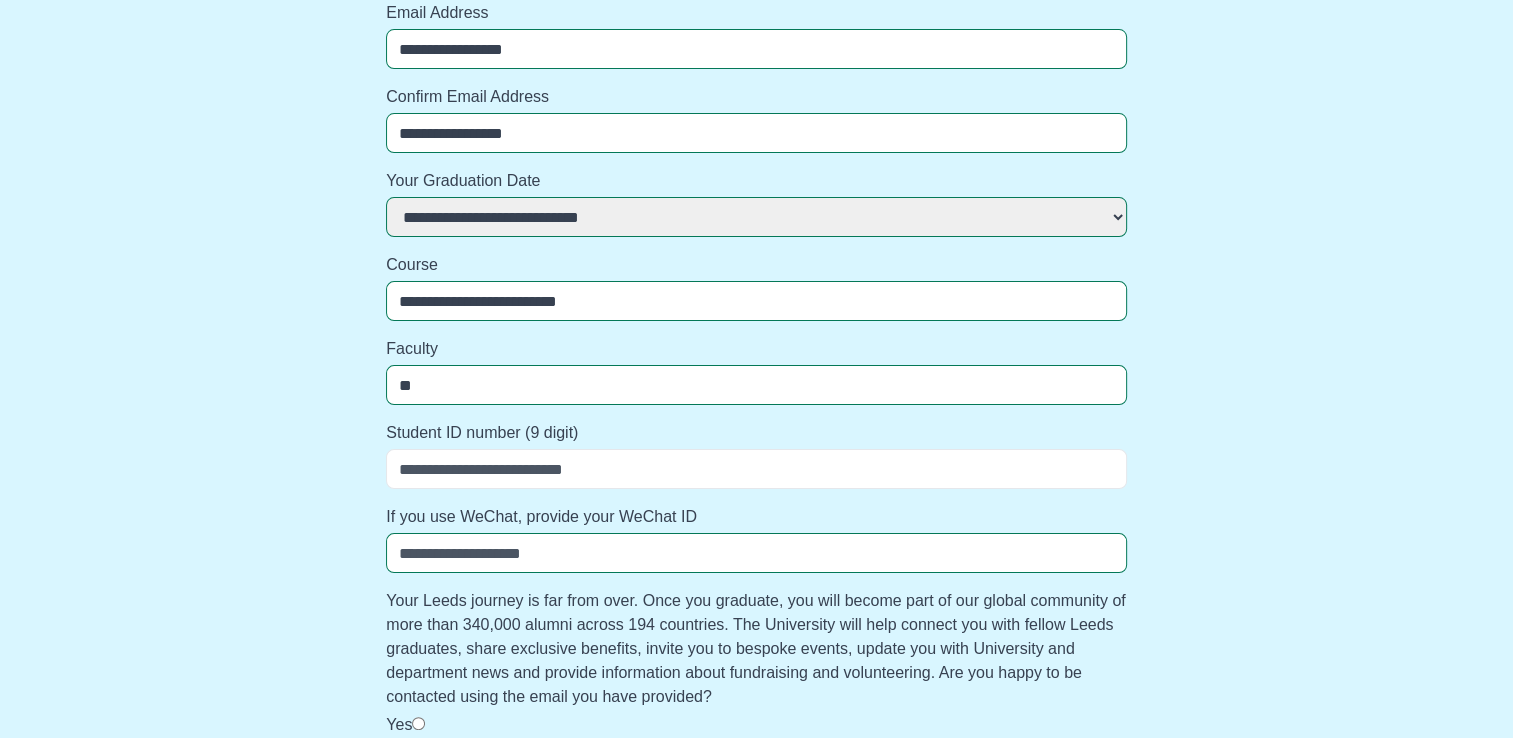 select 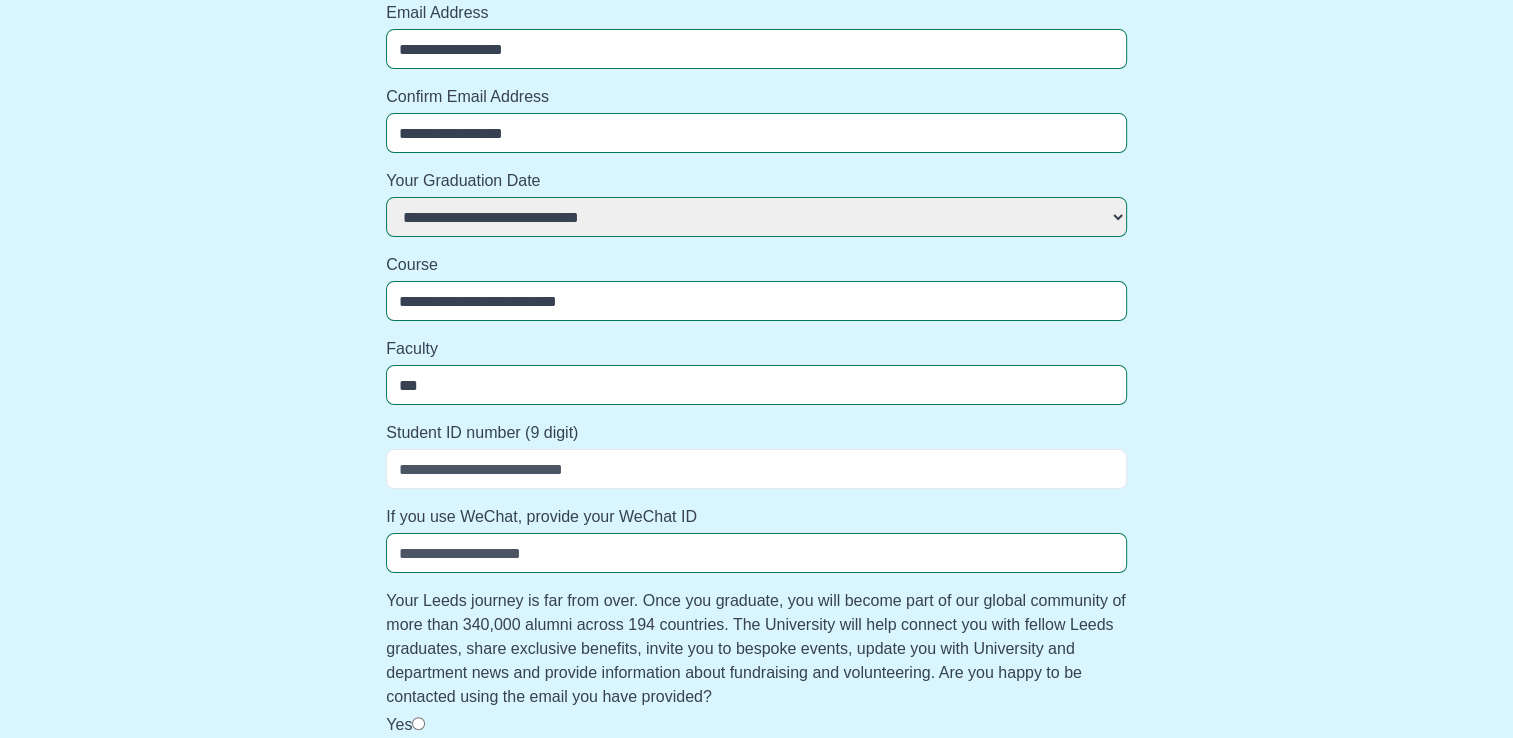 select 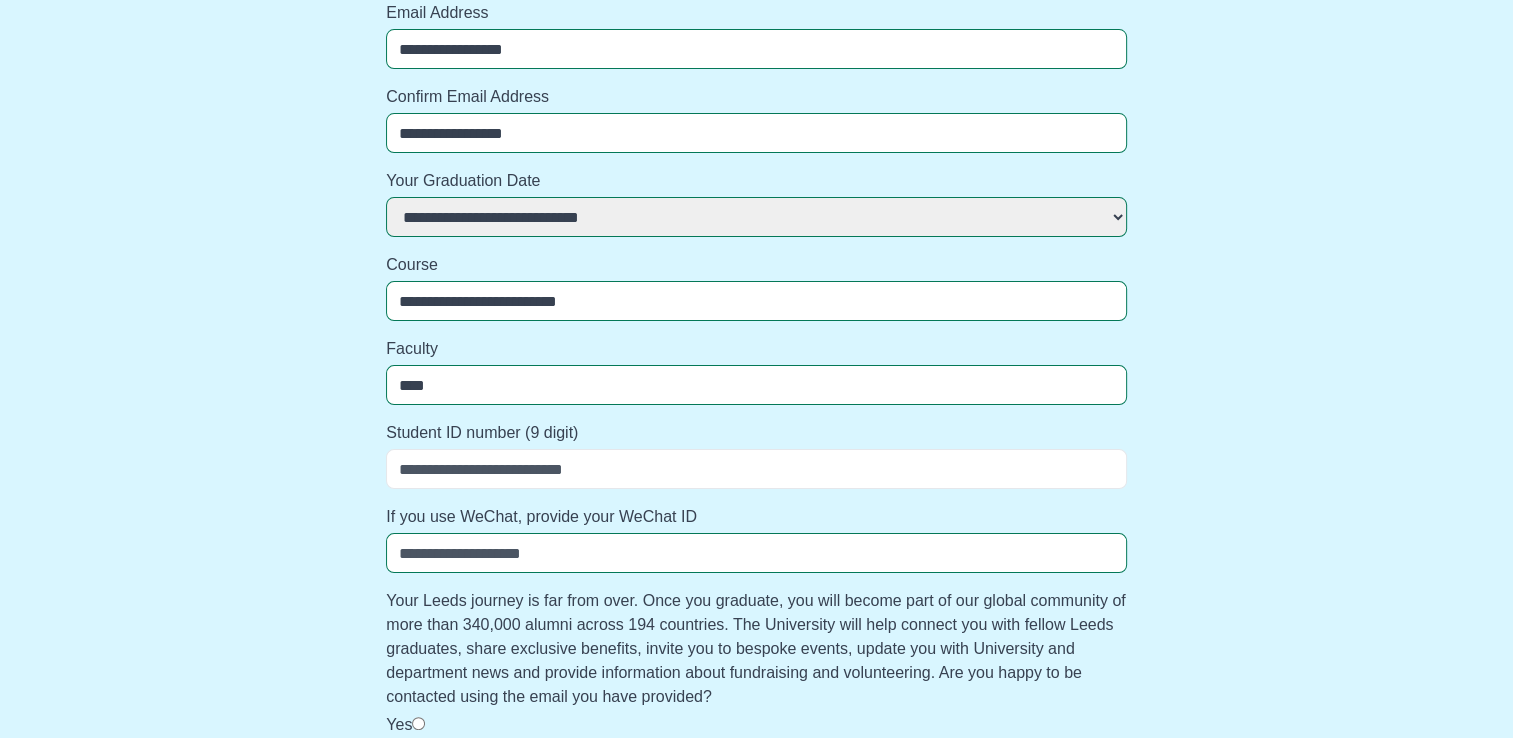 select 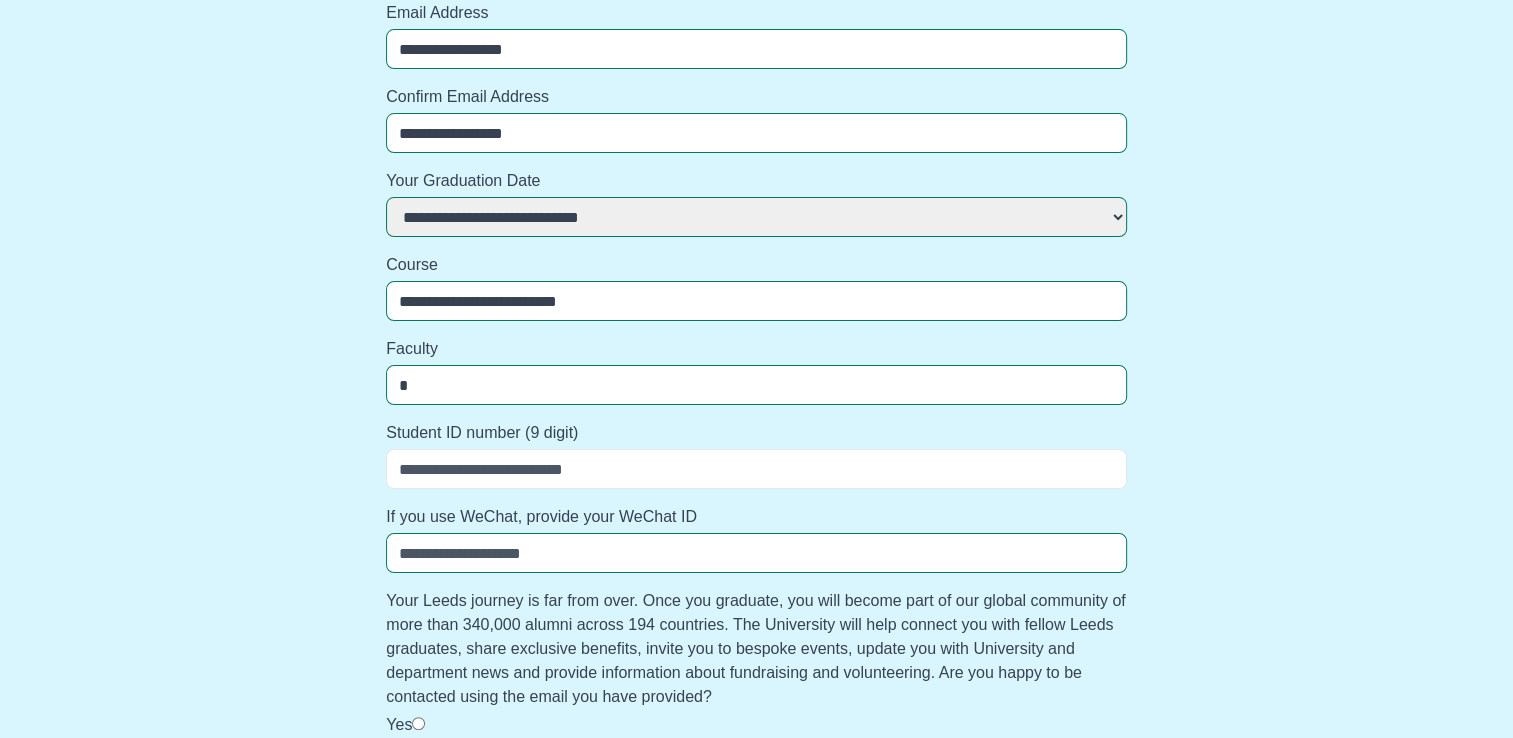 select 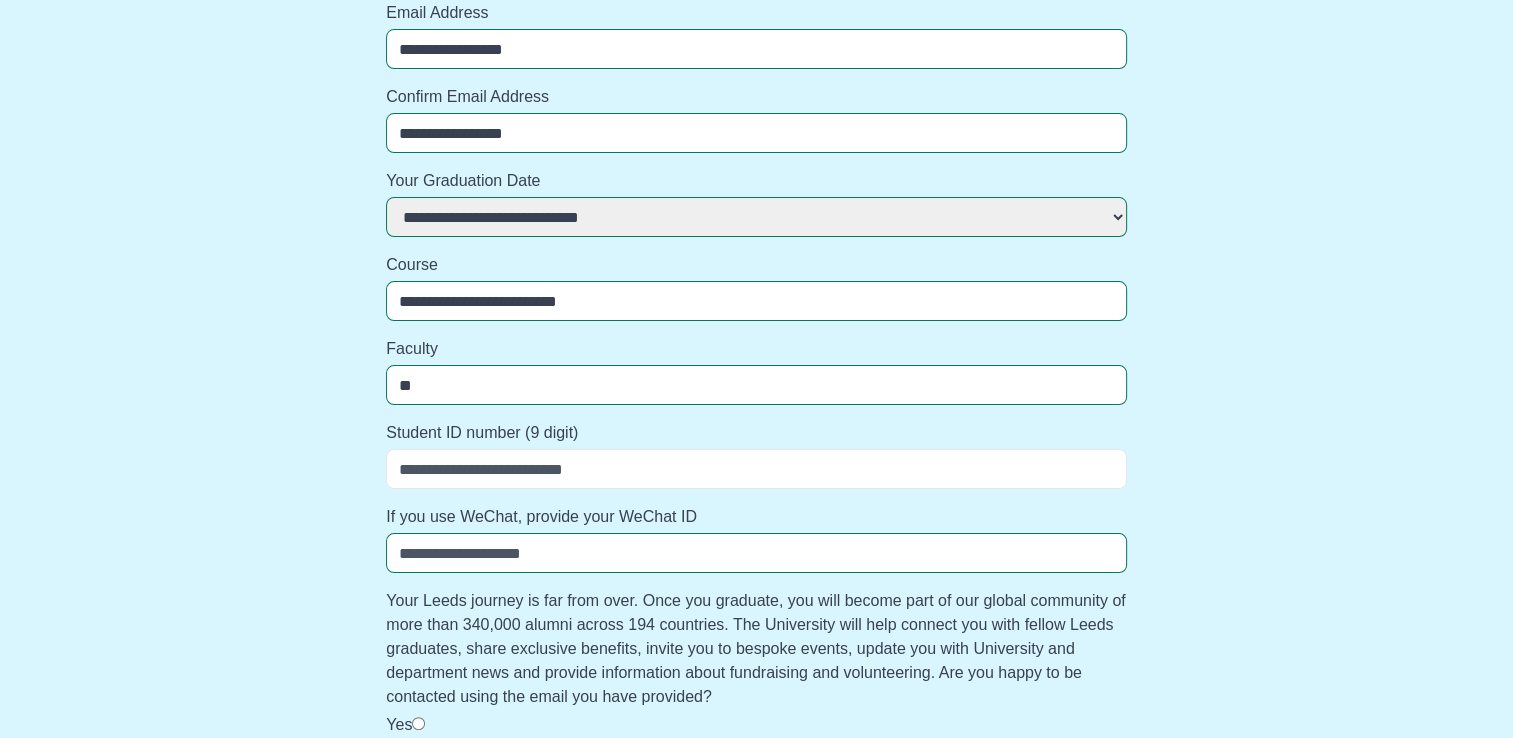 select 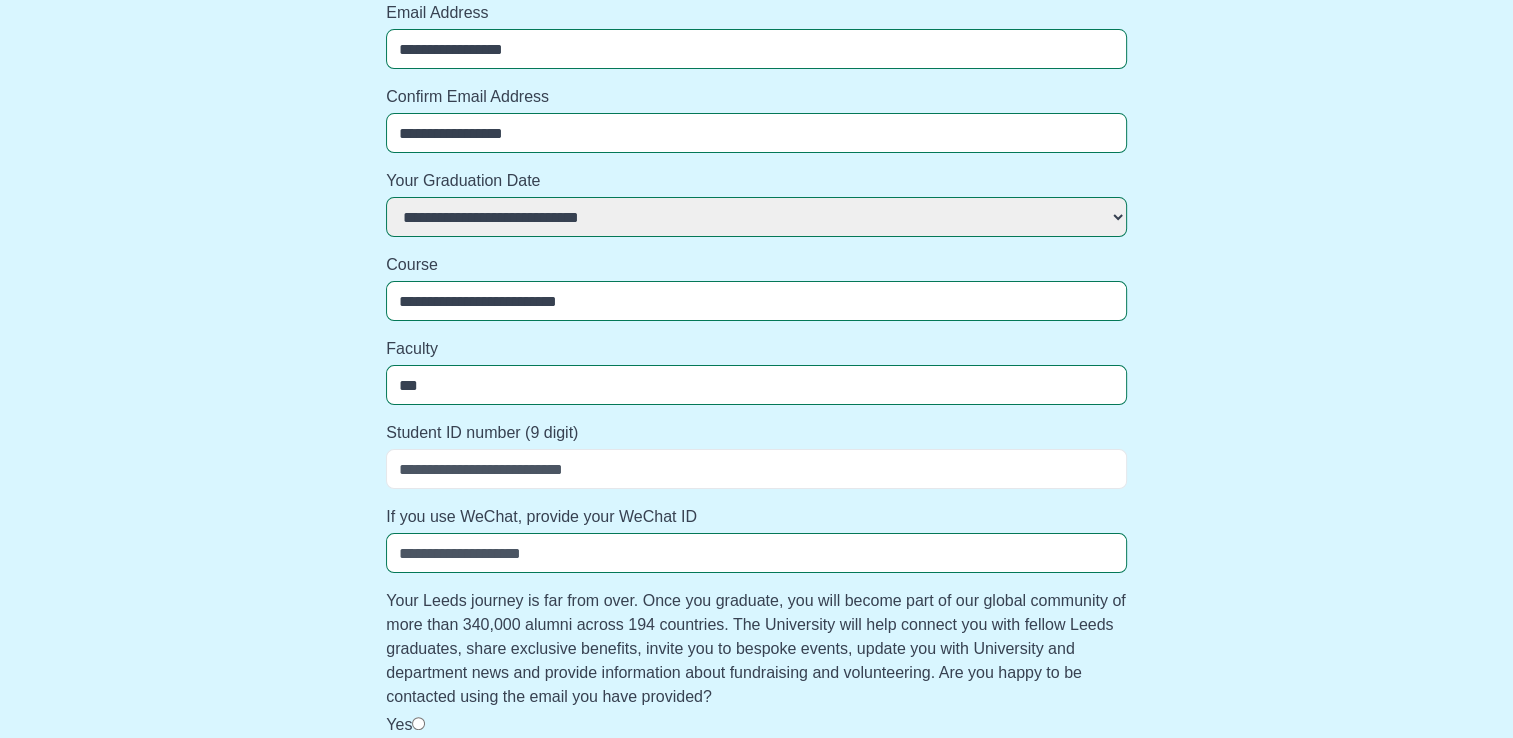 select 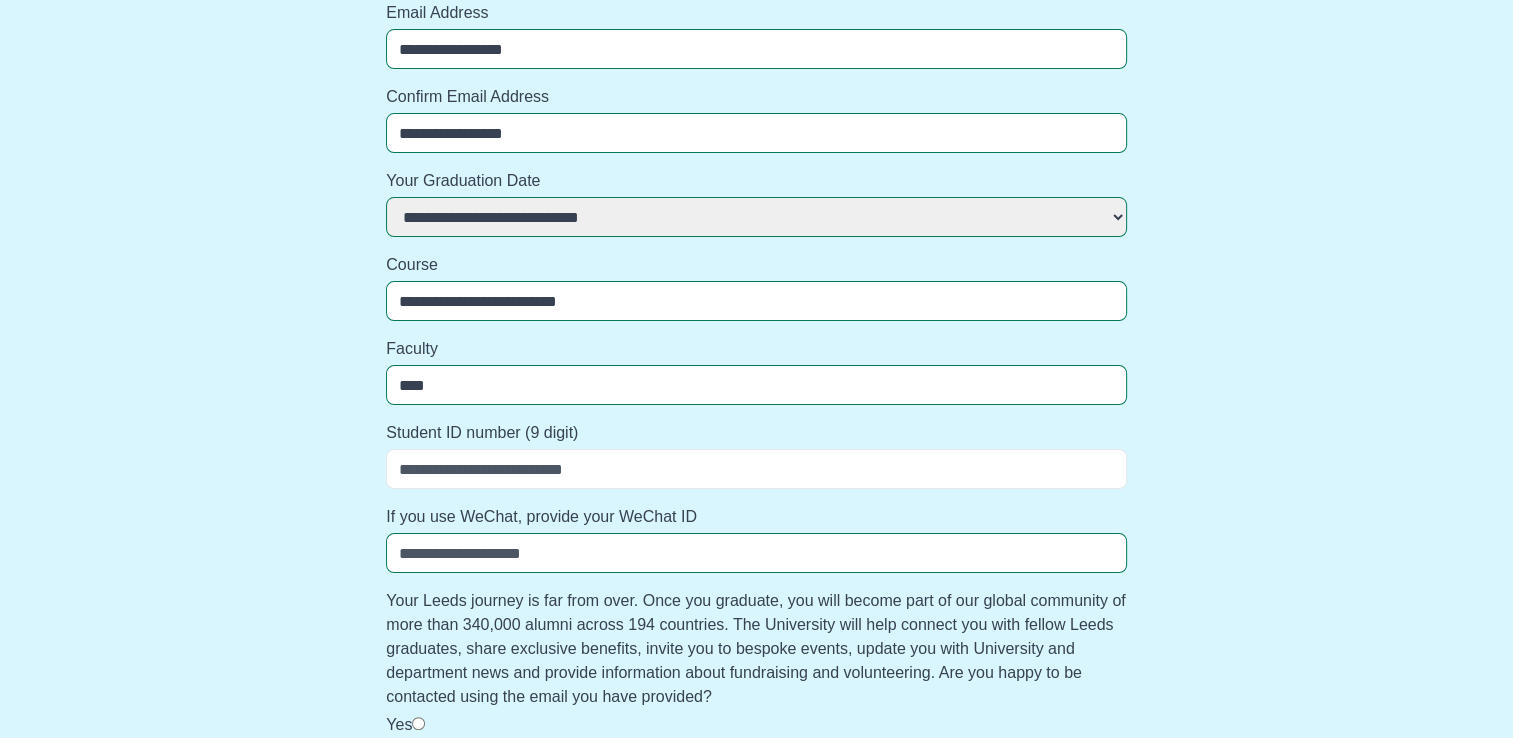 select 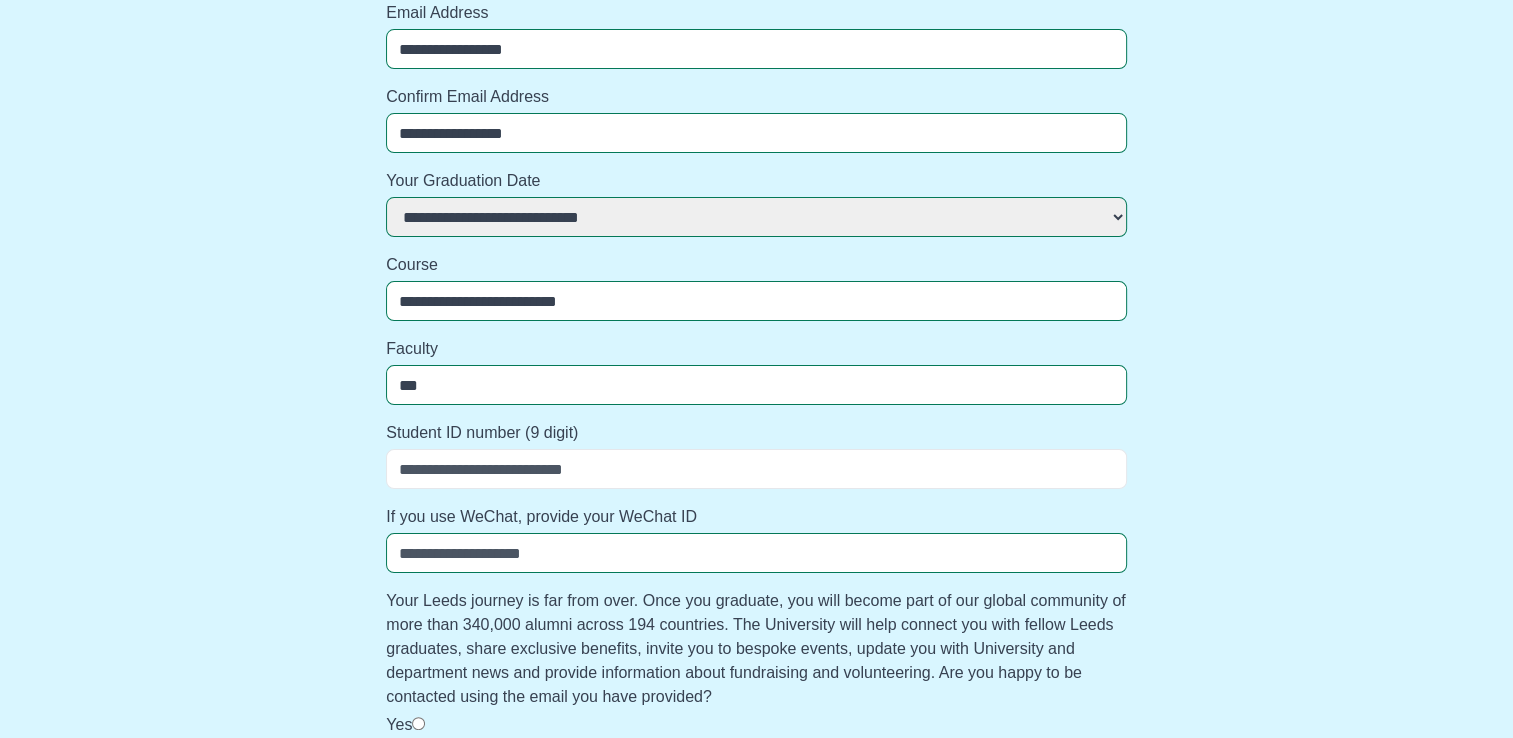 select 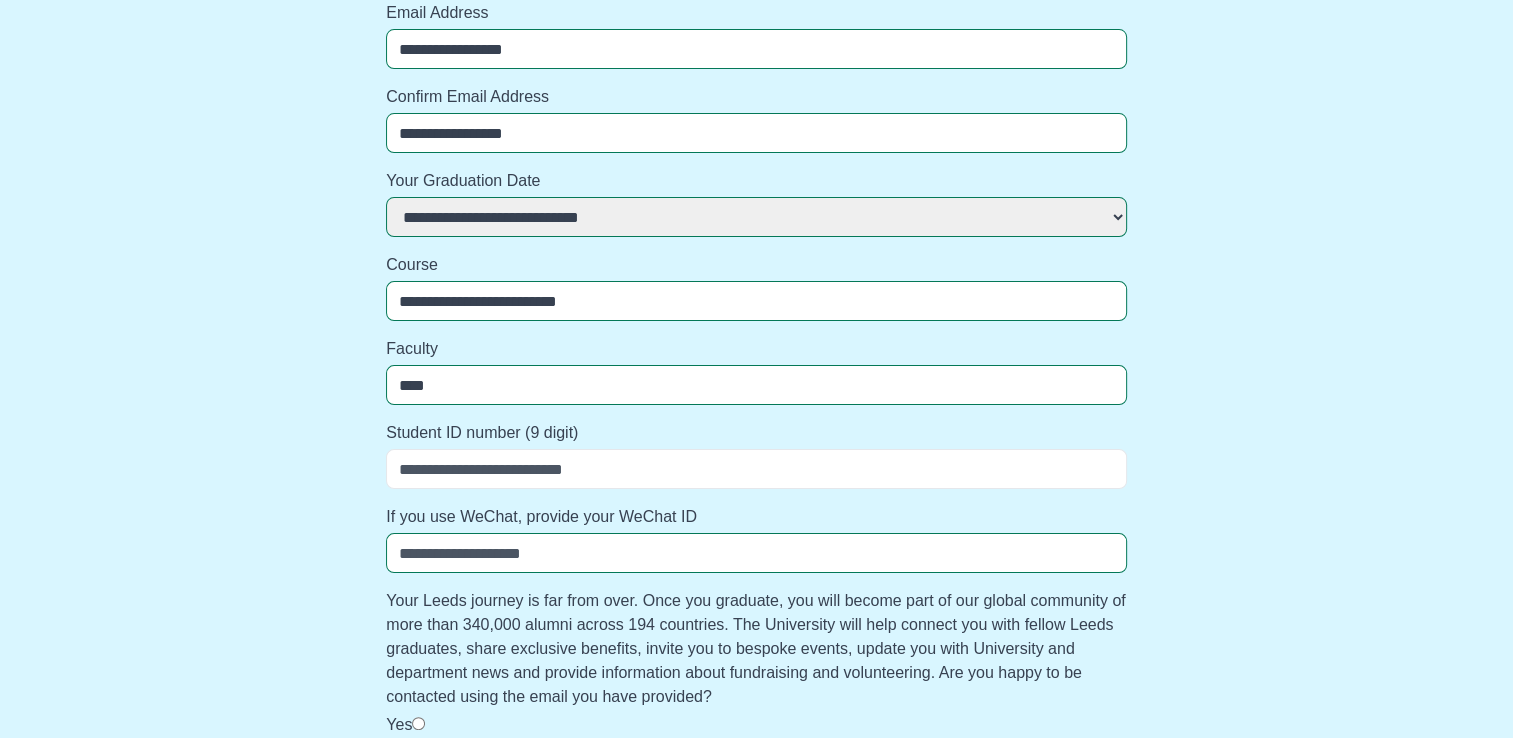 select 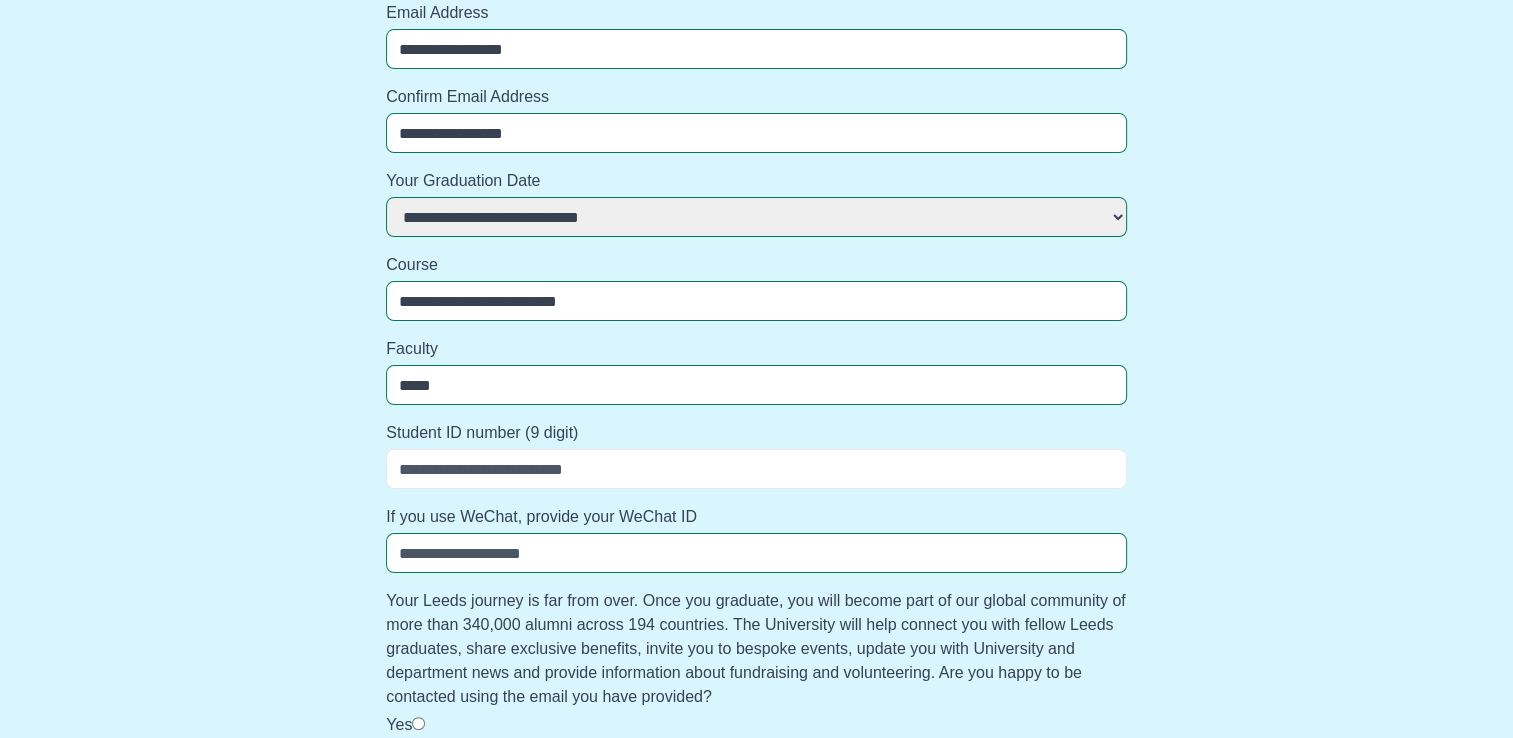 select 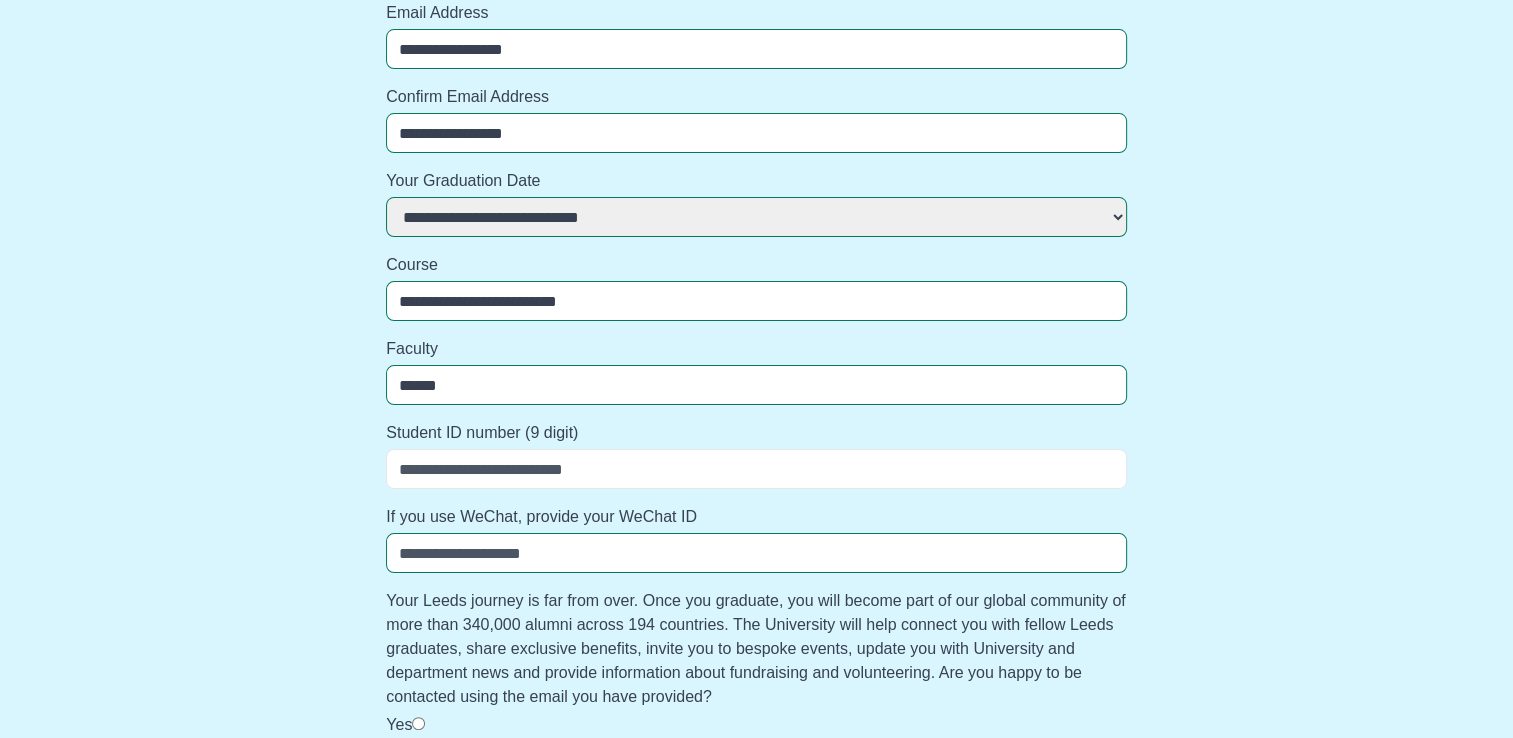 select 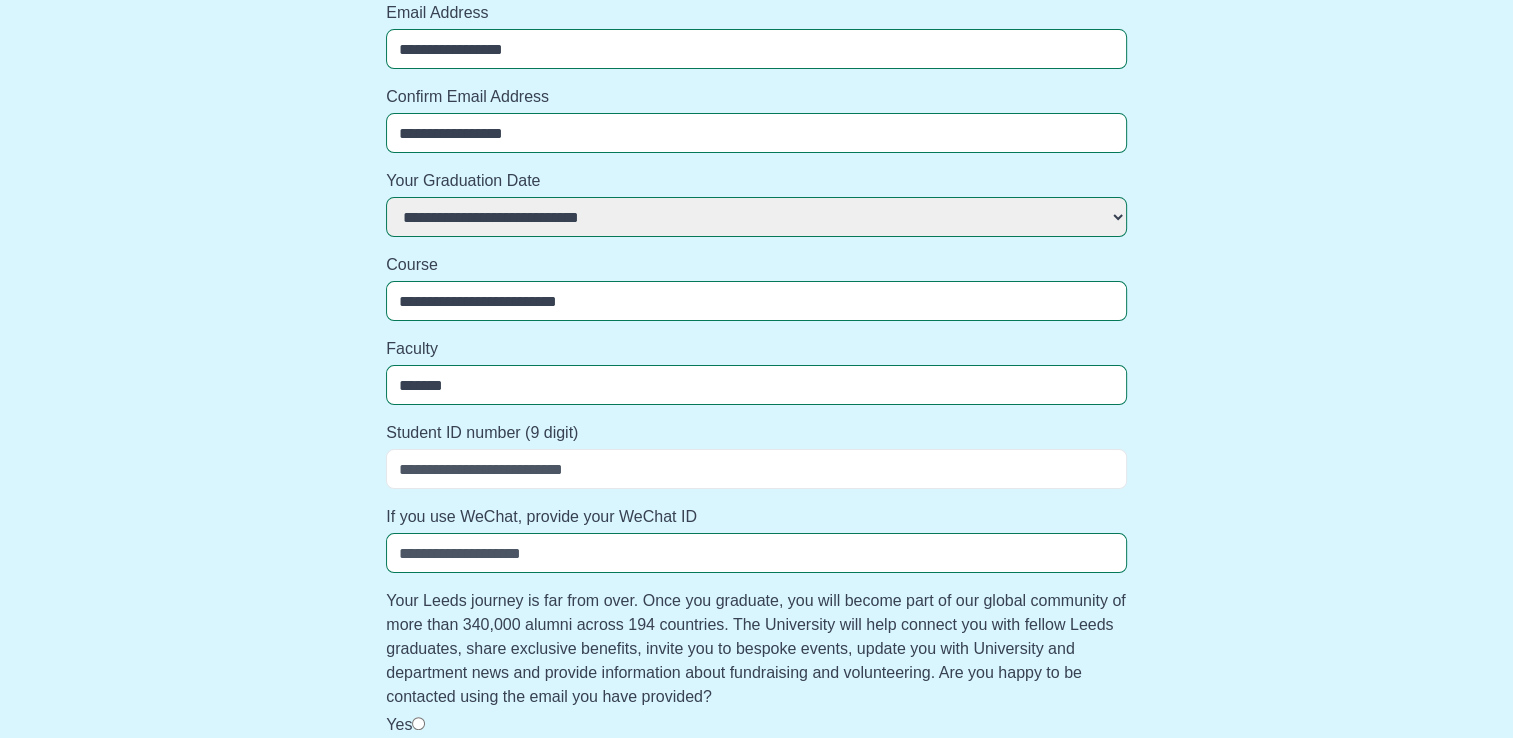 select 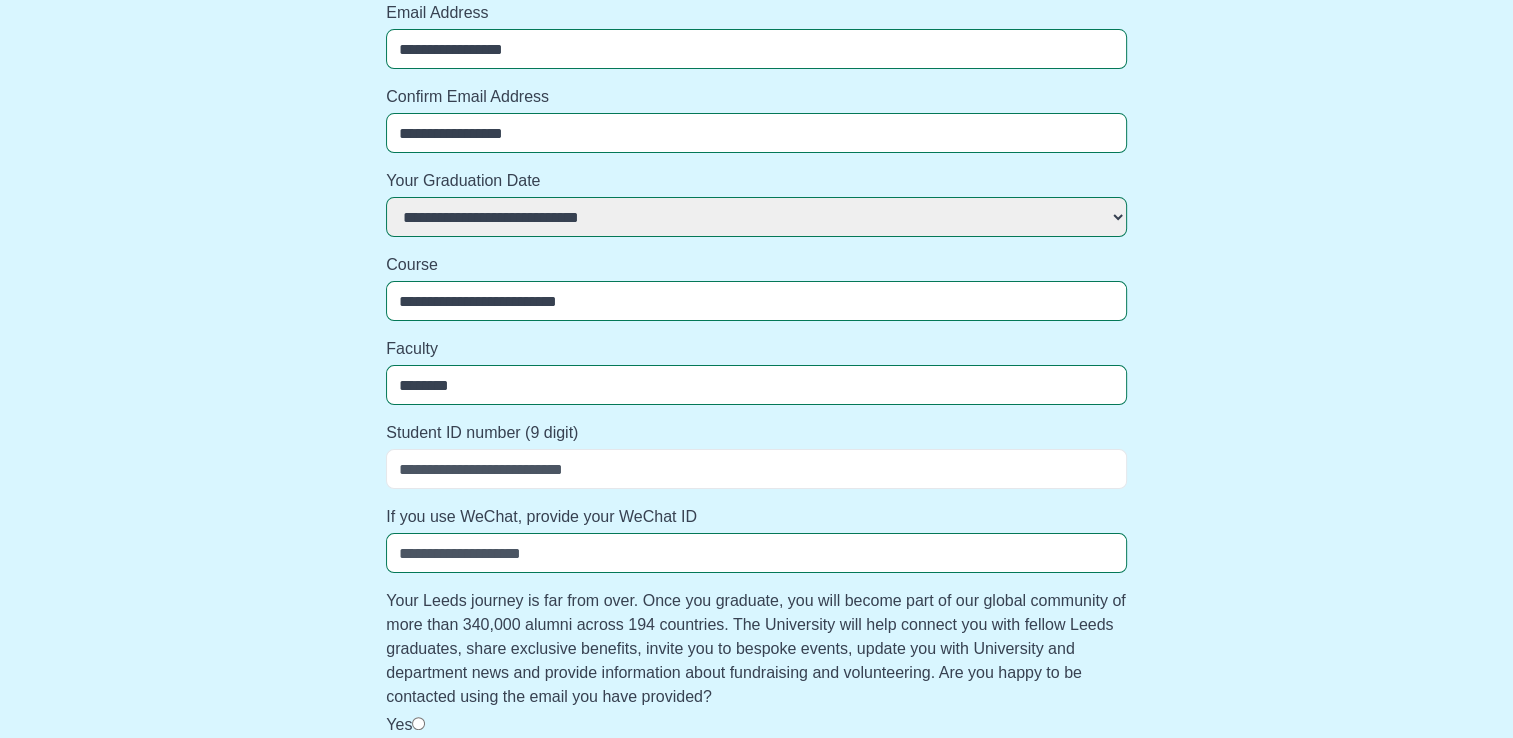 select 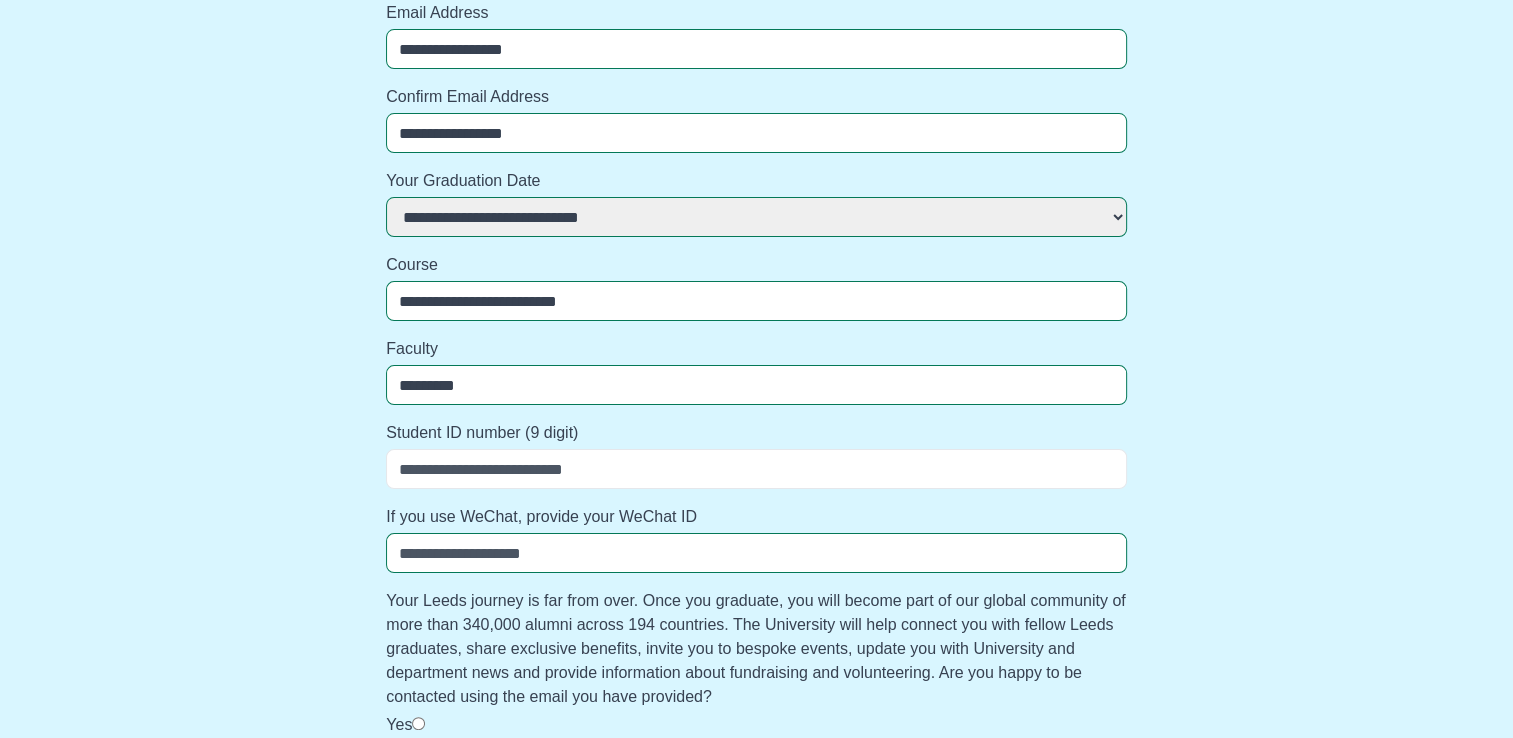select 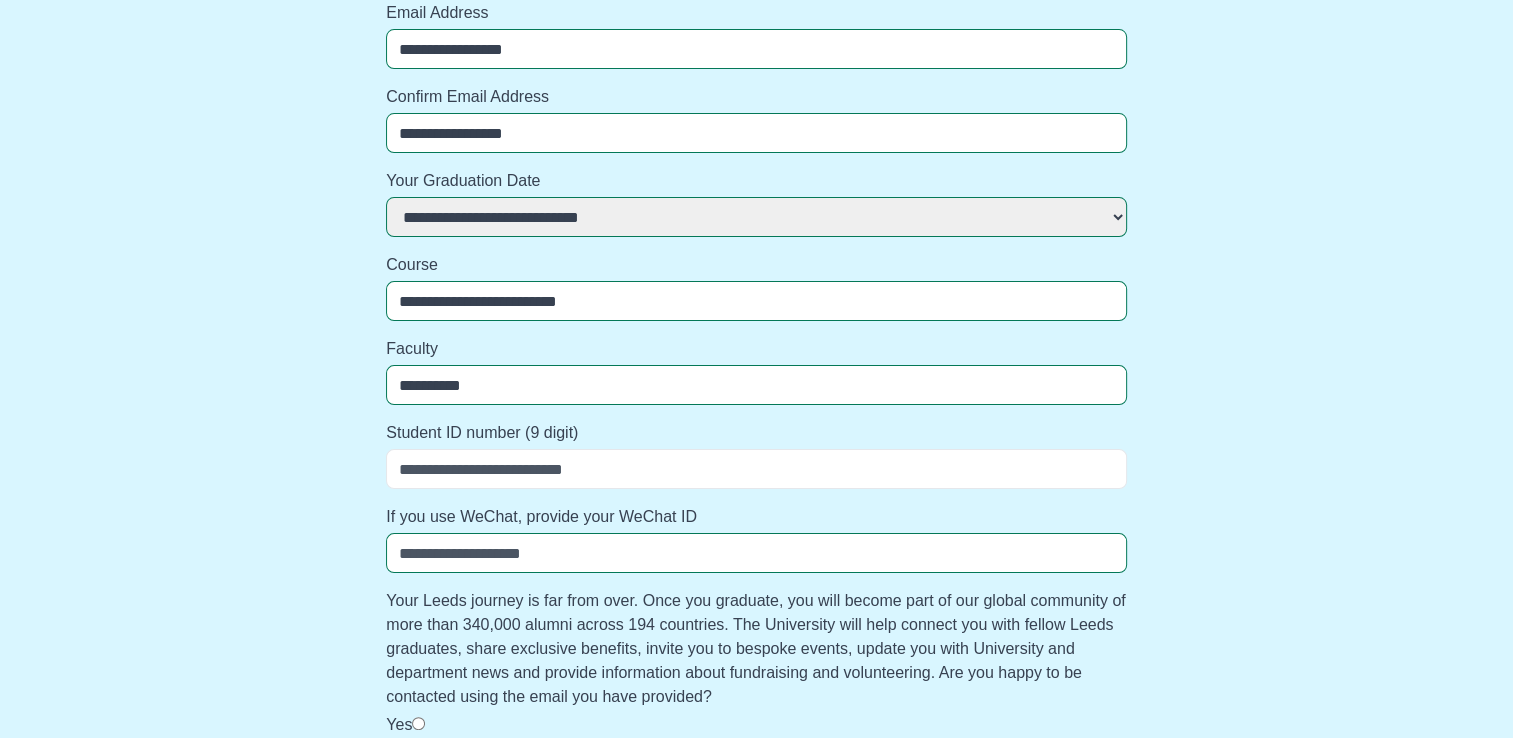 select 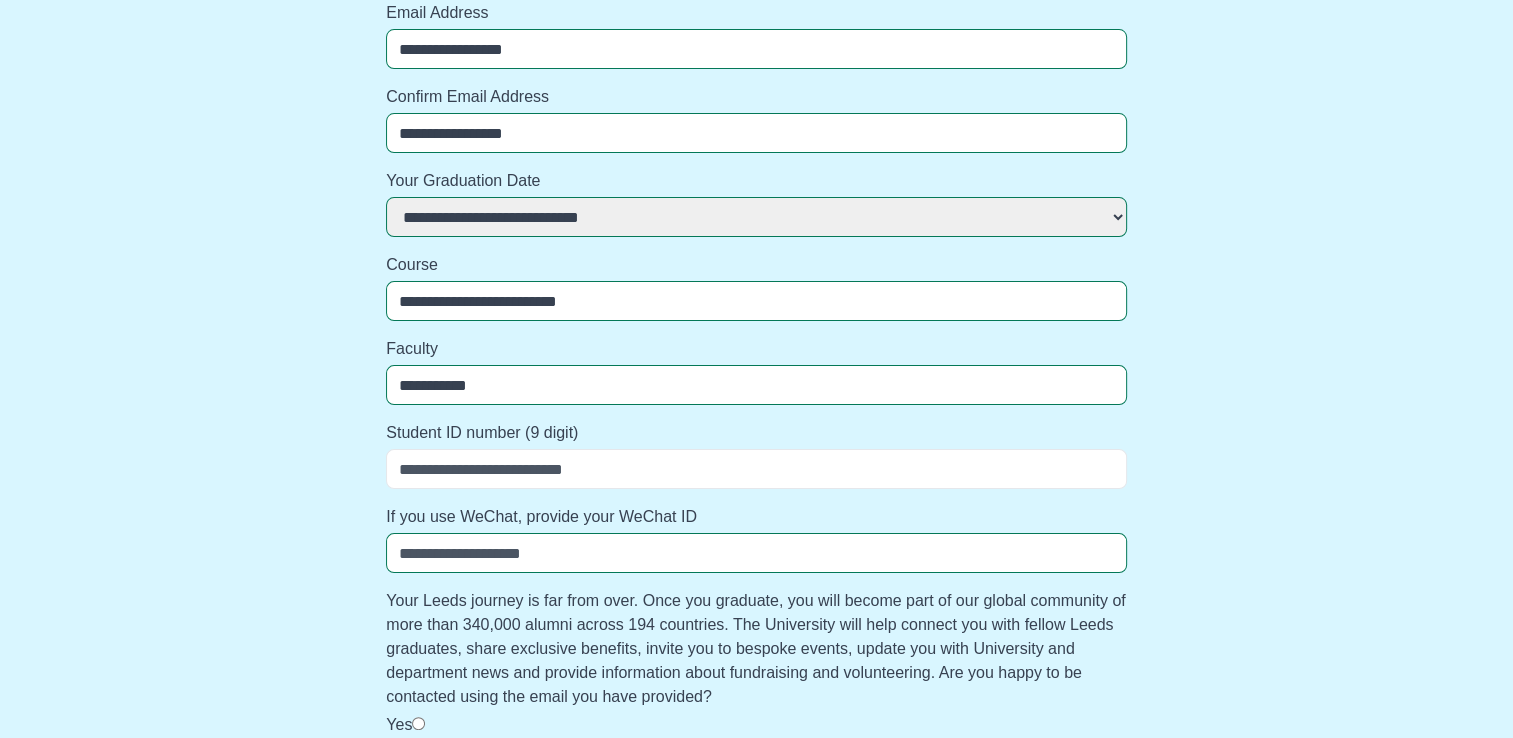 select 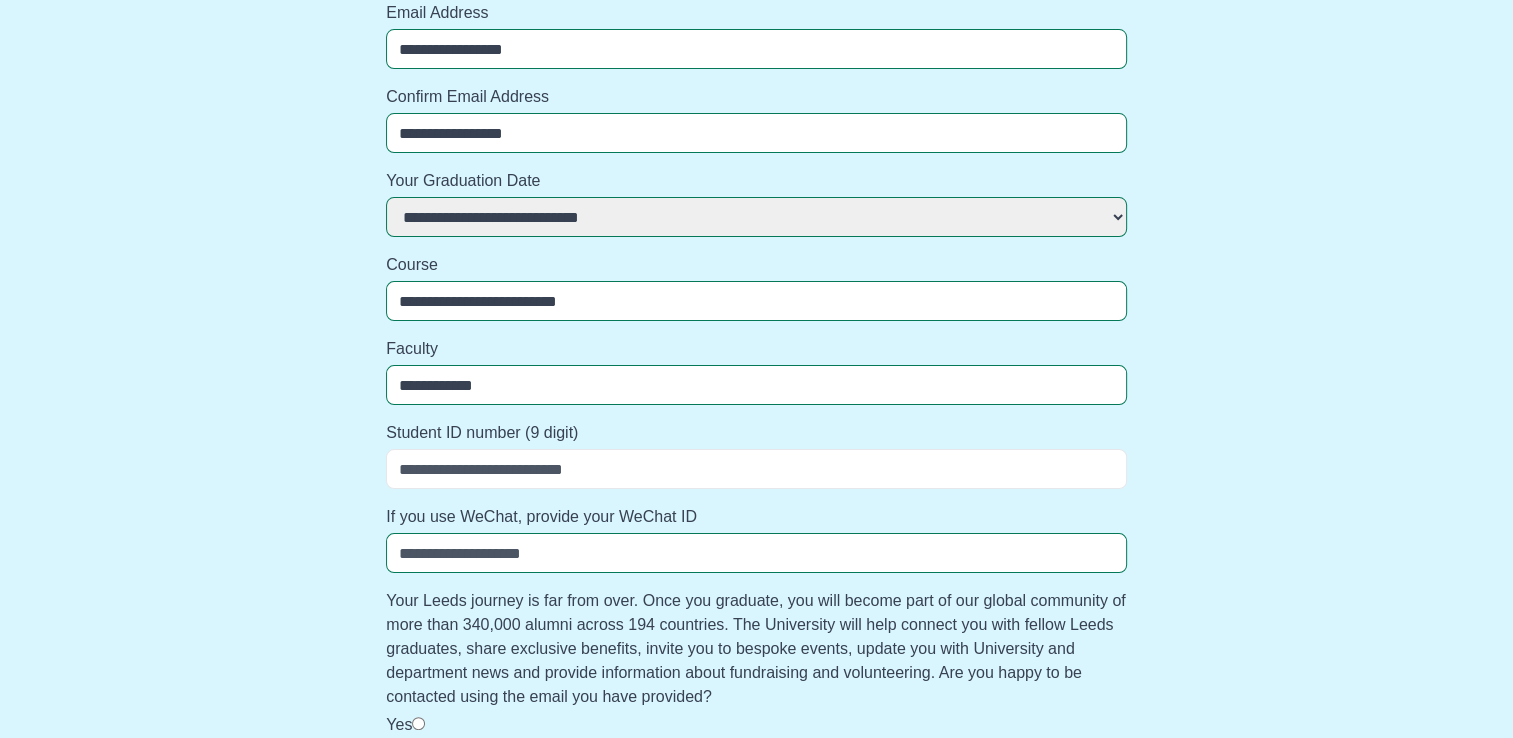 select 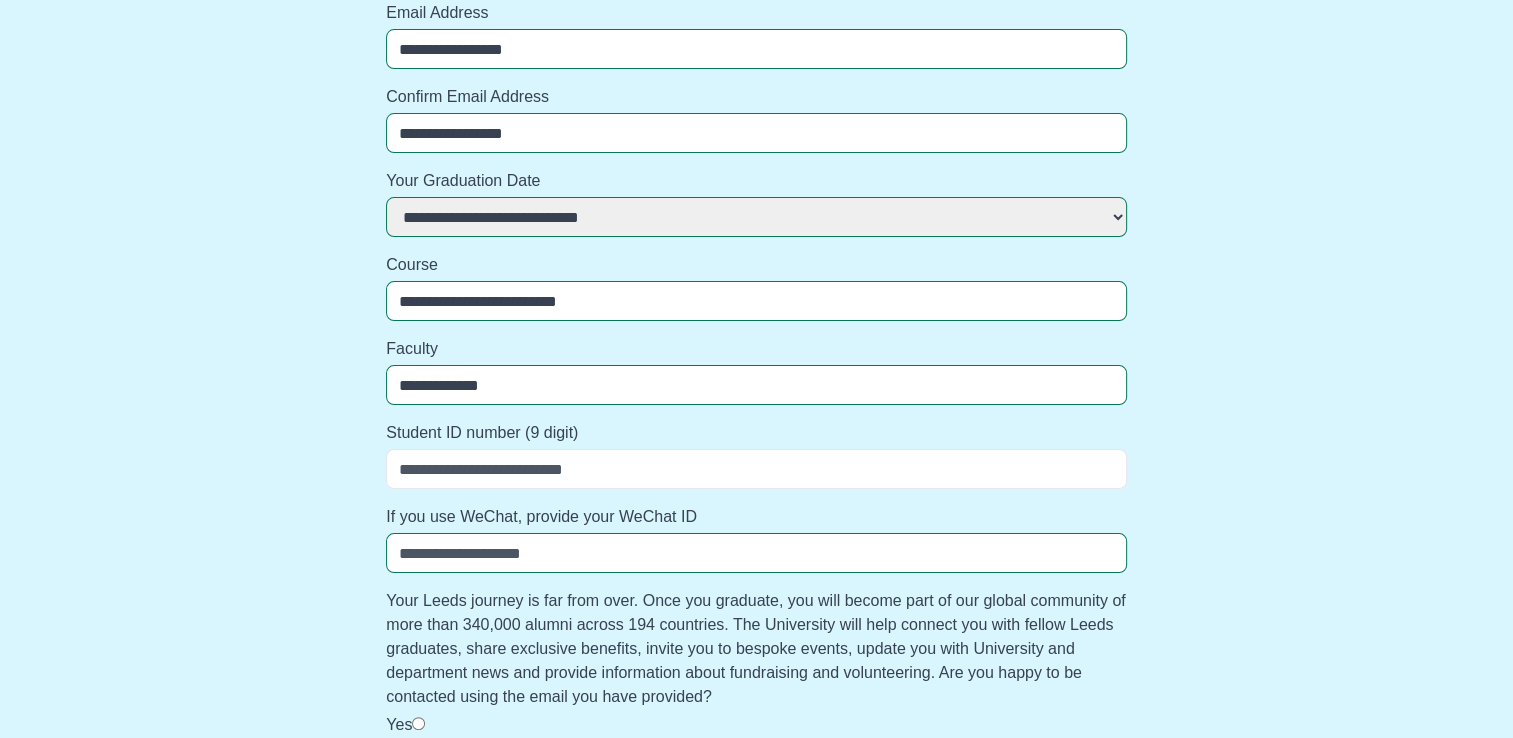 select 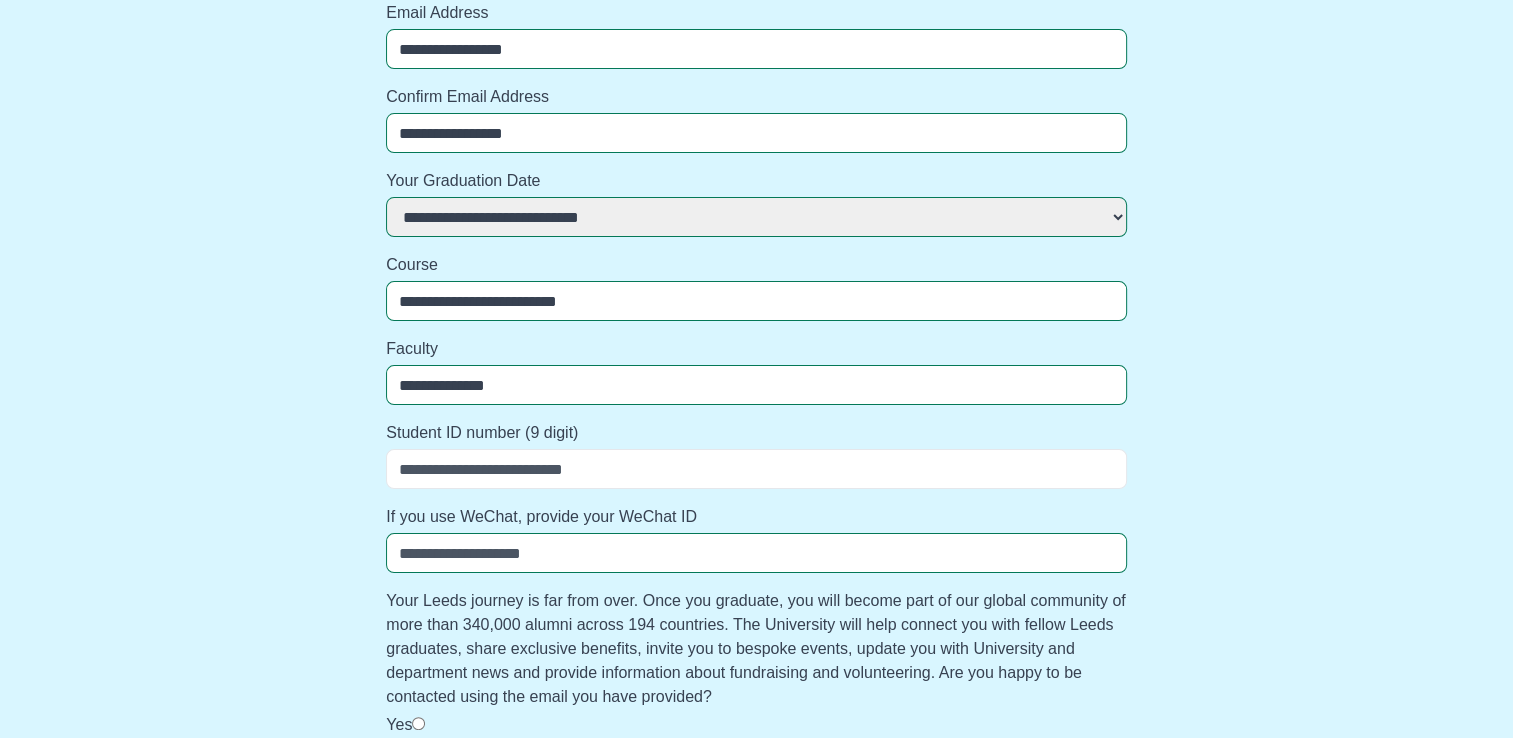 select 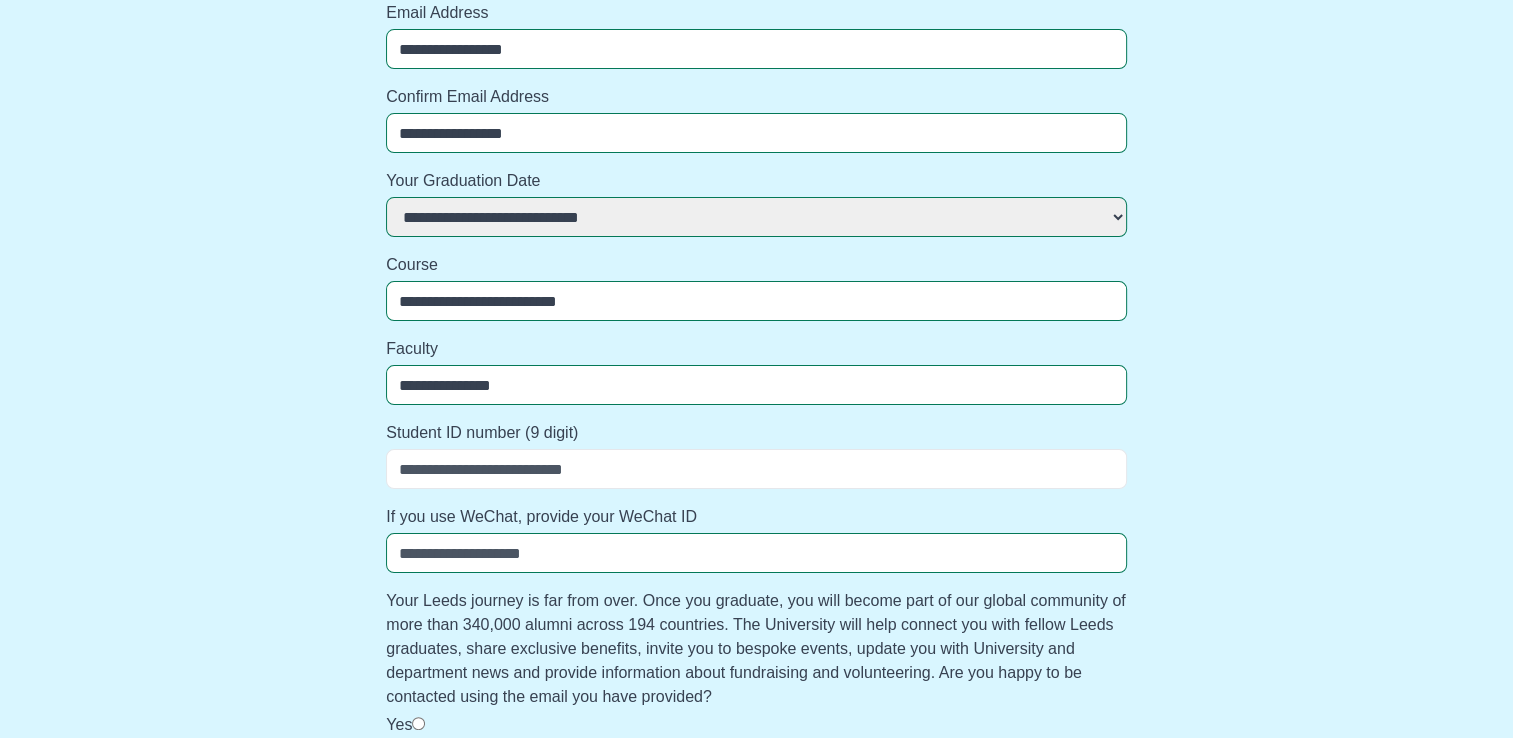 select 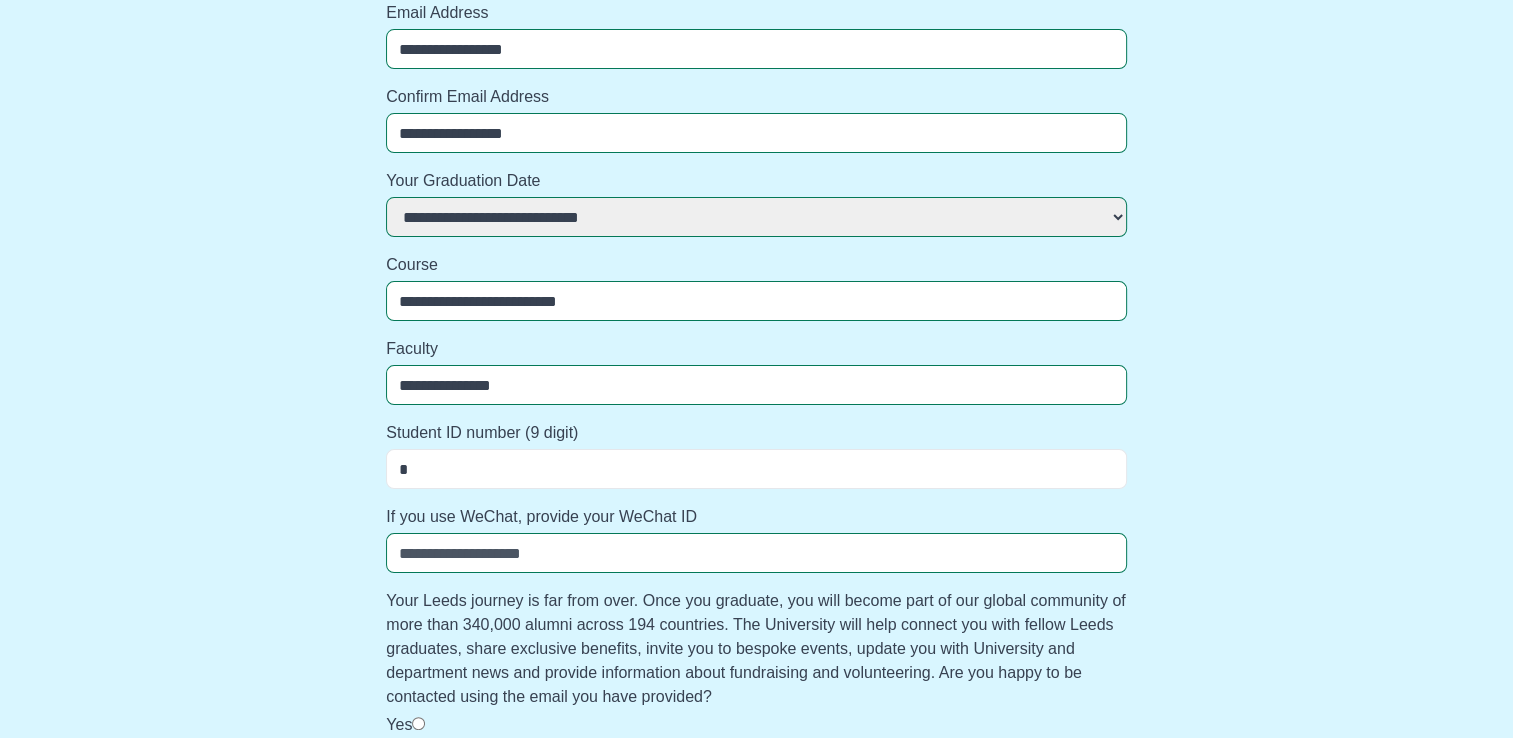 select 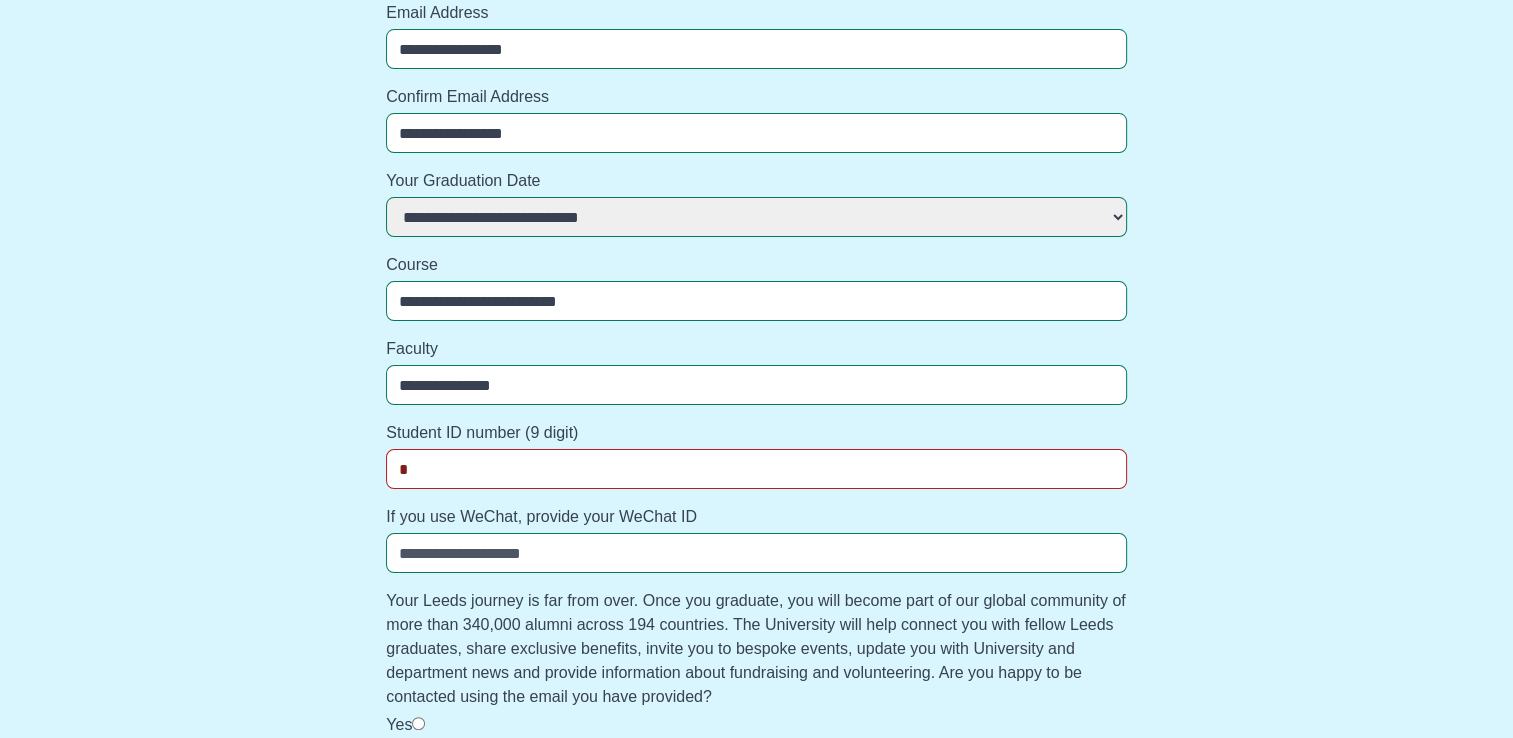 type on "**" 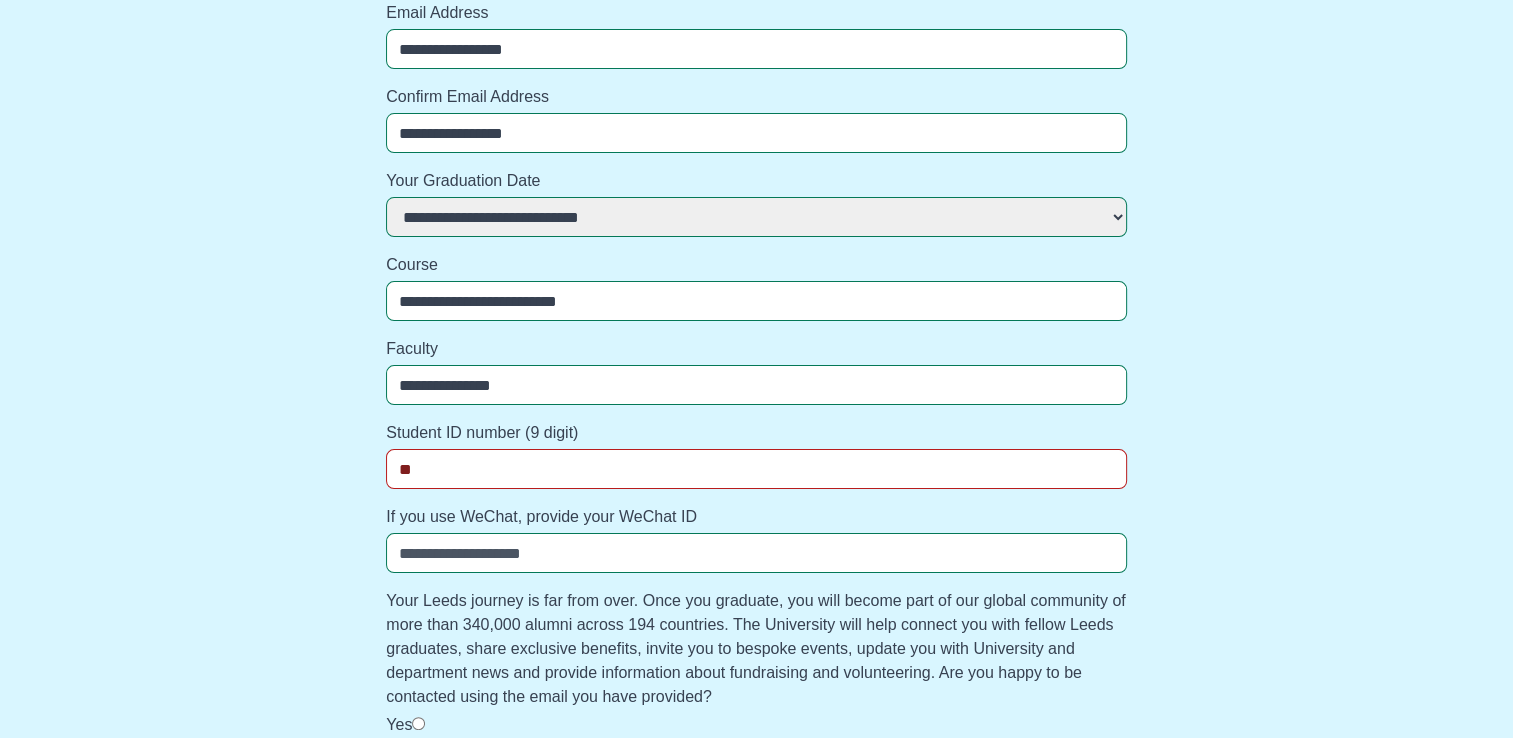 select 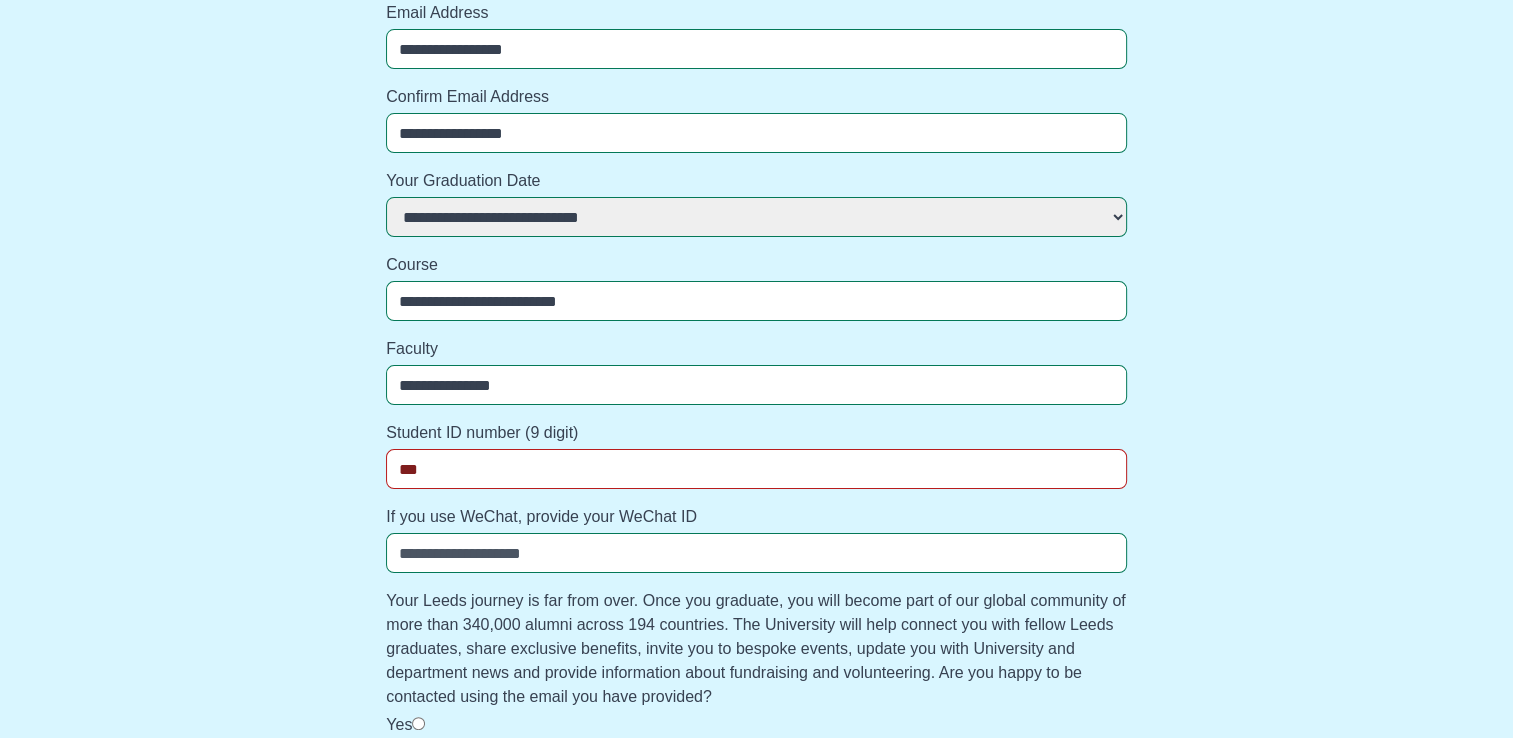select 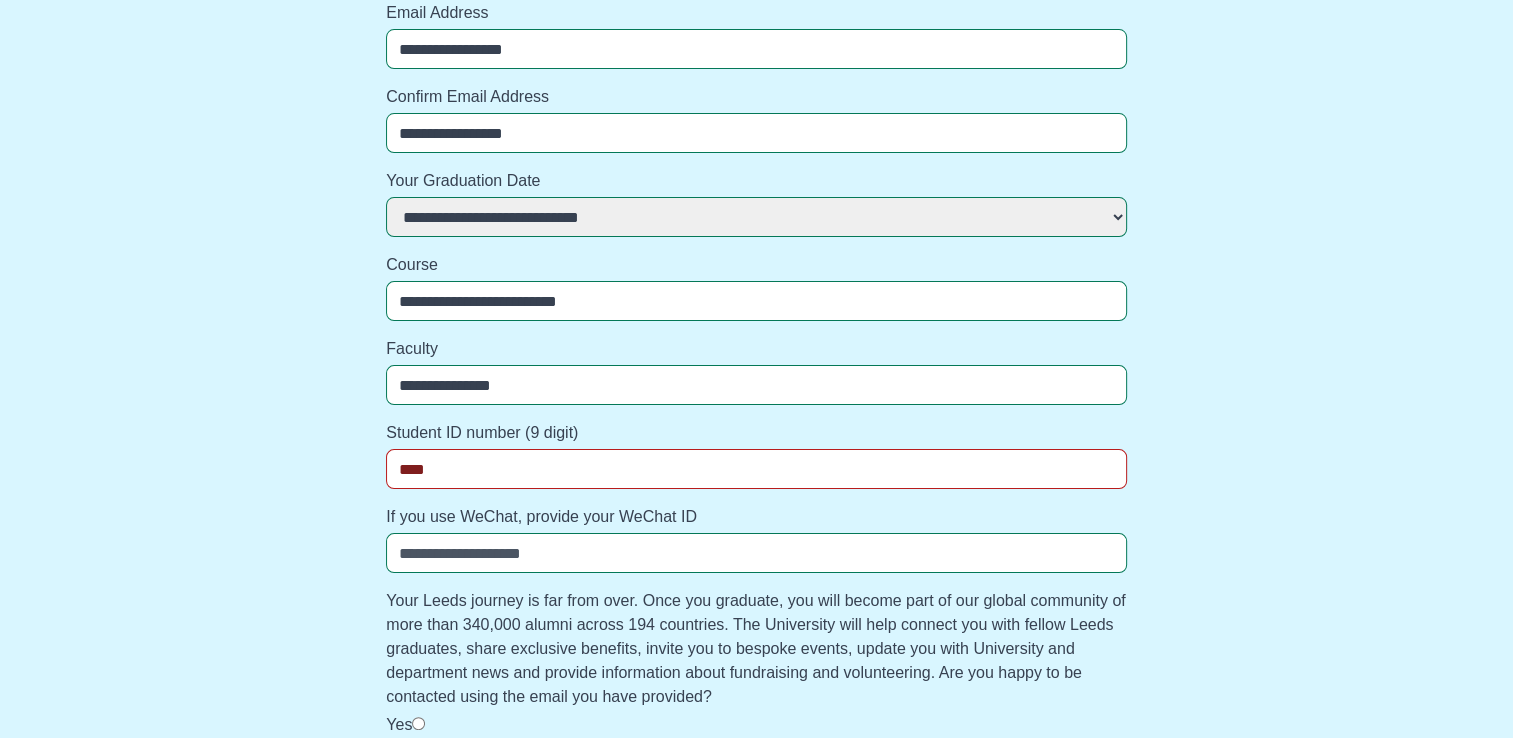 select 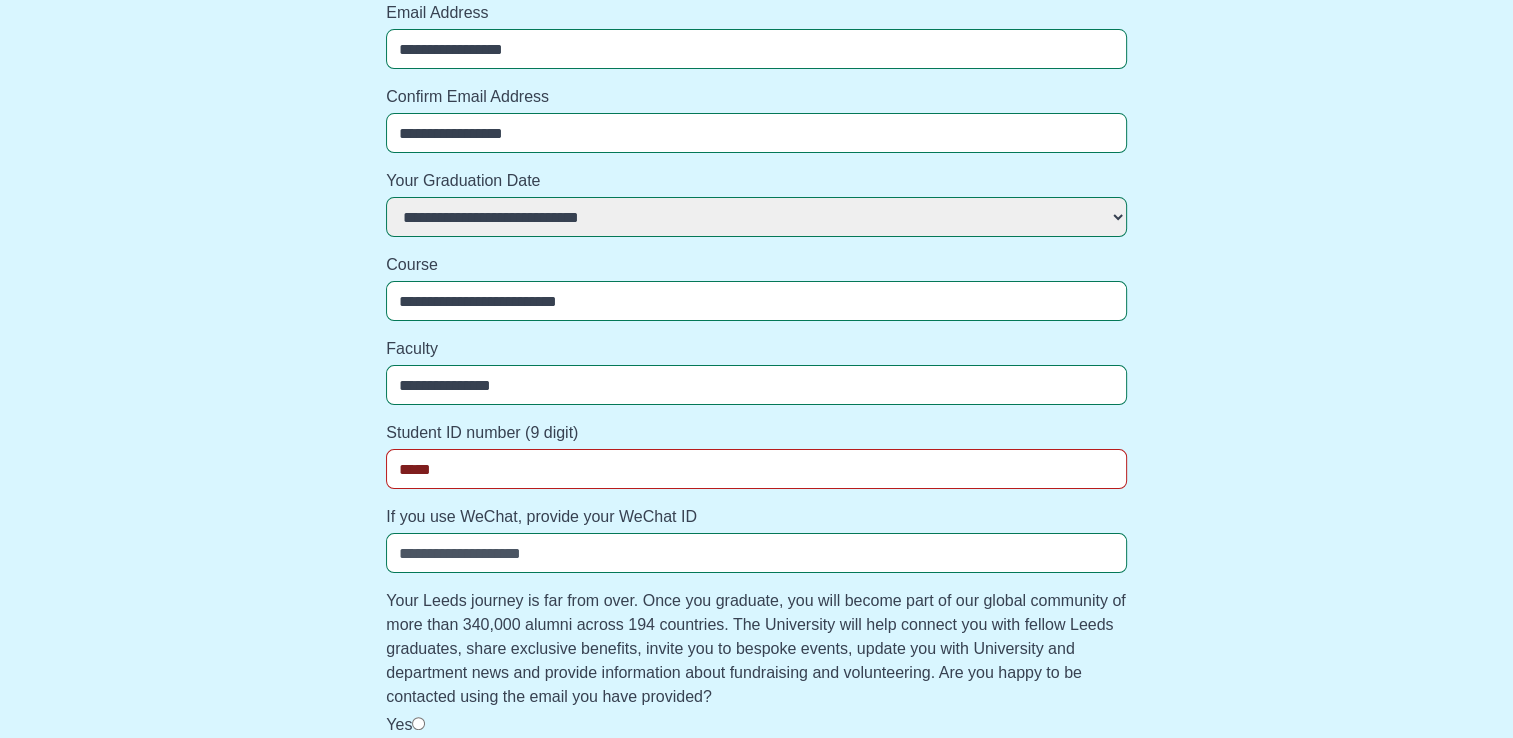 select 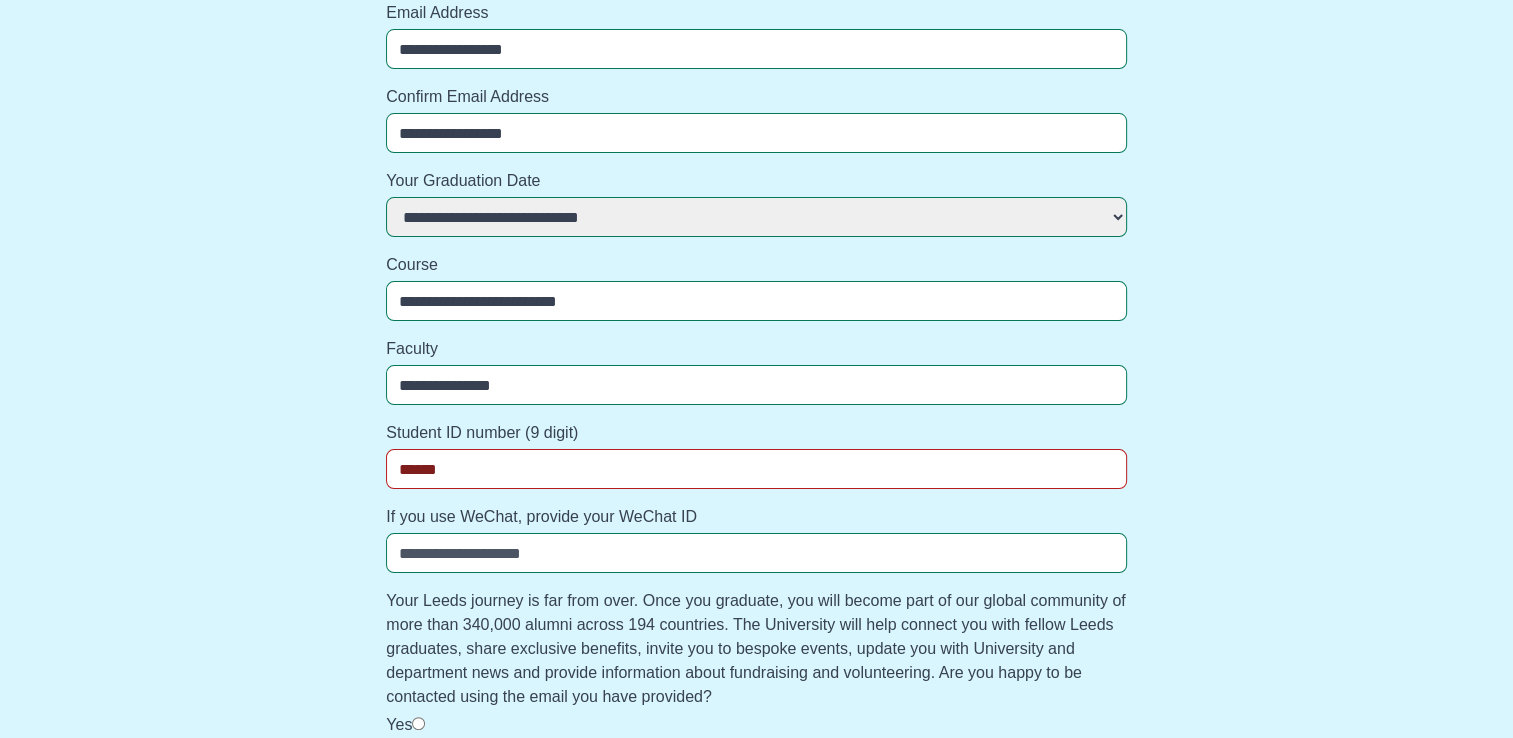 select 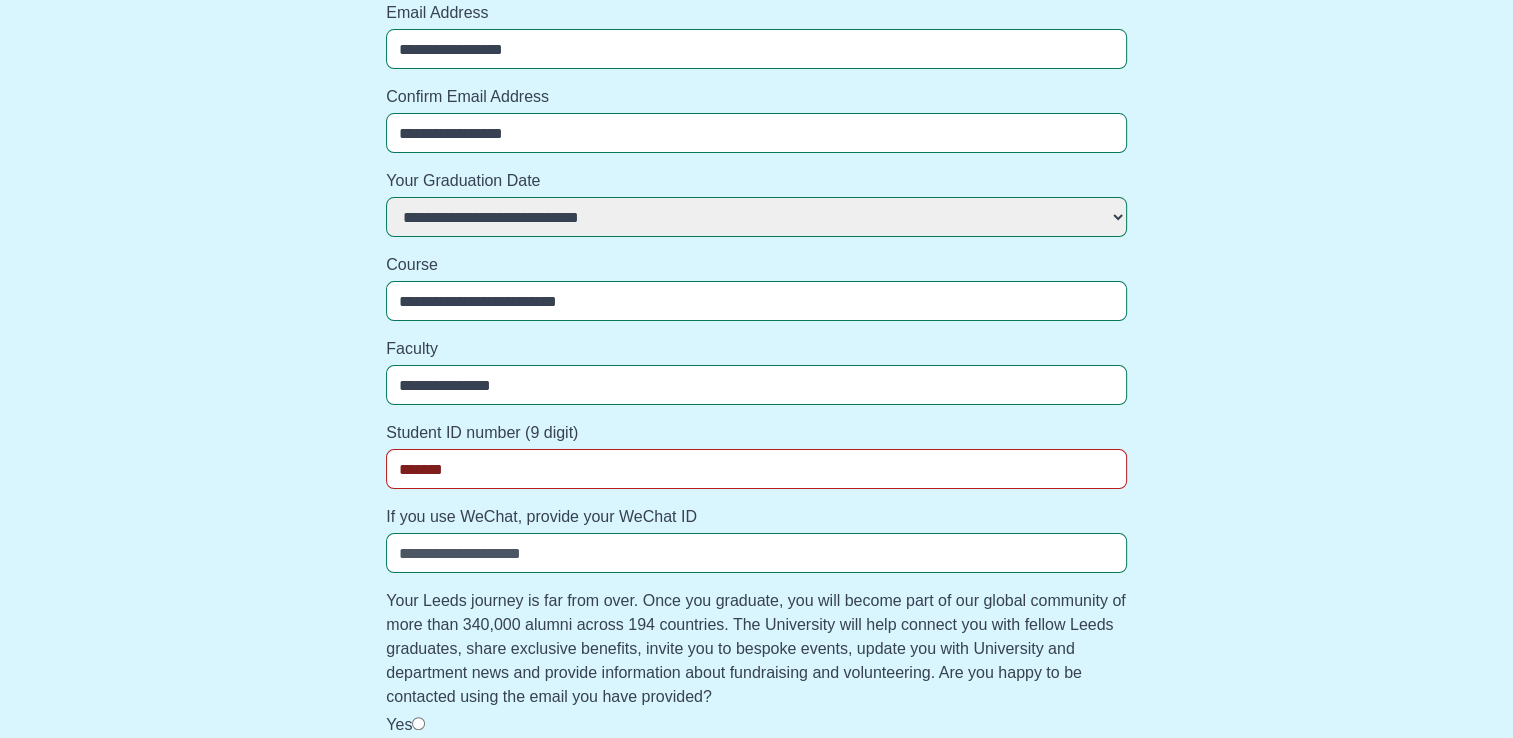 select 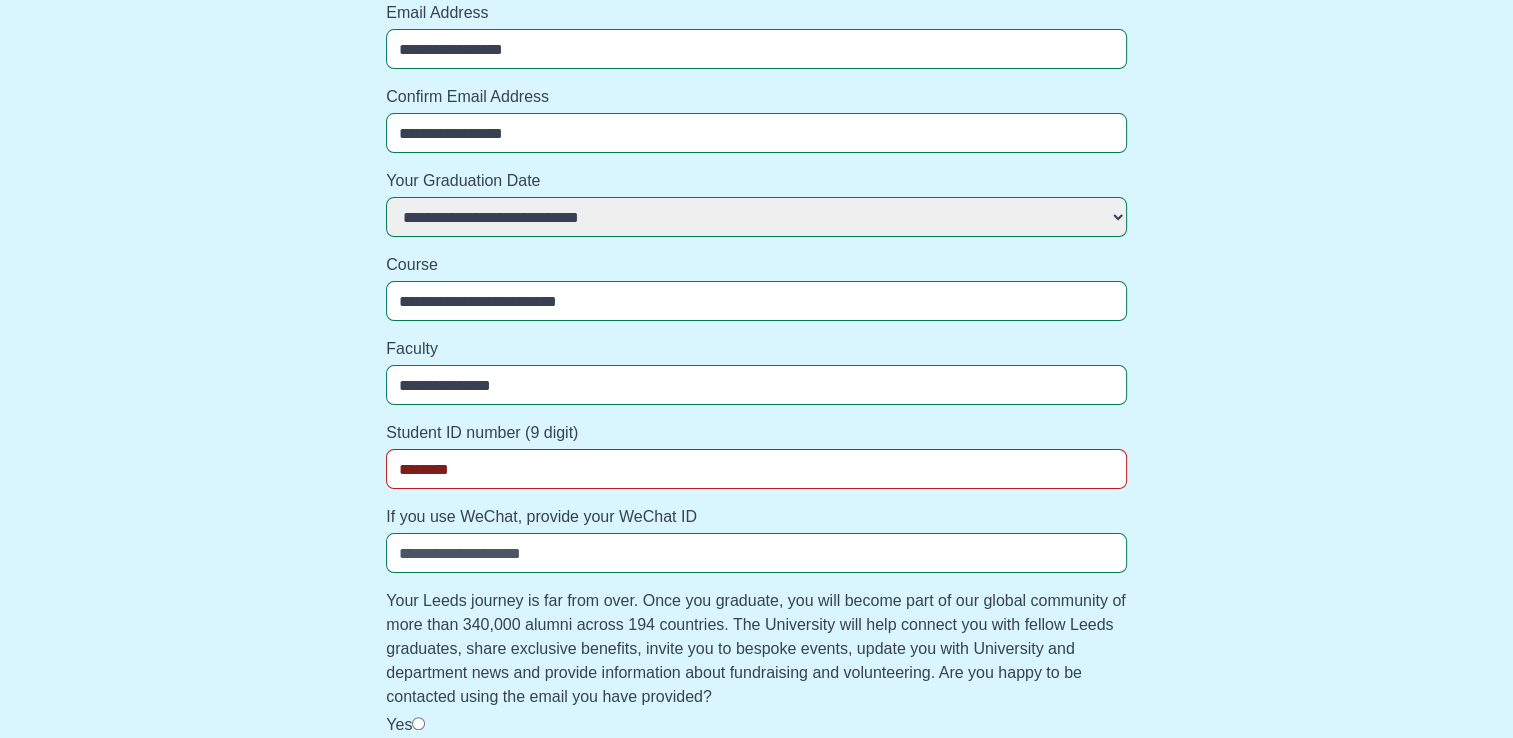 select 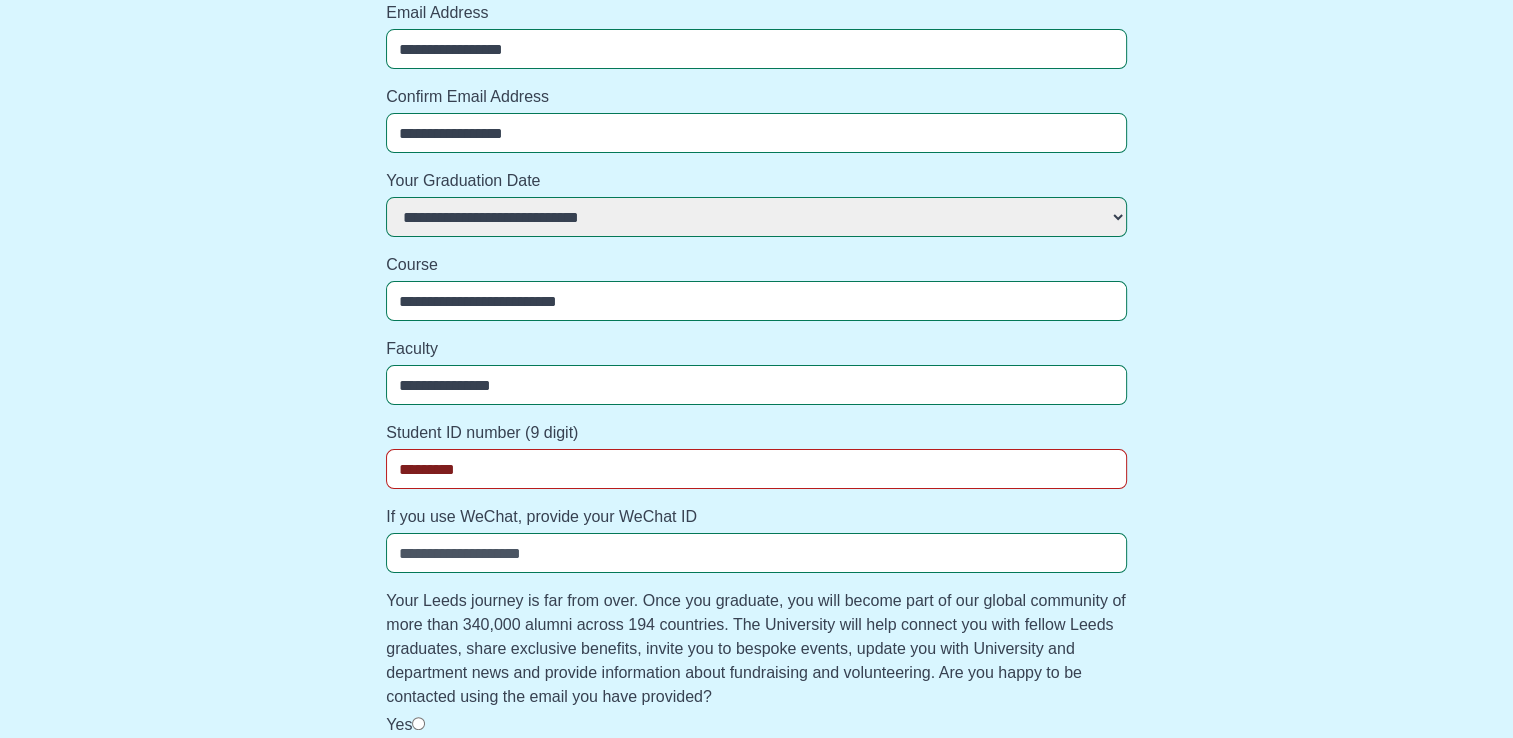 select 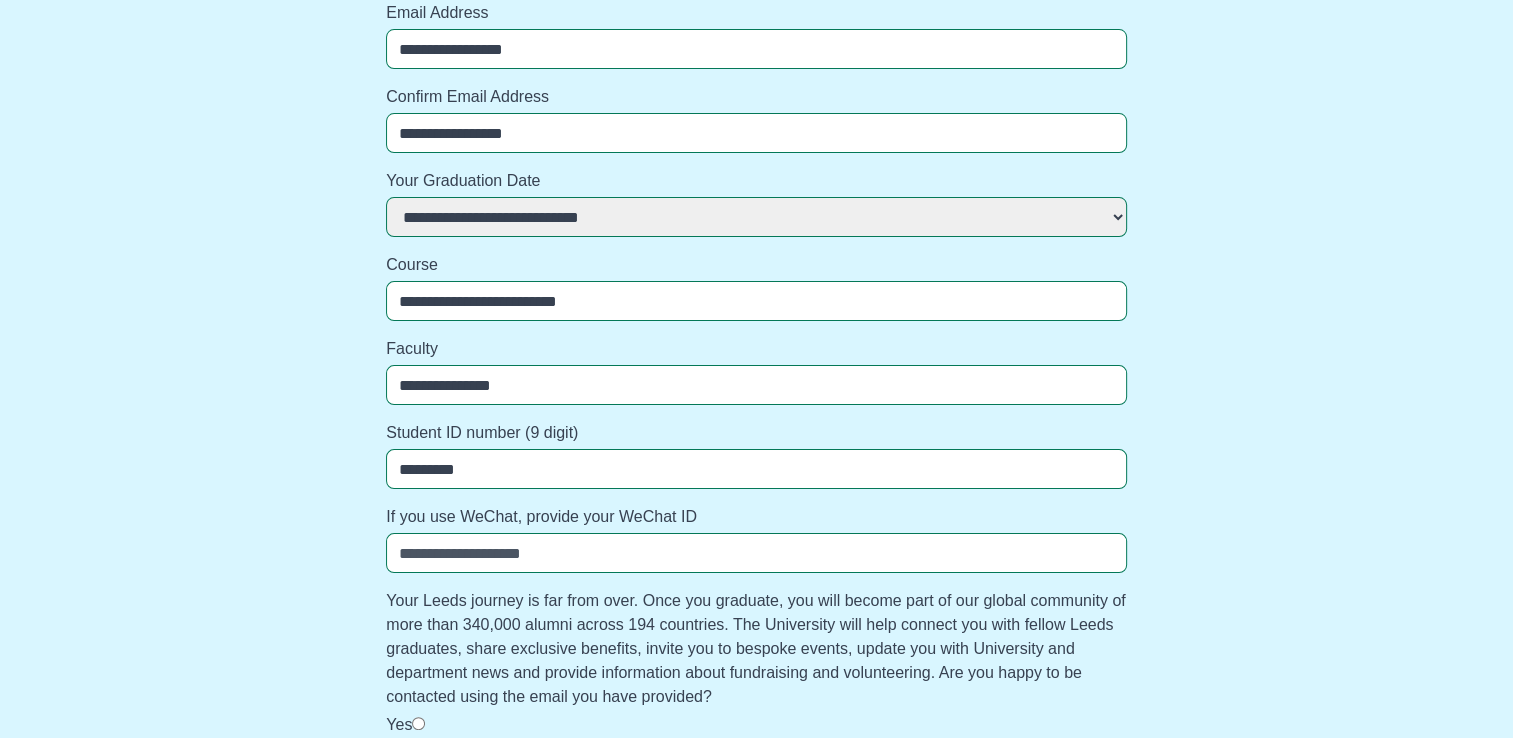 type on "*********" 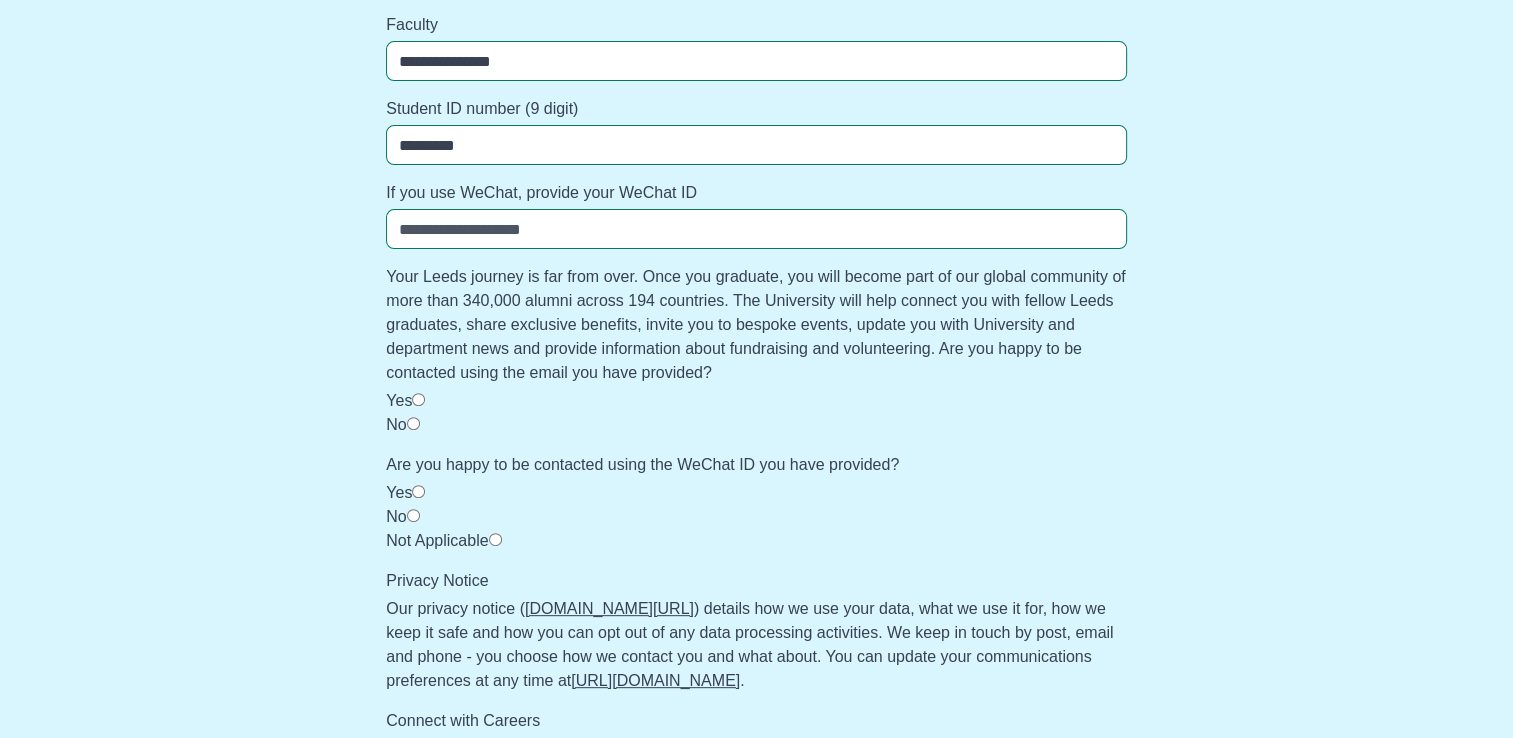 scroll, scrollTop: 635, scrollLeft: 0, axis: vertical 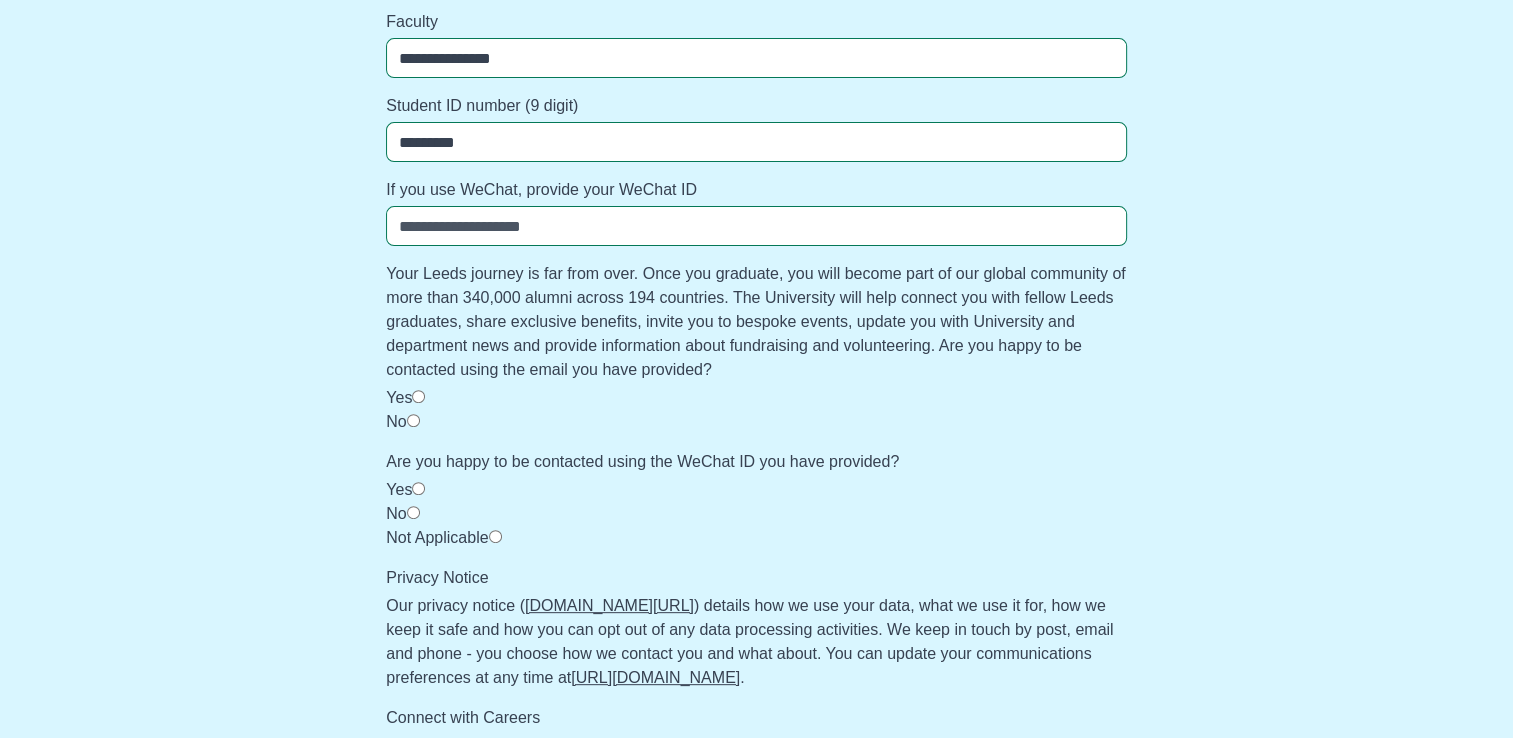 click on "Yes" at bounding box center (399, 397) 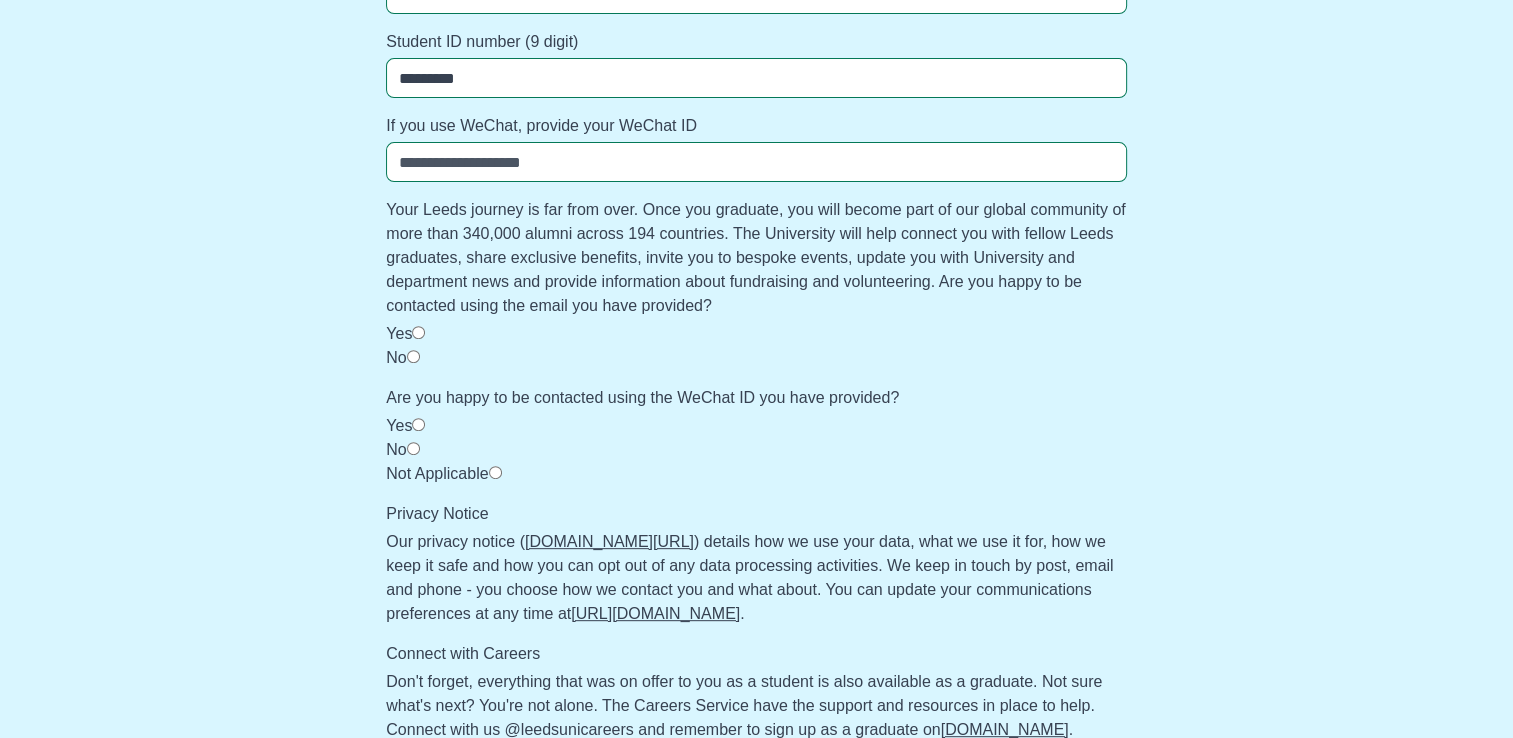 scroll, scrollTop: 712, scrollLeft: 0, axis: vertical 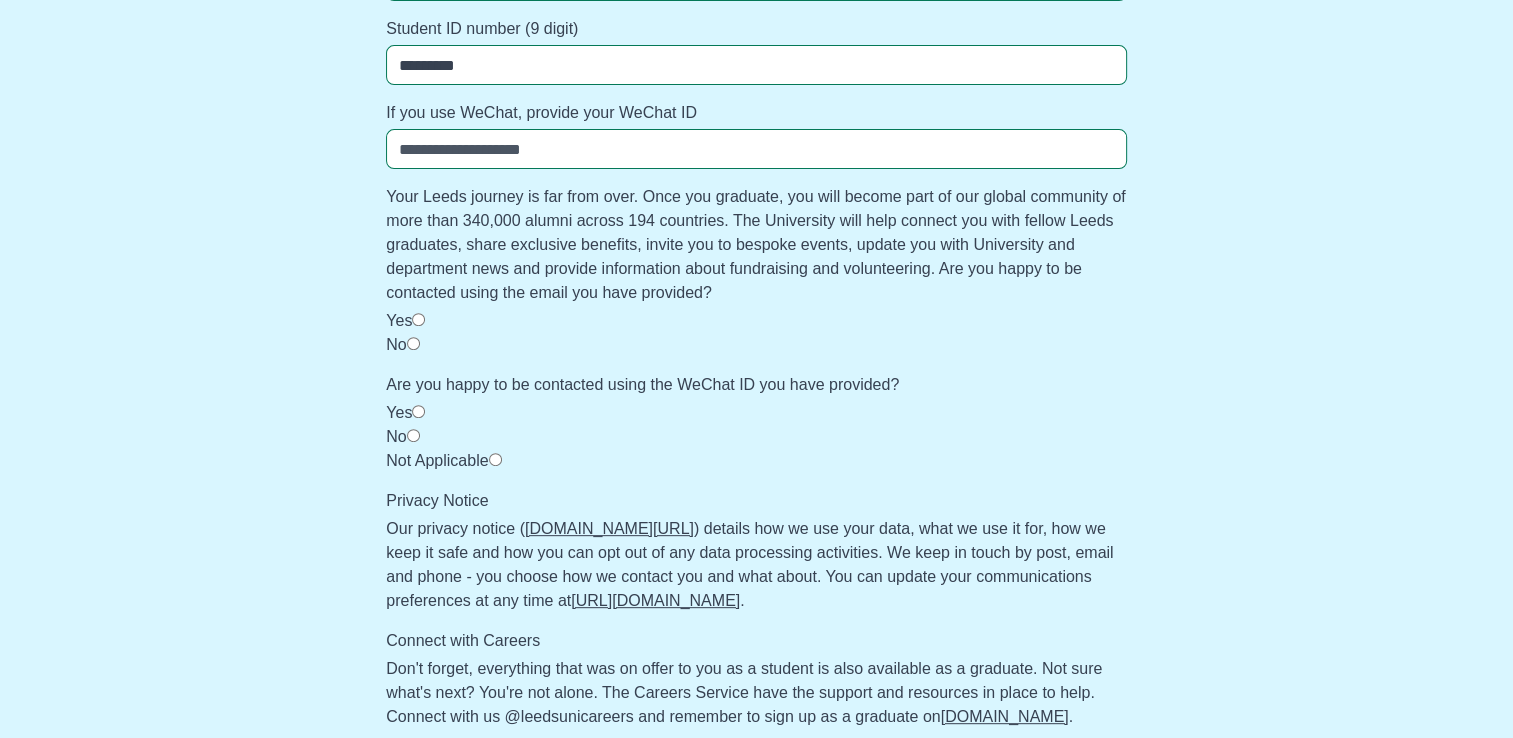 click on "Not Applicable" at bounding box center [437, 460] 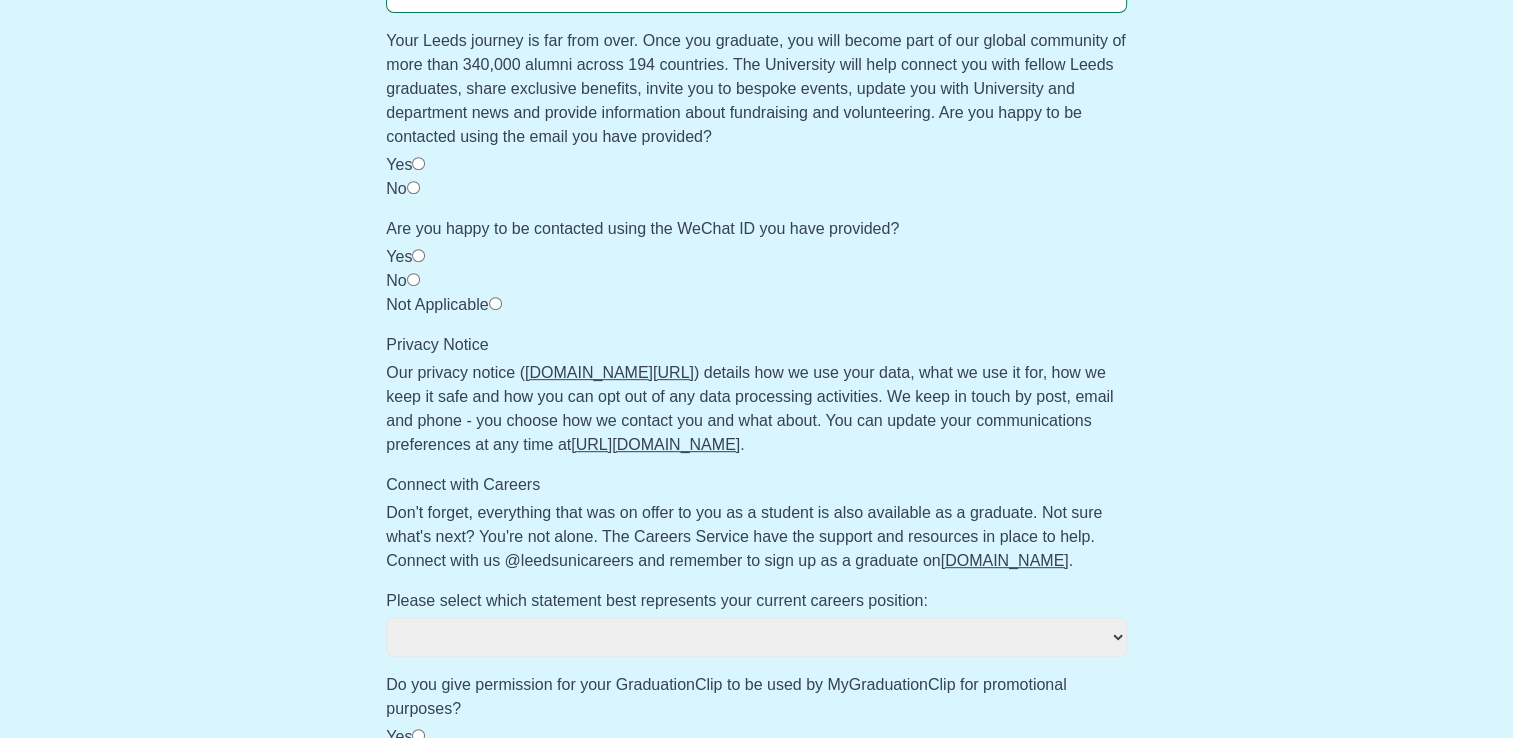 scroll, scrollTop: 996, scrollLeft: 0, axis: vertical 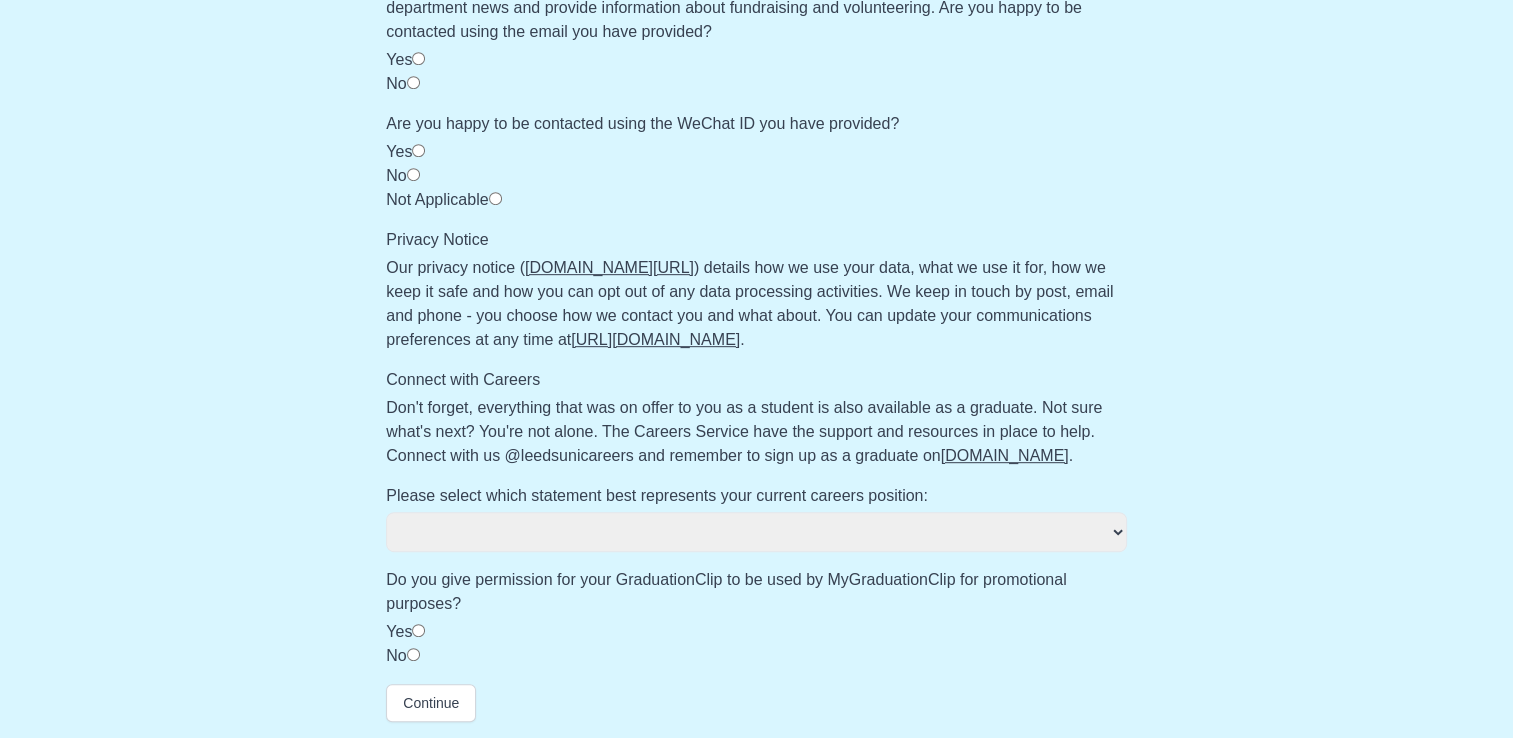 click on "**********" at bounding box center (756, 532) 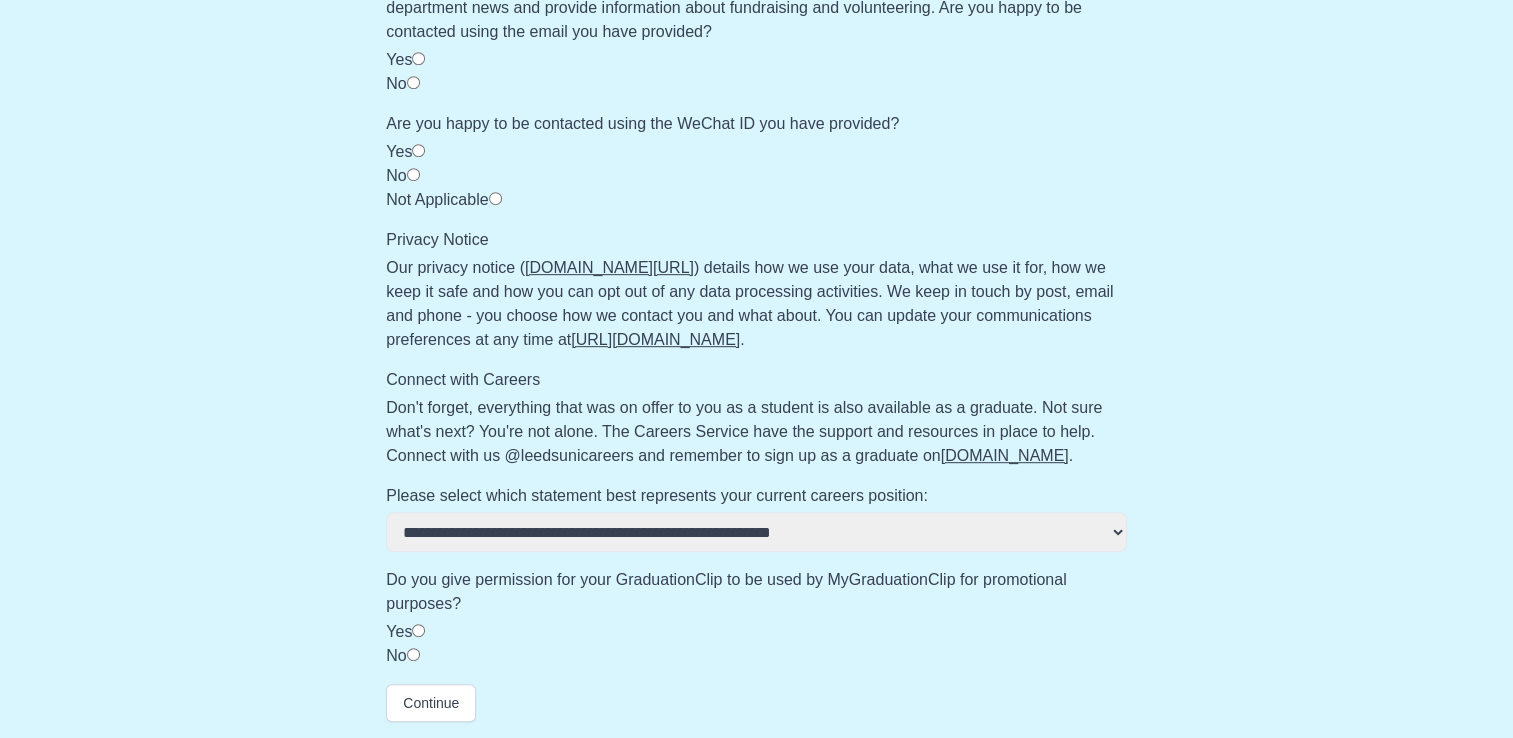 click on "**********" at bounding box center [756, 532] 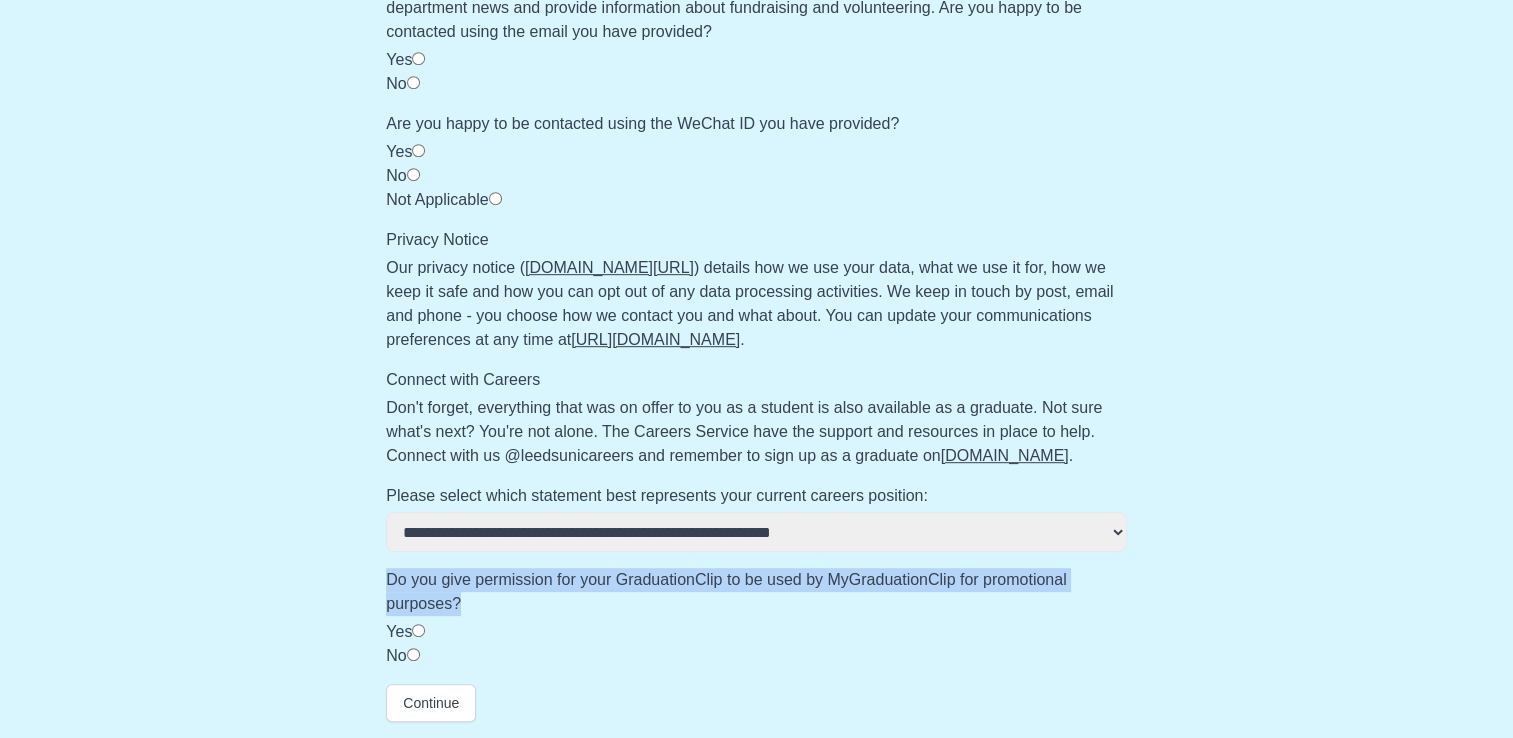 drag, startPoint x: 386, startPoint y: 578, endPoint x: 484, endPoint y: 598, distance: 100.02 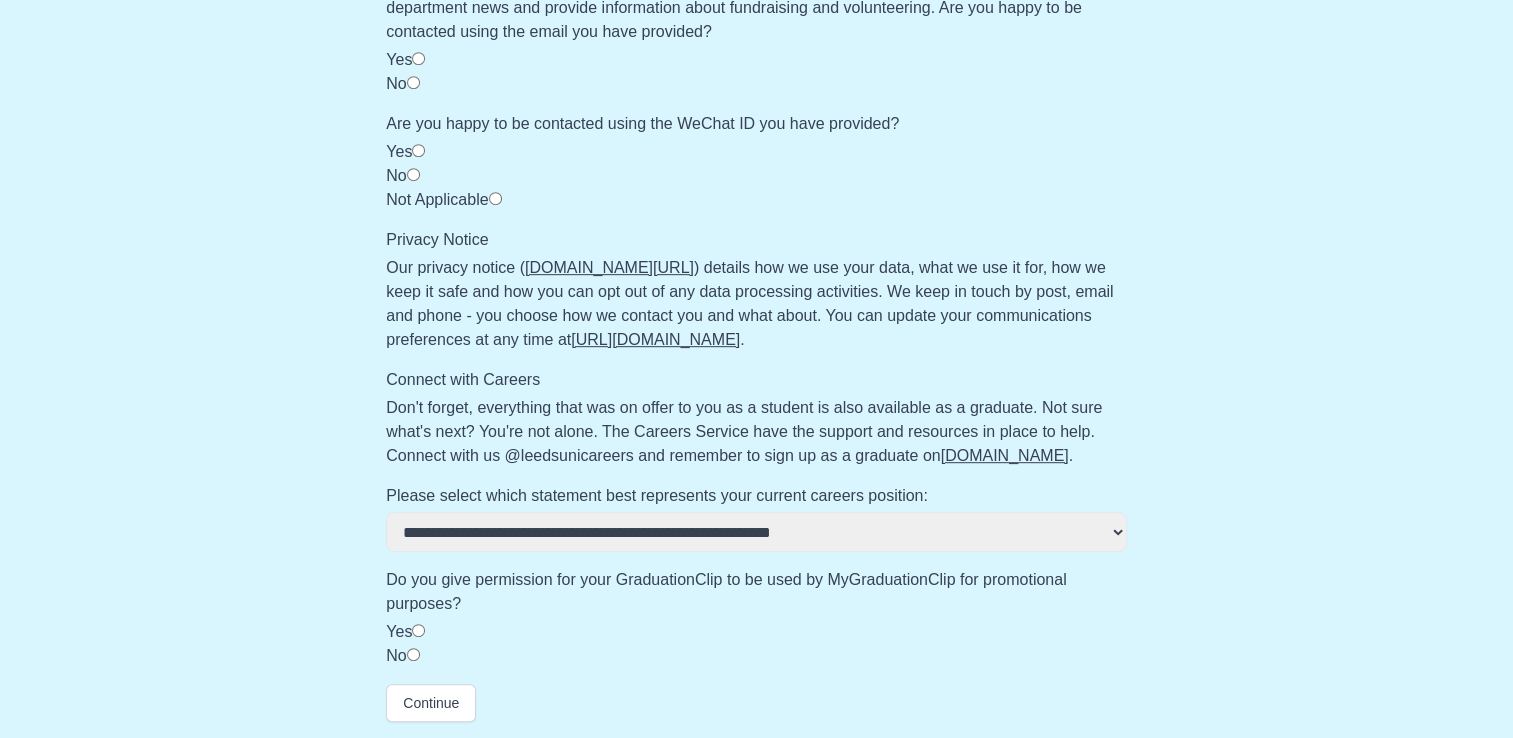 click on "Yes" at bounding box center [399, 631] 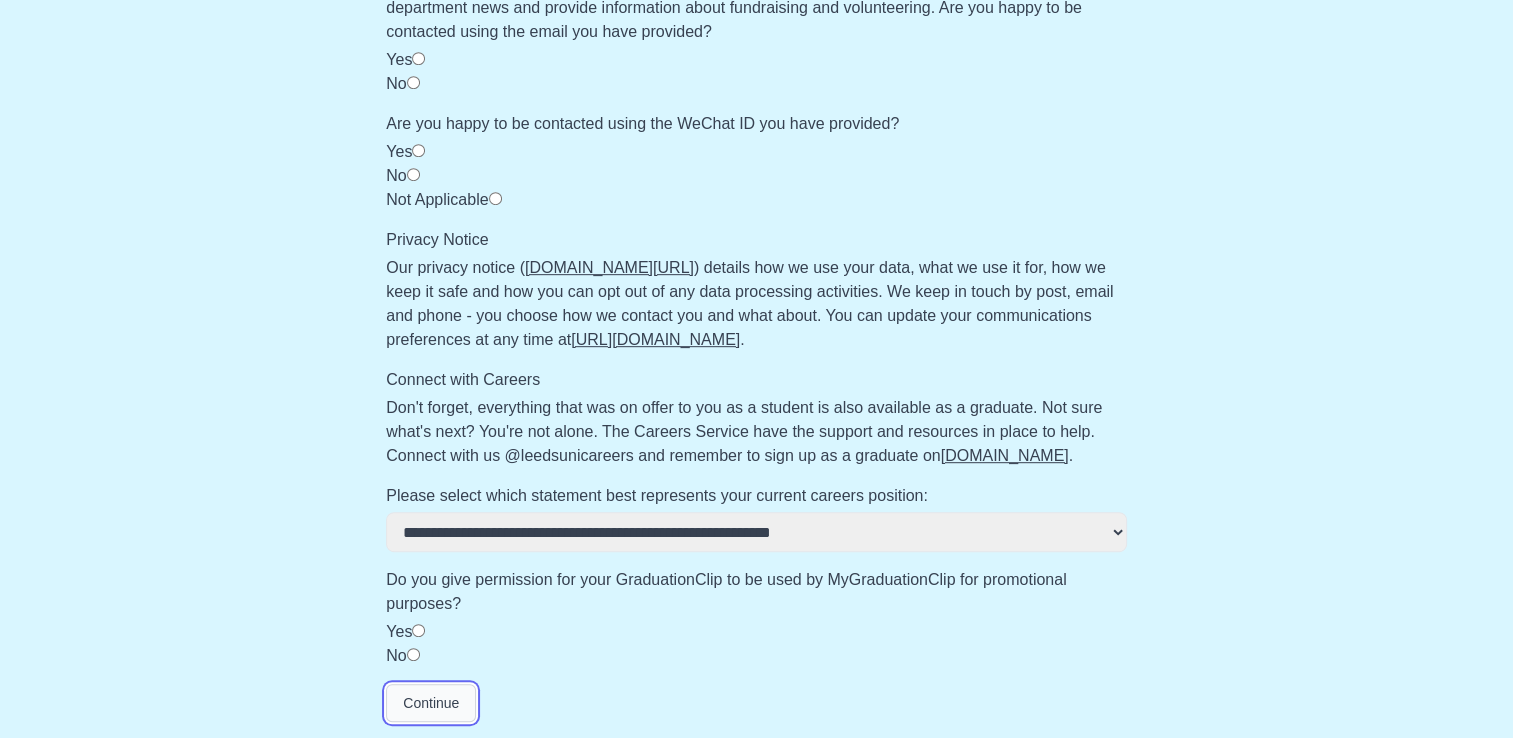 click on "Continue" at bounding box center (431, 703) 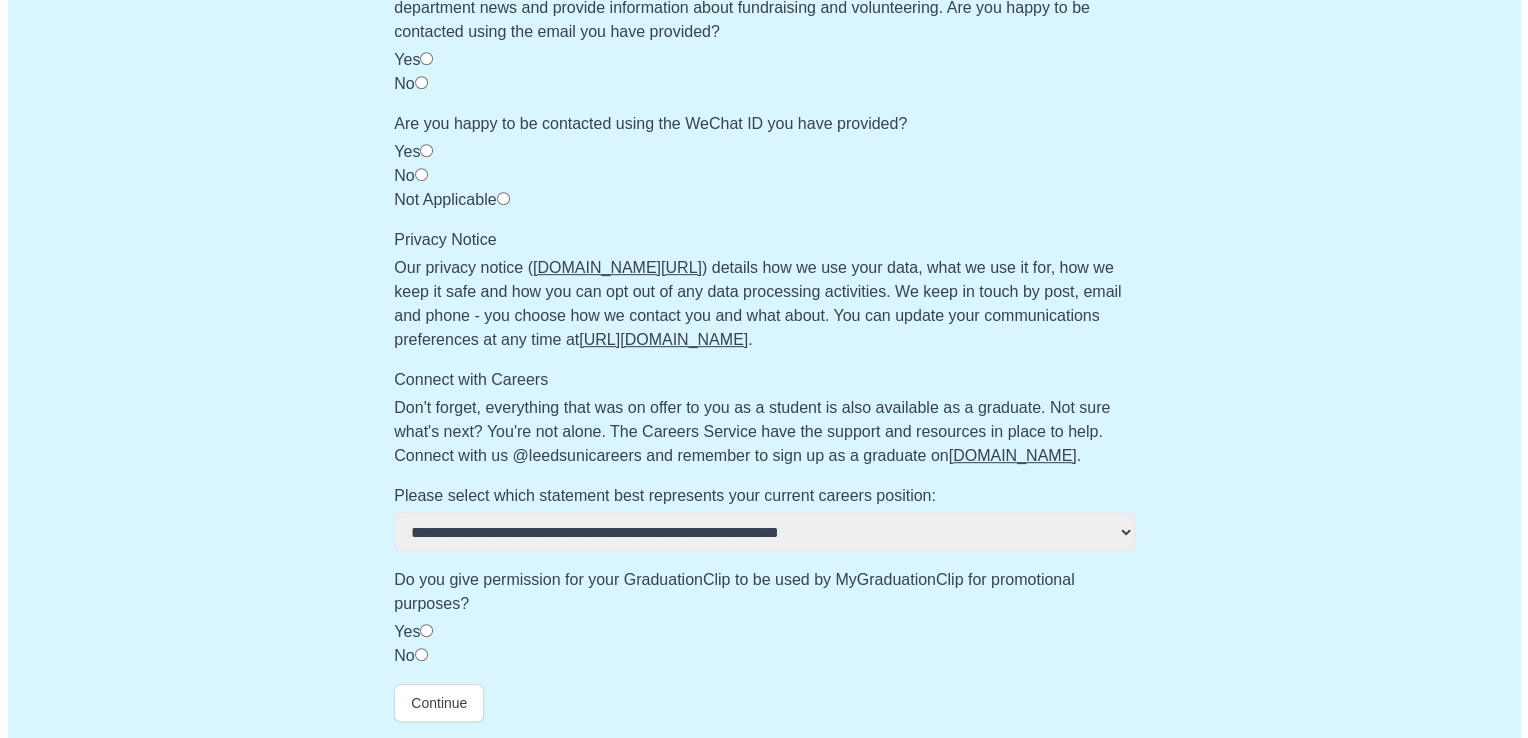scroll, scrollTop: 0, scrollLeft: 0, axis: both 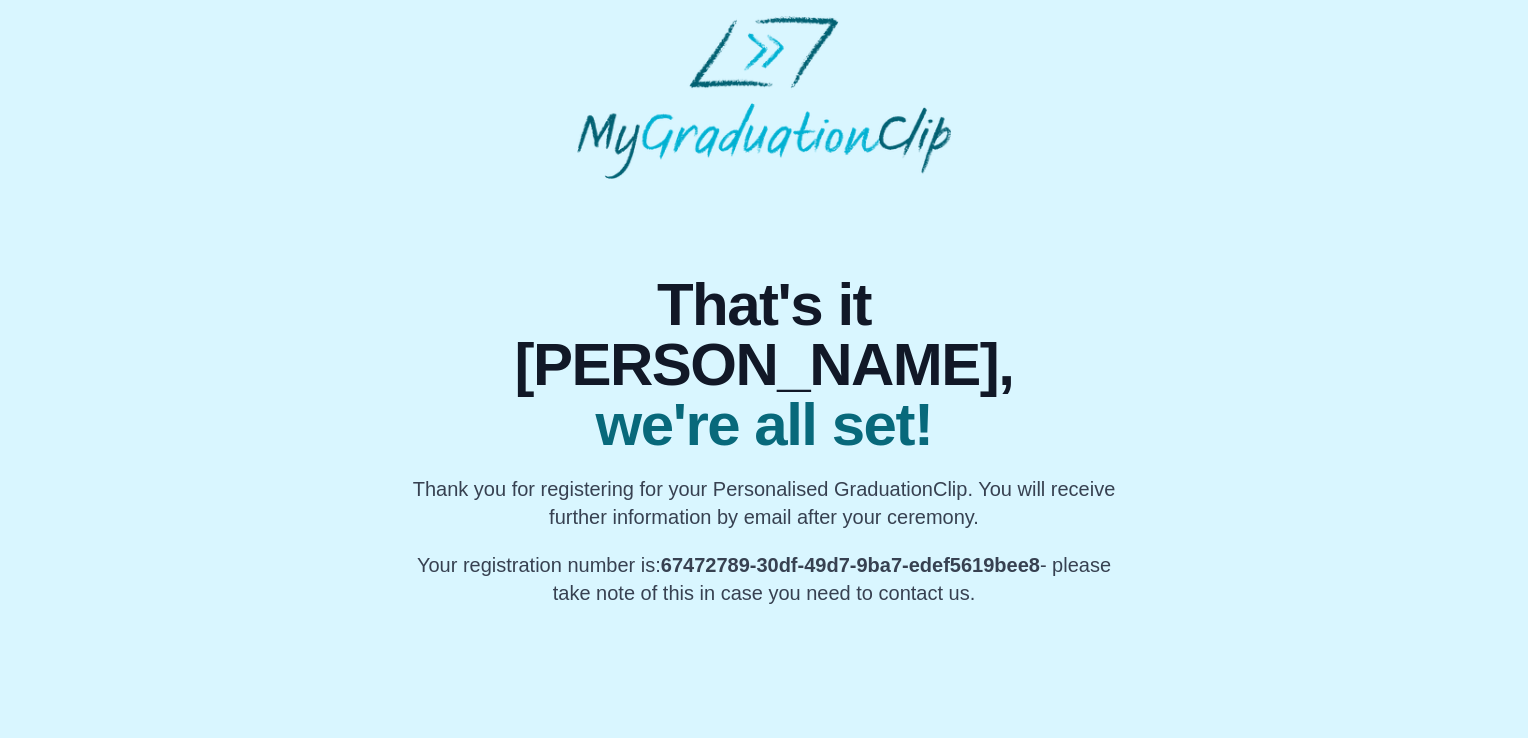 drag, startPoint x: 504, startPoint y: 315, endPoint x: 1085, endPoint y: 570, distance: 634.49664 